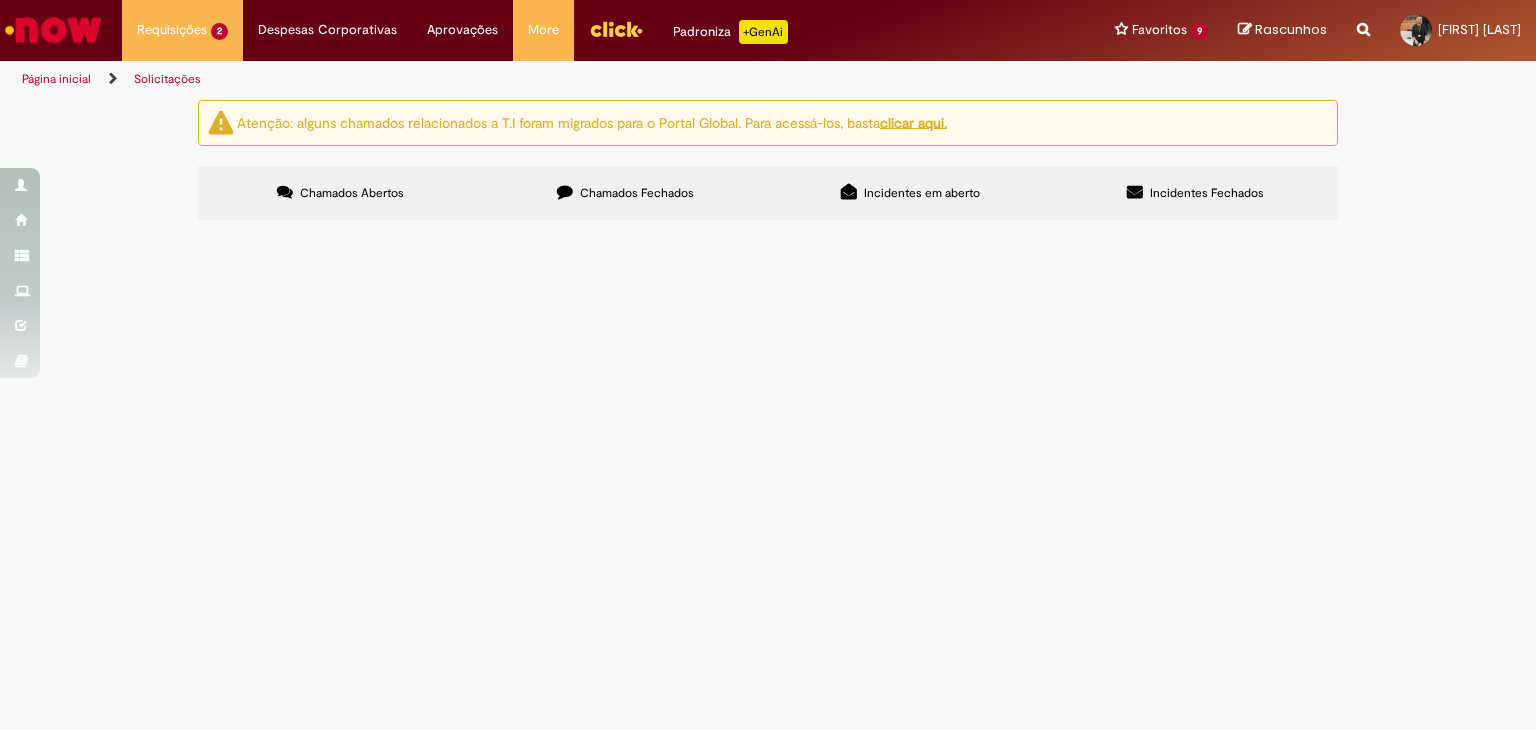 scroll, scrollTop: 0, scrollLeft: 0, axis: both 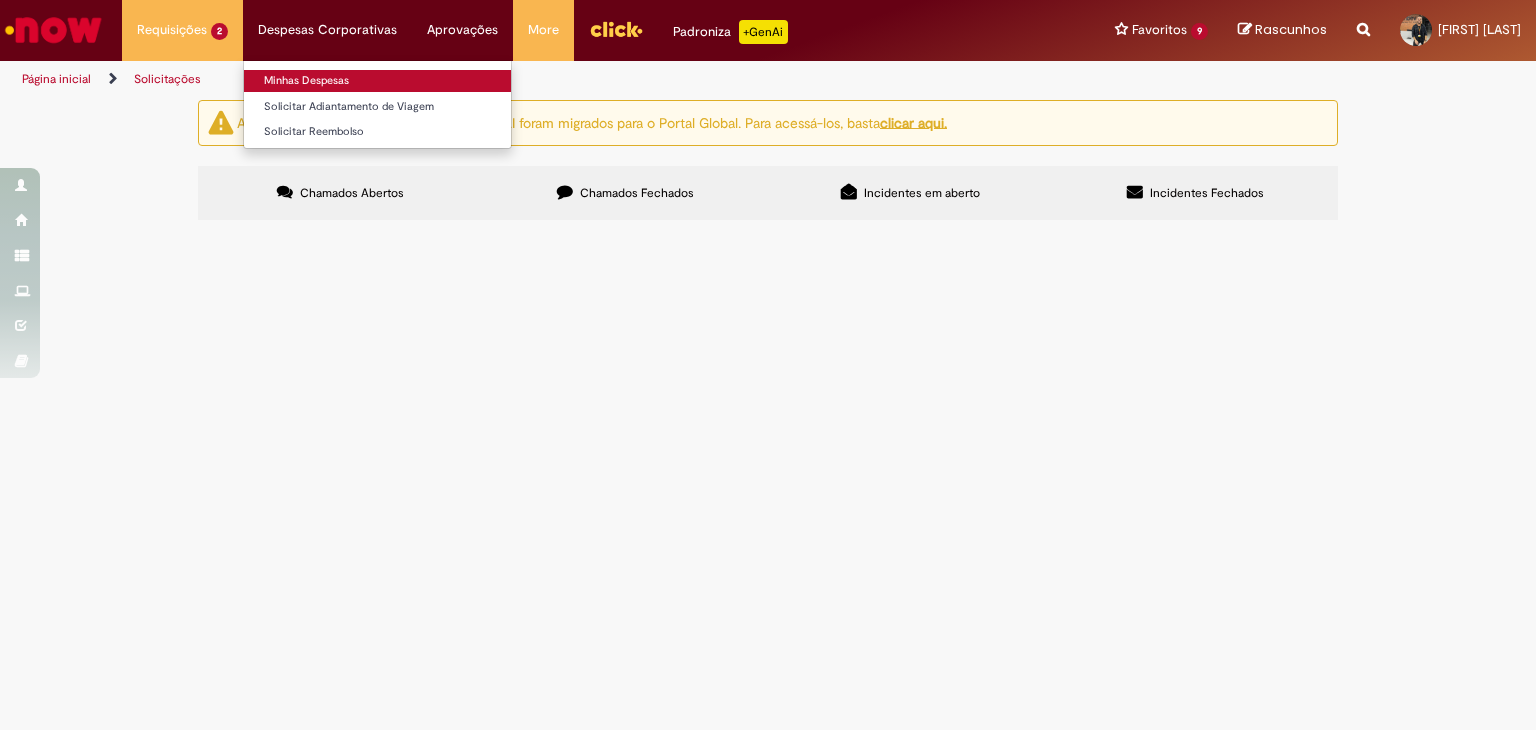 click on "Minhas Despesas" at bounding box center [377, 81] 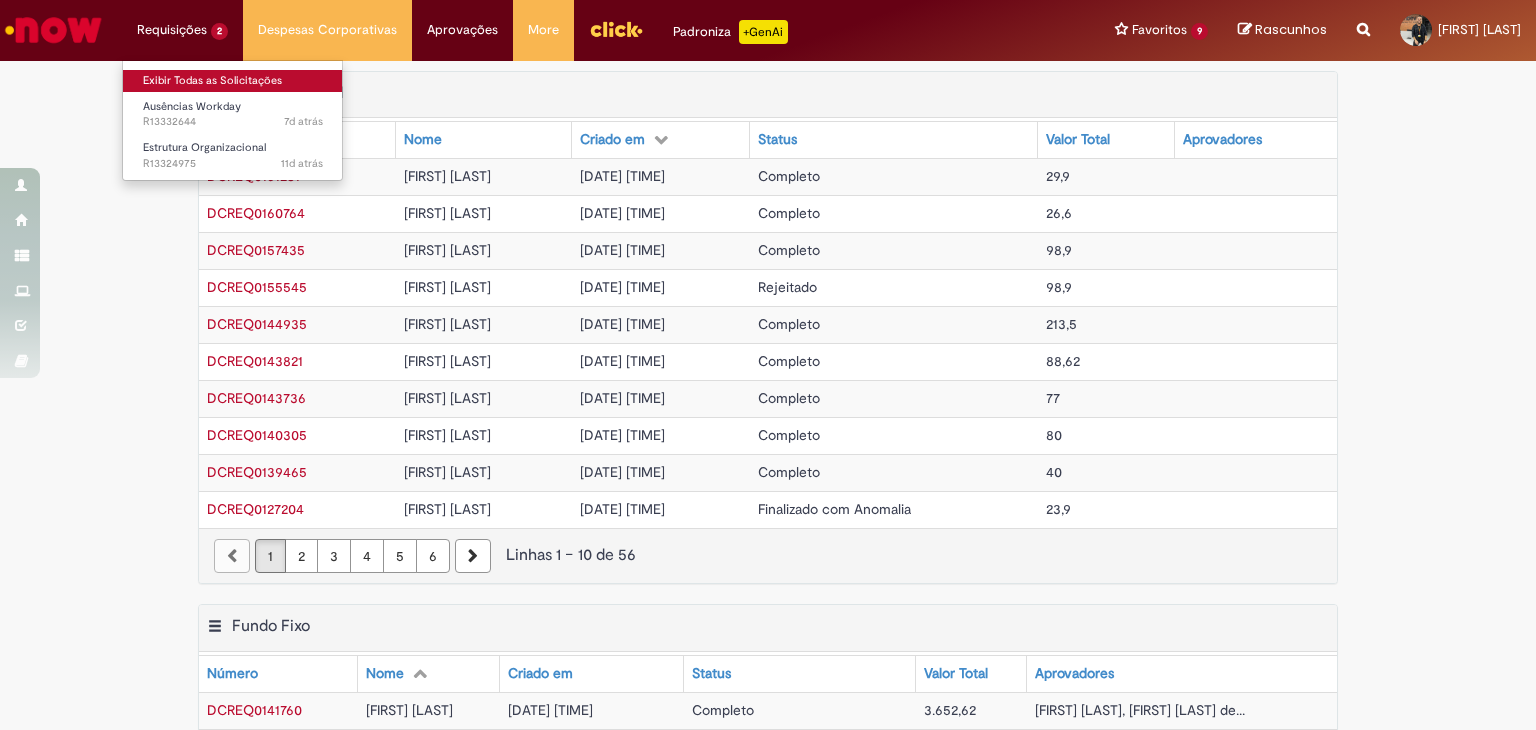 click on "Exibir Todas as Solicitações" at bounding box center (233, 81) 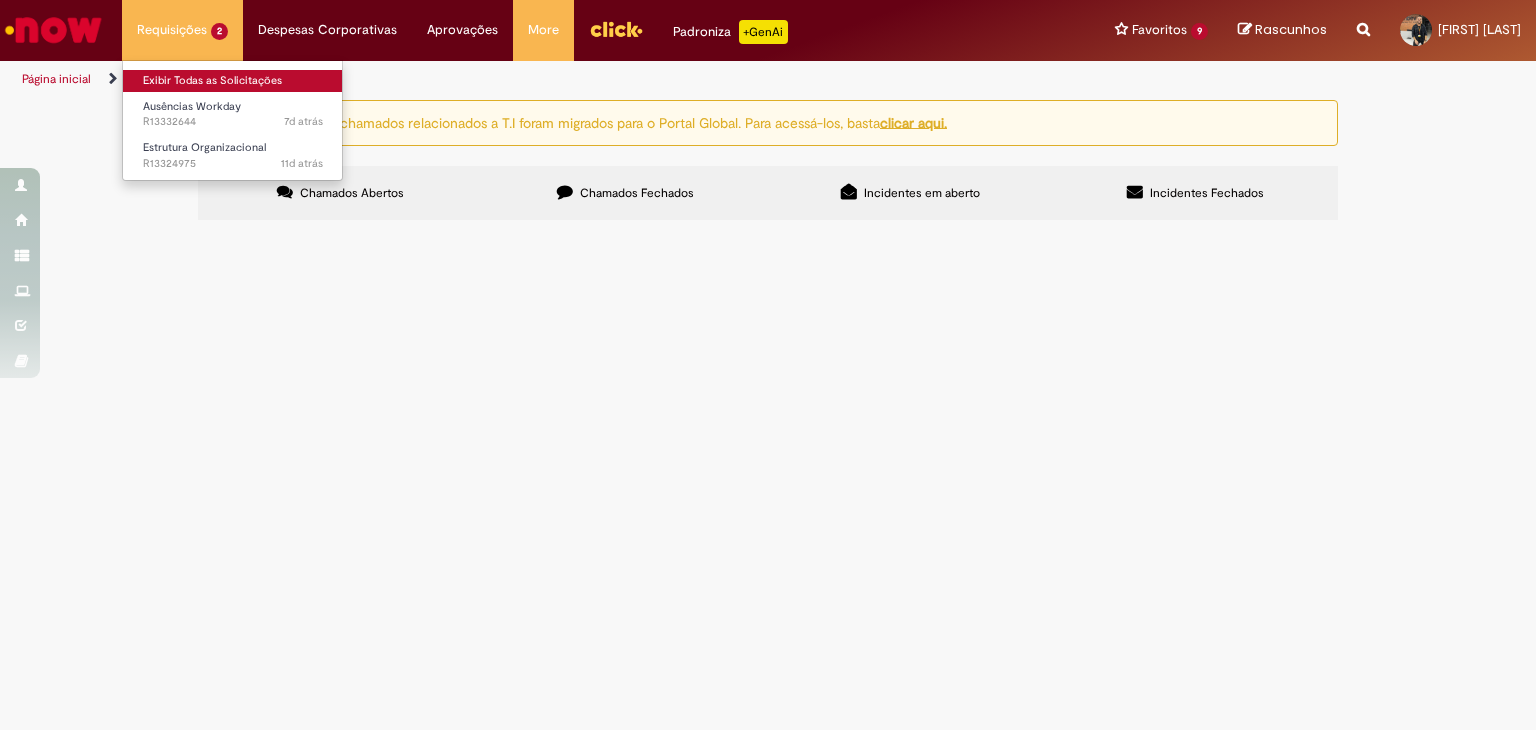 click on "Exibir Todas as Solicitações" at bounding box center [233, 81] 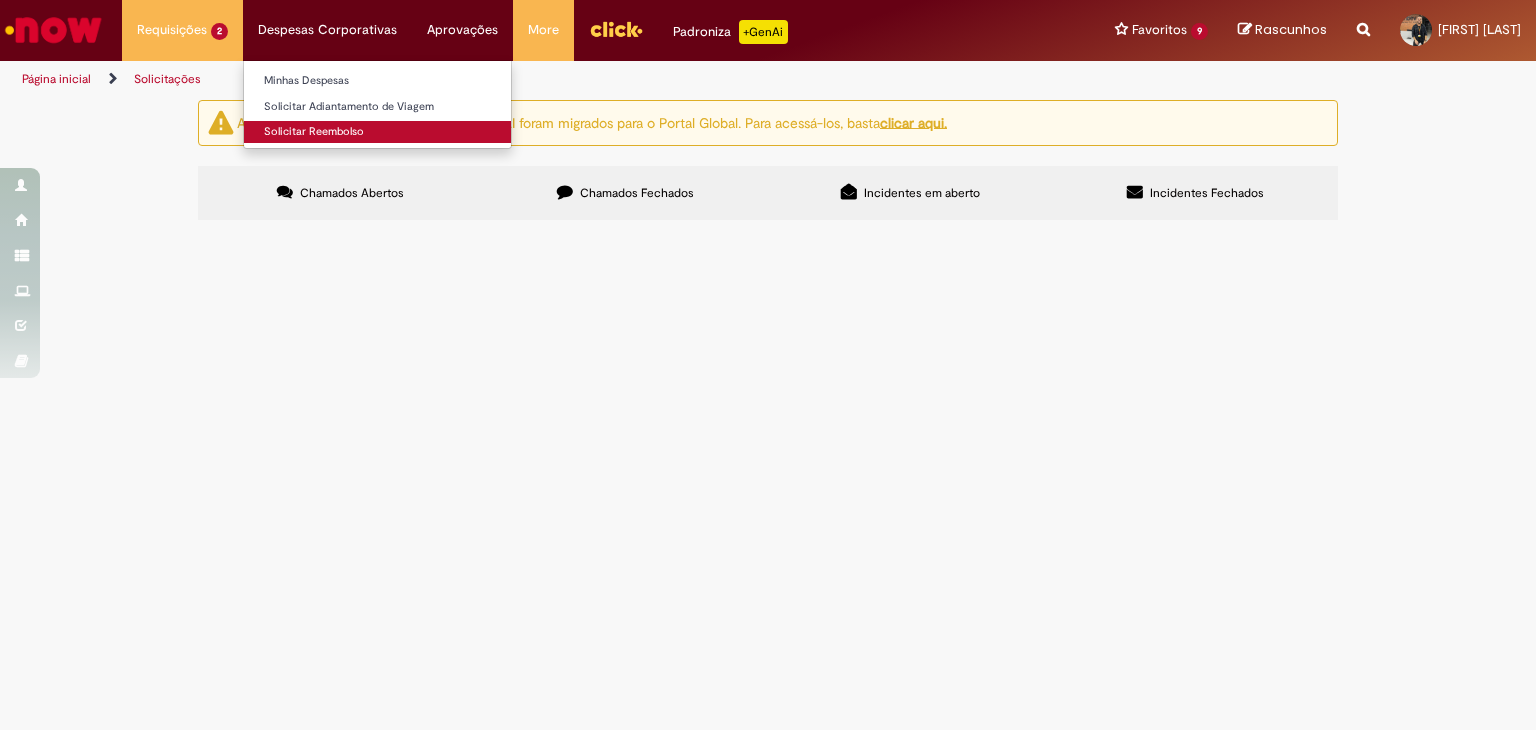 click on "Solicitar Reembolso" at bounding box center [377, 132] 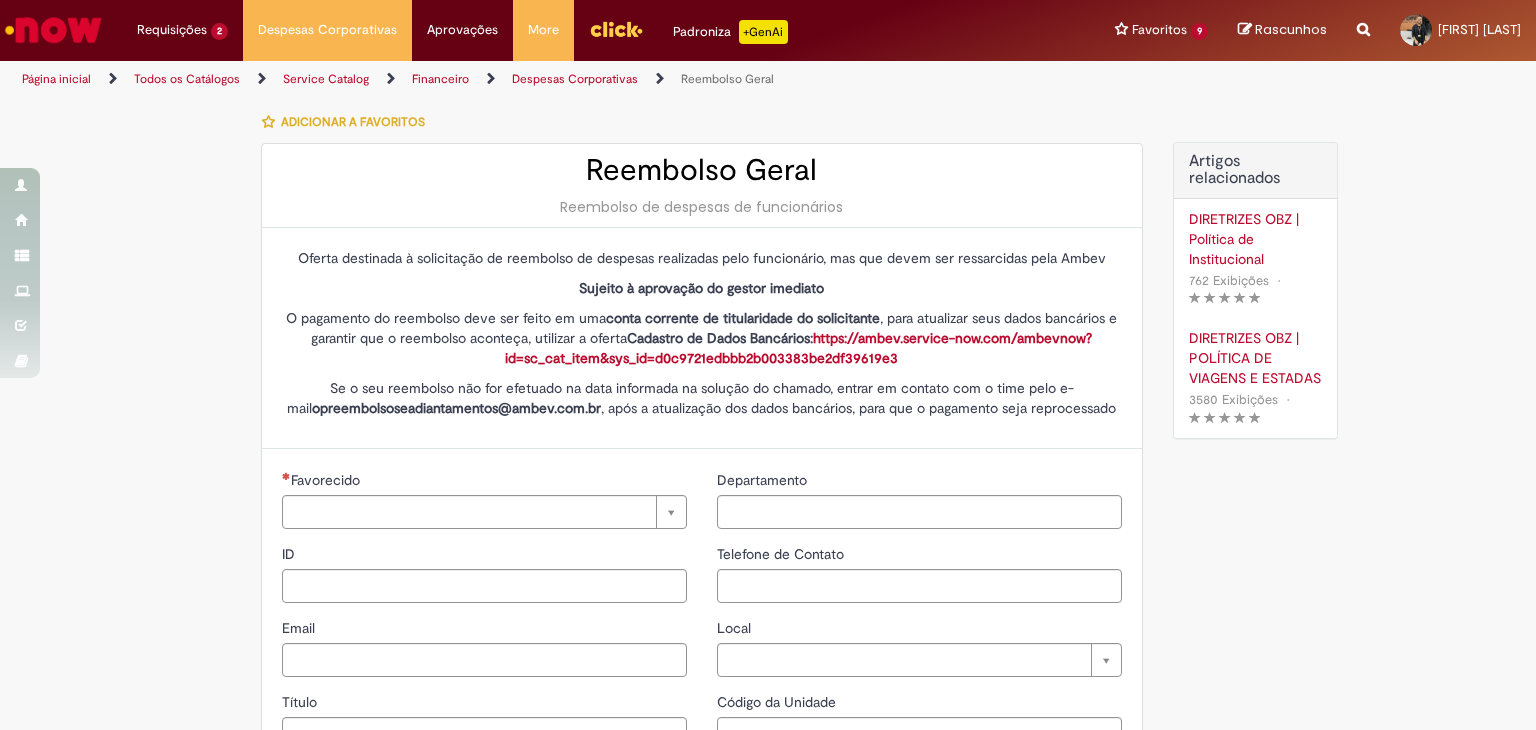 type on "********" 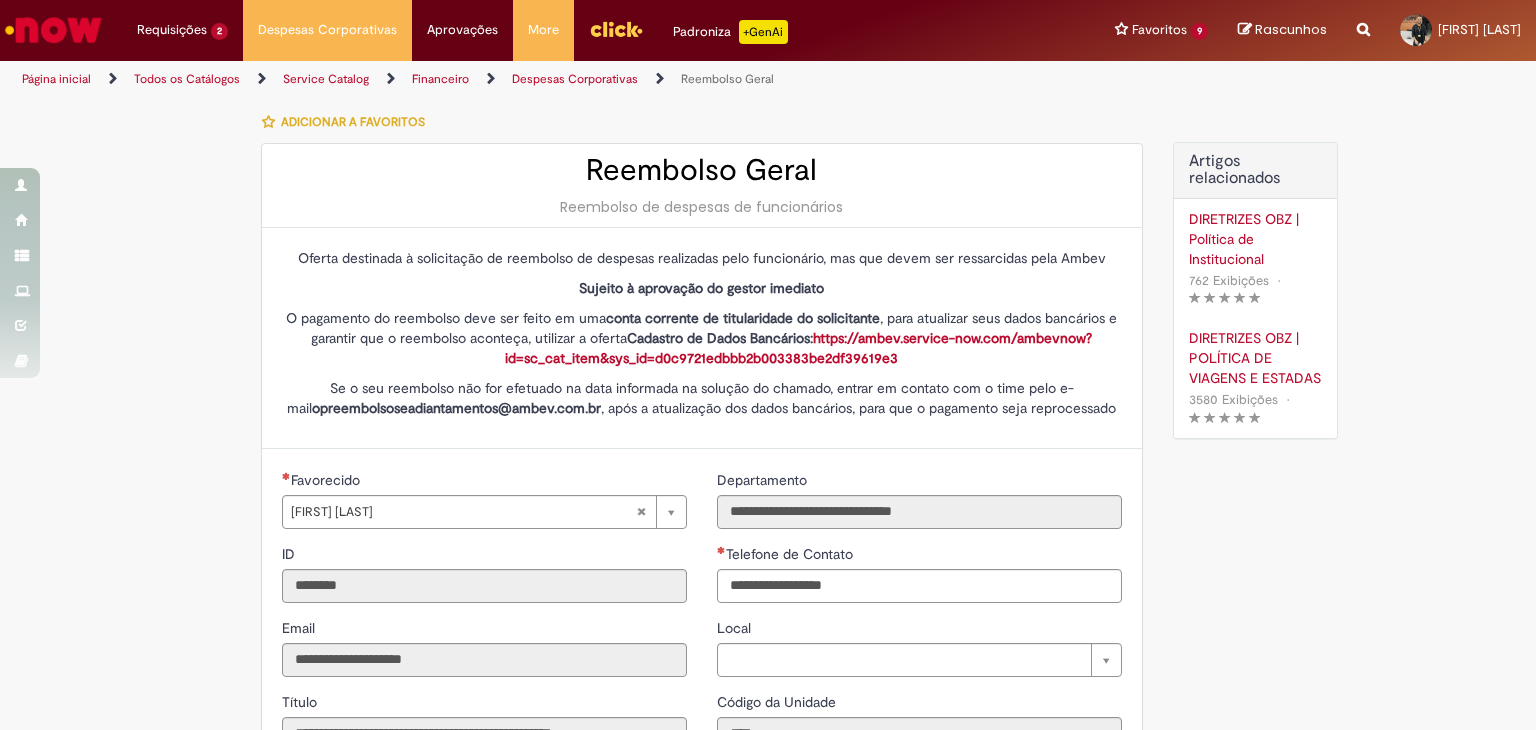 type on "**********" 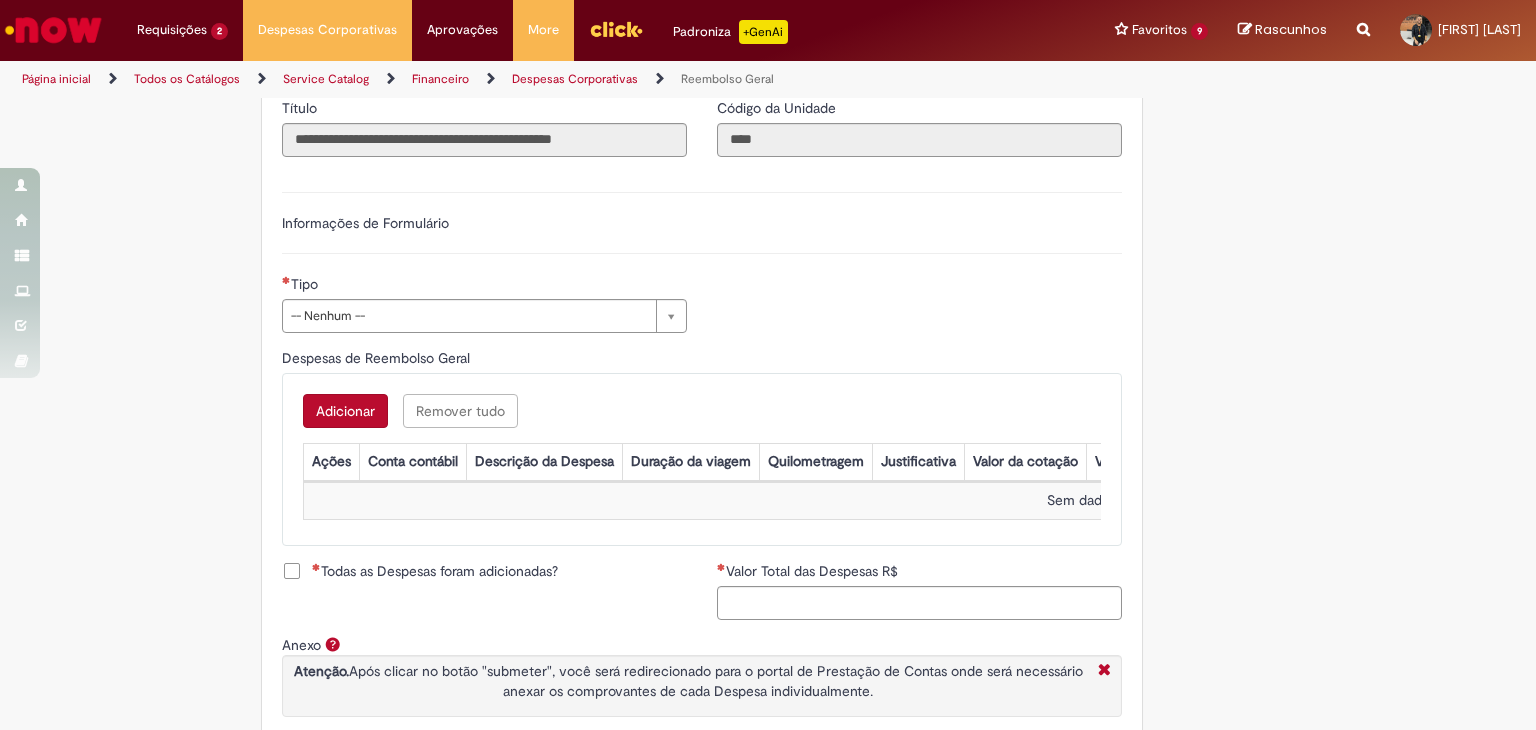 scroll, scrollTop: 600, scrollLeft: 0, axis: vertical 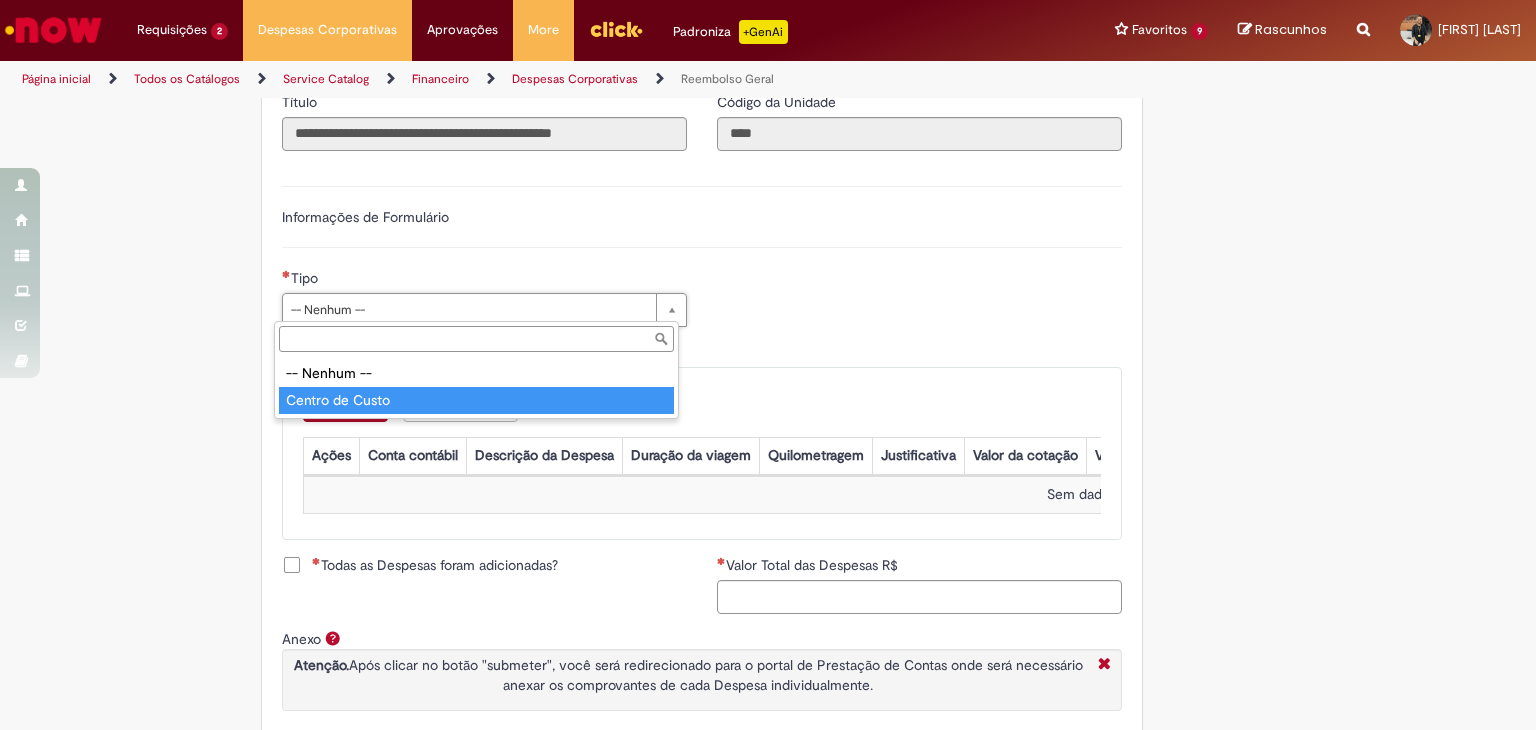 type on "**********" 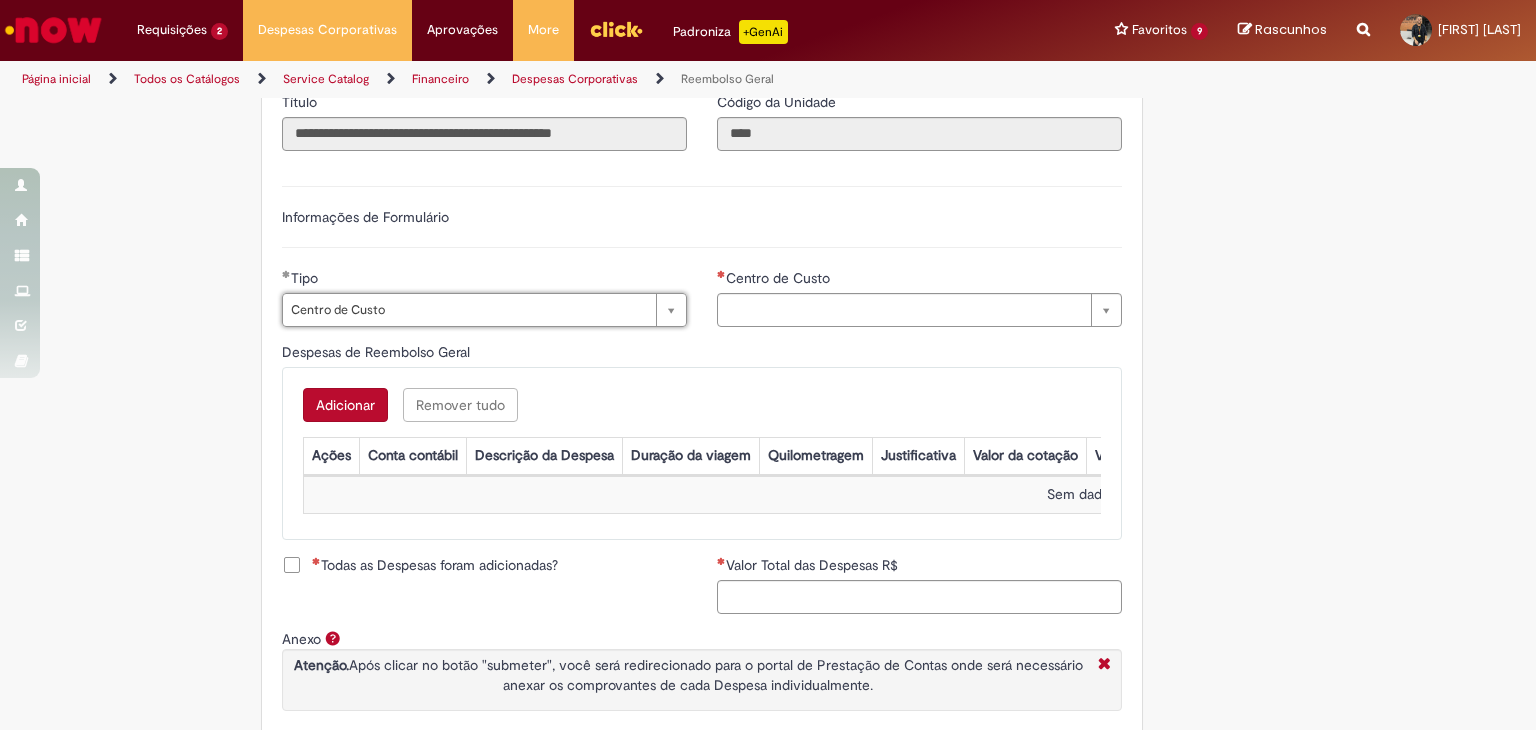 type on "**********" 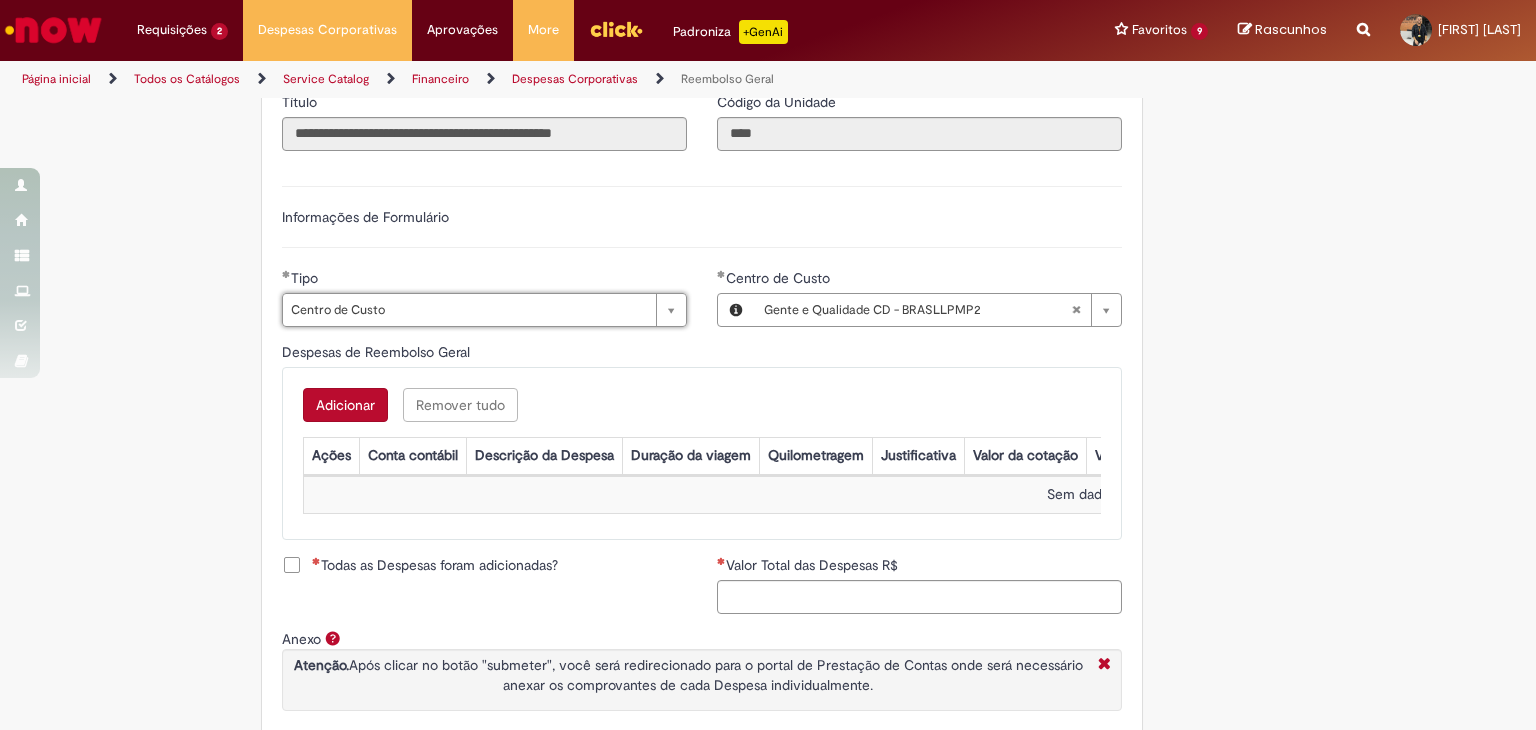 type 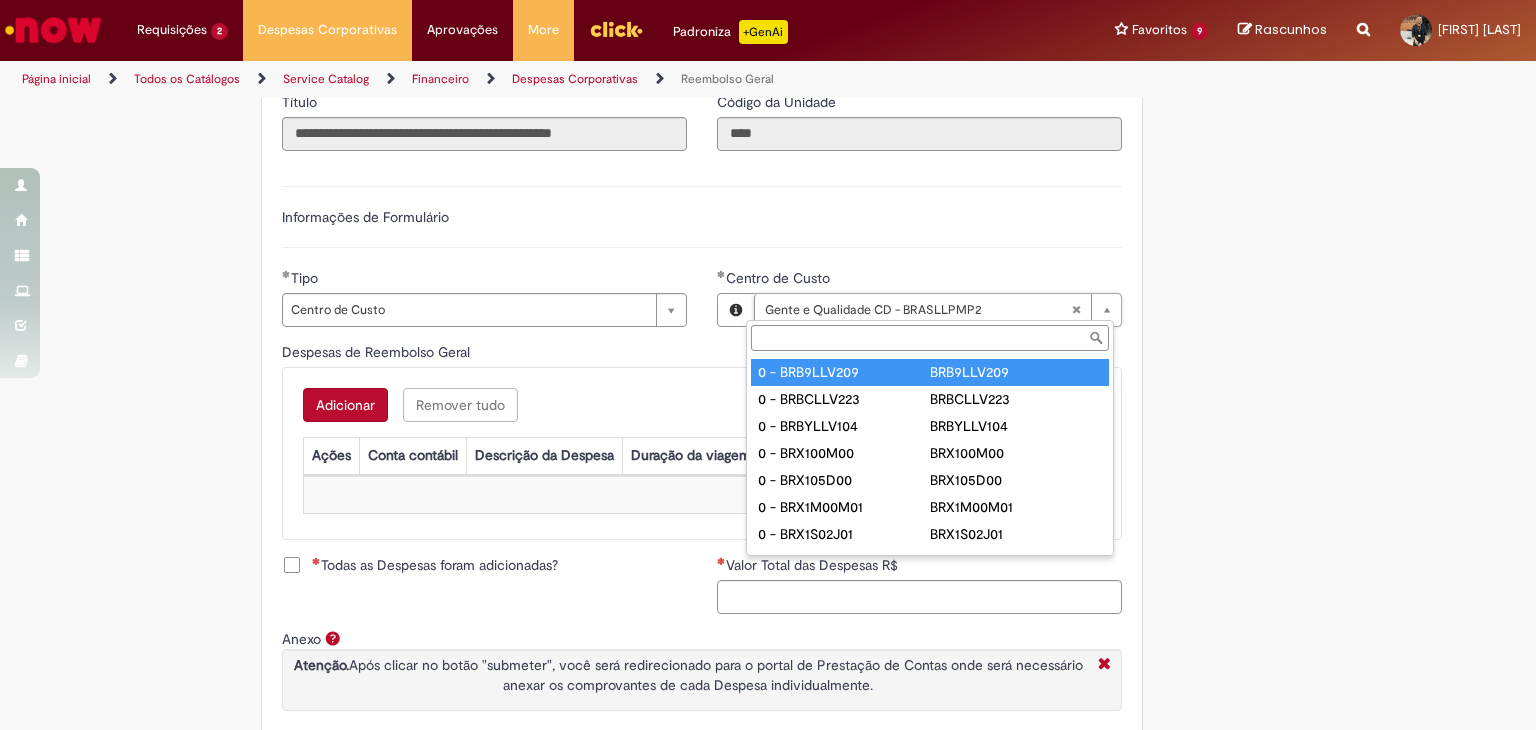 type on "**********" 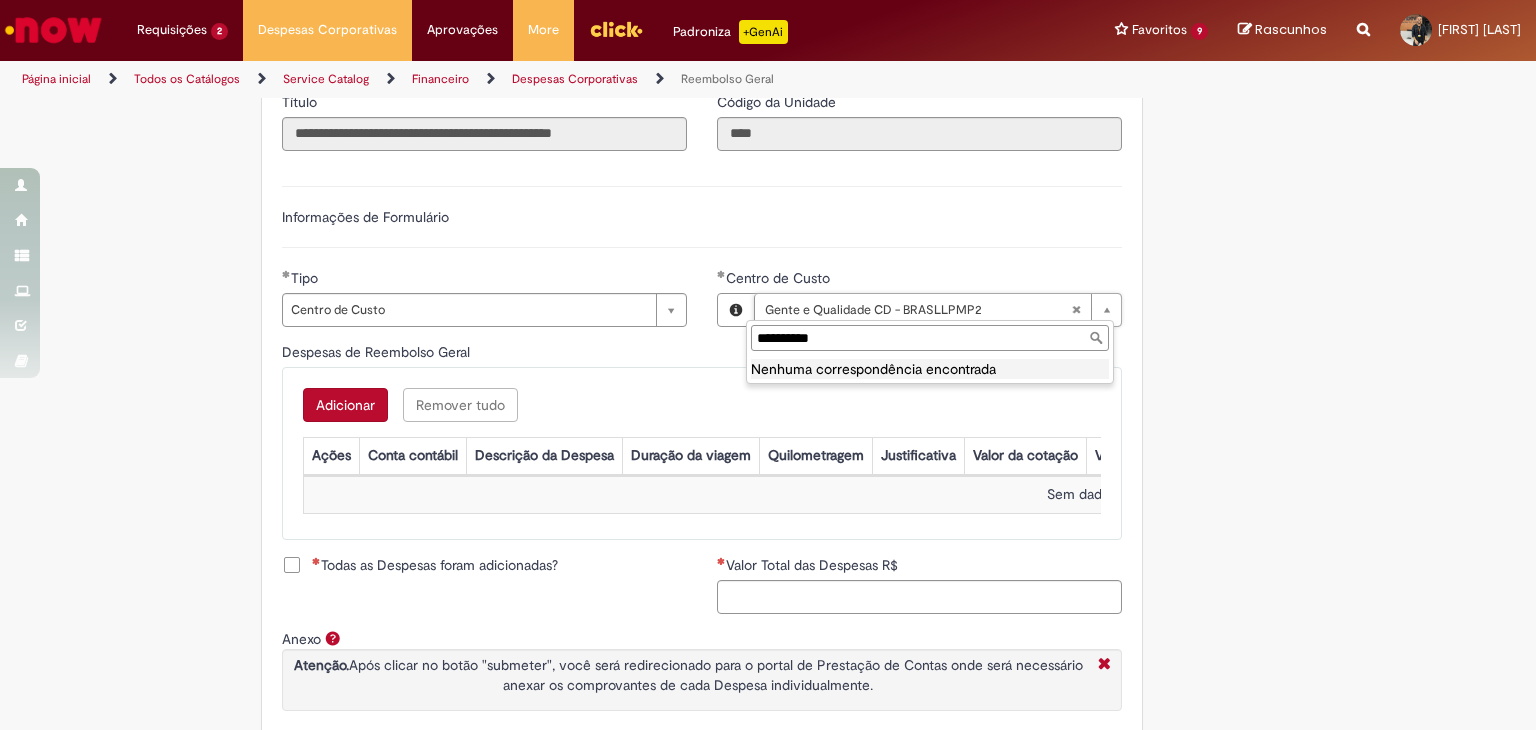 type on "**********" 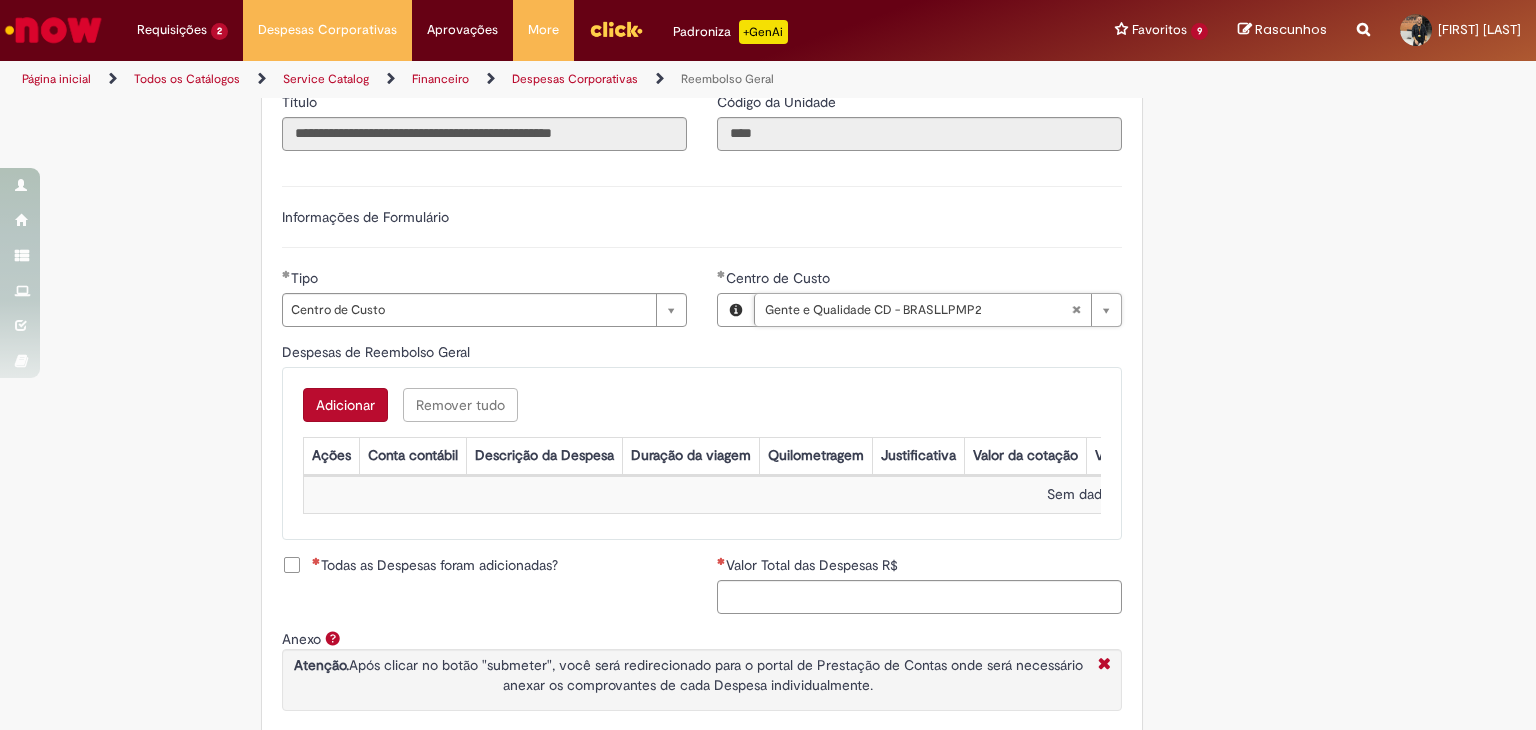 scroll, scrollTop: 0, scrollLeft: 240, axis: horizontal 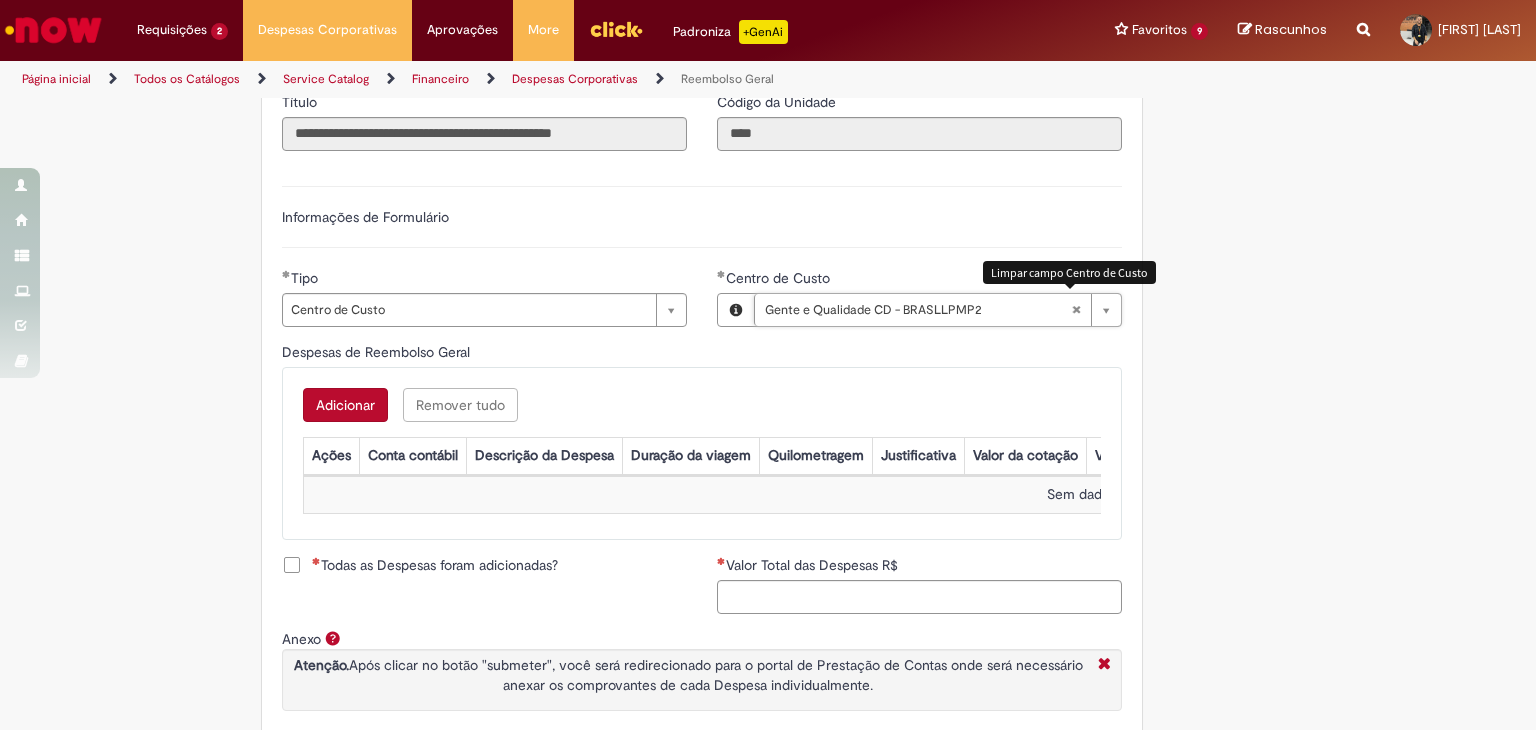 click at bounding box center (1076, 310) 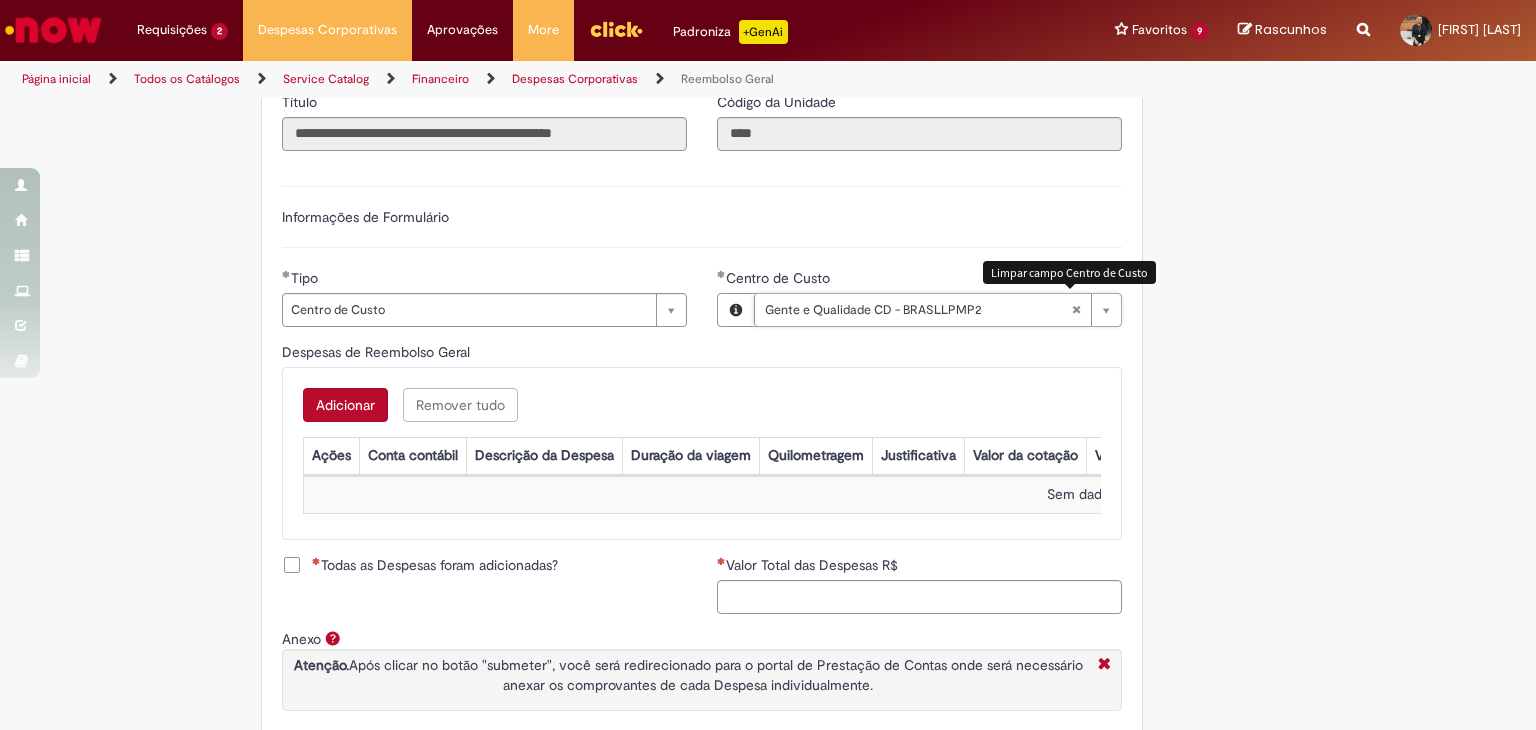 type 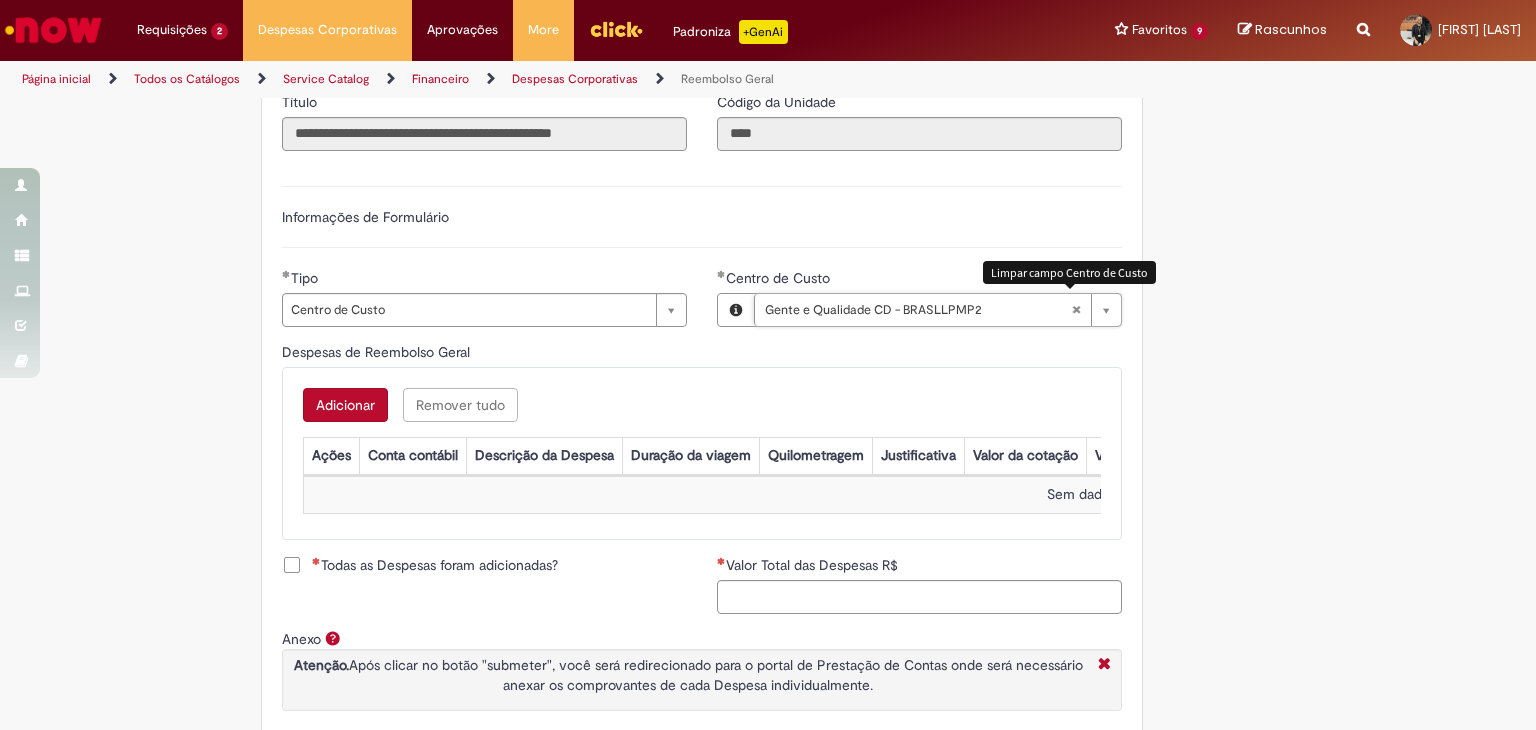 scroll, scrollTop: 0, scrollLeft: 0, axis: both 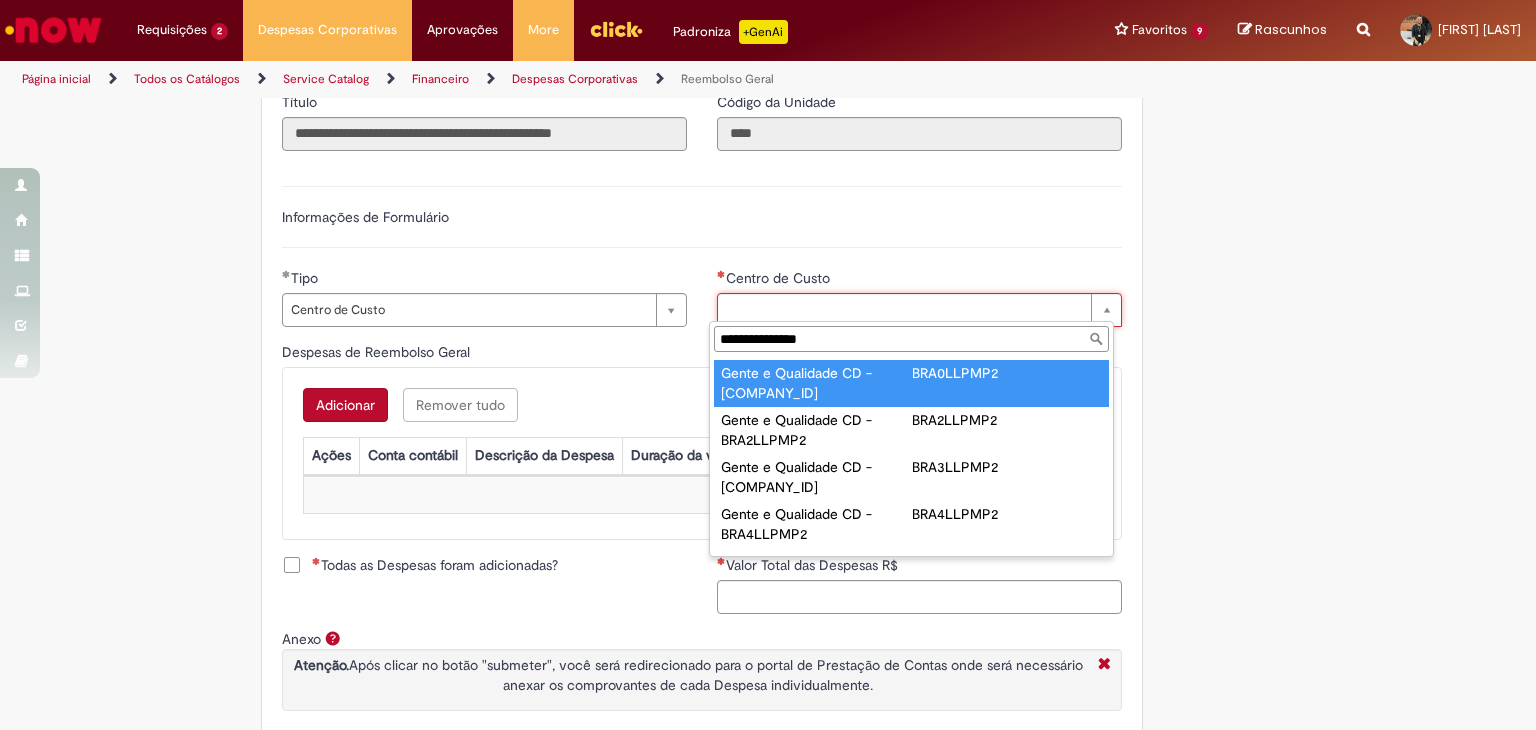 type on "**********" 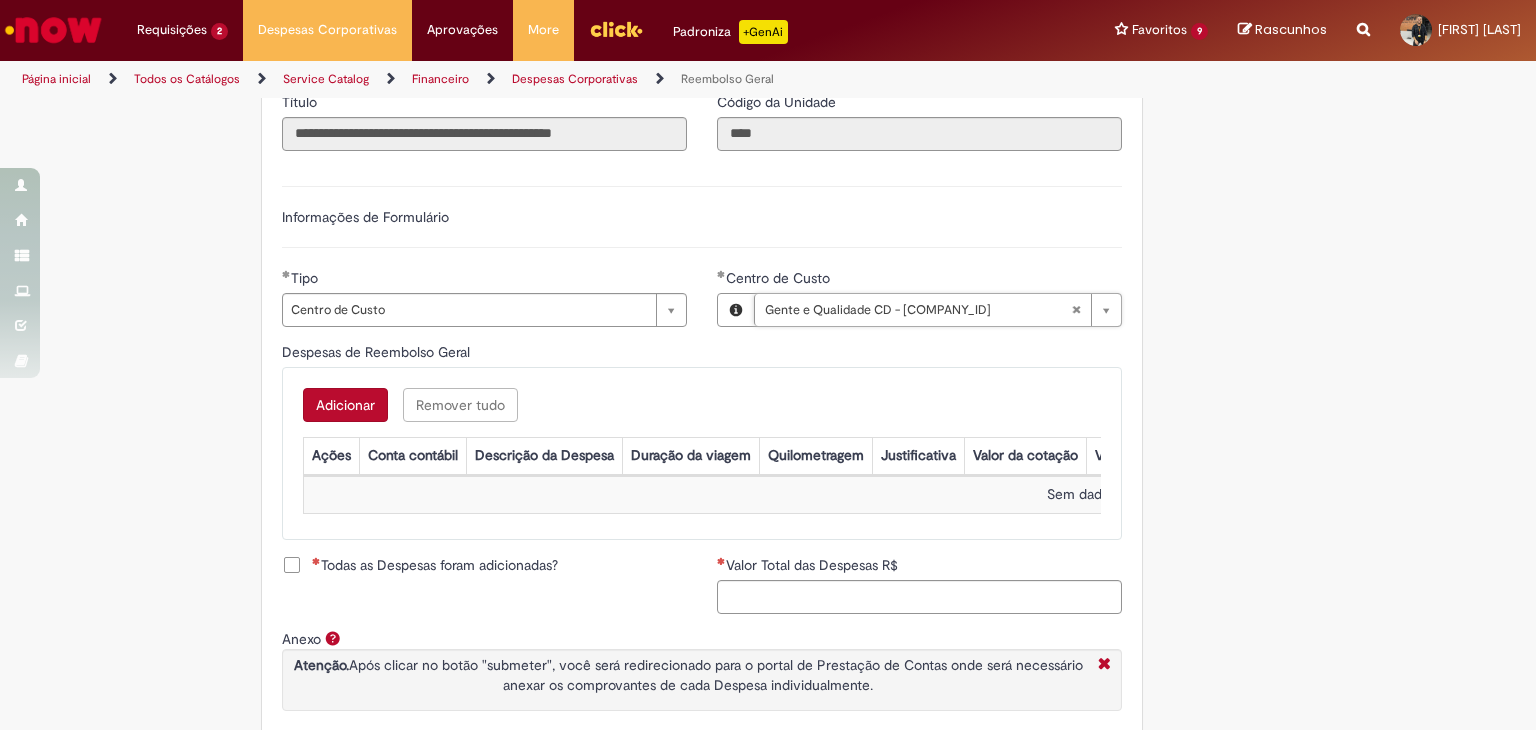 click on "Adicionar a Favoritos
Reembolso Geral
Reembolso de despesas de funcionários
Oferta destinada à solicitação de reembolso de despesas realizadas pelo funcionário, mas que devem ser ressarcidas pela Ambev
Sujeito à aprovação do gestor imediato
O pagamento do reembolso deve ser feito em uma  conta corrente de titularidade do solicitante , para atualizar seus dados bancários e garantir que o reembolso aconteça, utilizar a oferta  Cadastro de Dados Bancários:  https://ambev.service-now.com/ambevnow?id=sc_cat_item&sys_id=d0c9721edbbb2b003383be2df39619e3
Se o seu reembolso não for efetuado na data informada na solução do chamado, entrar em contato com o time pelo e-mail  opreembolsoseadiantamentos@ambev.com.br , após a atualização dos dados bancários, para que o pagamento seja reprocessado
sap a integrar ** Country Code **" at bounding box center [768, 190] 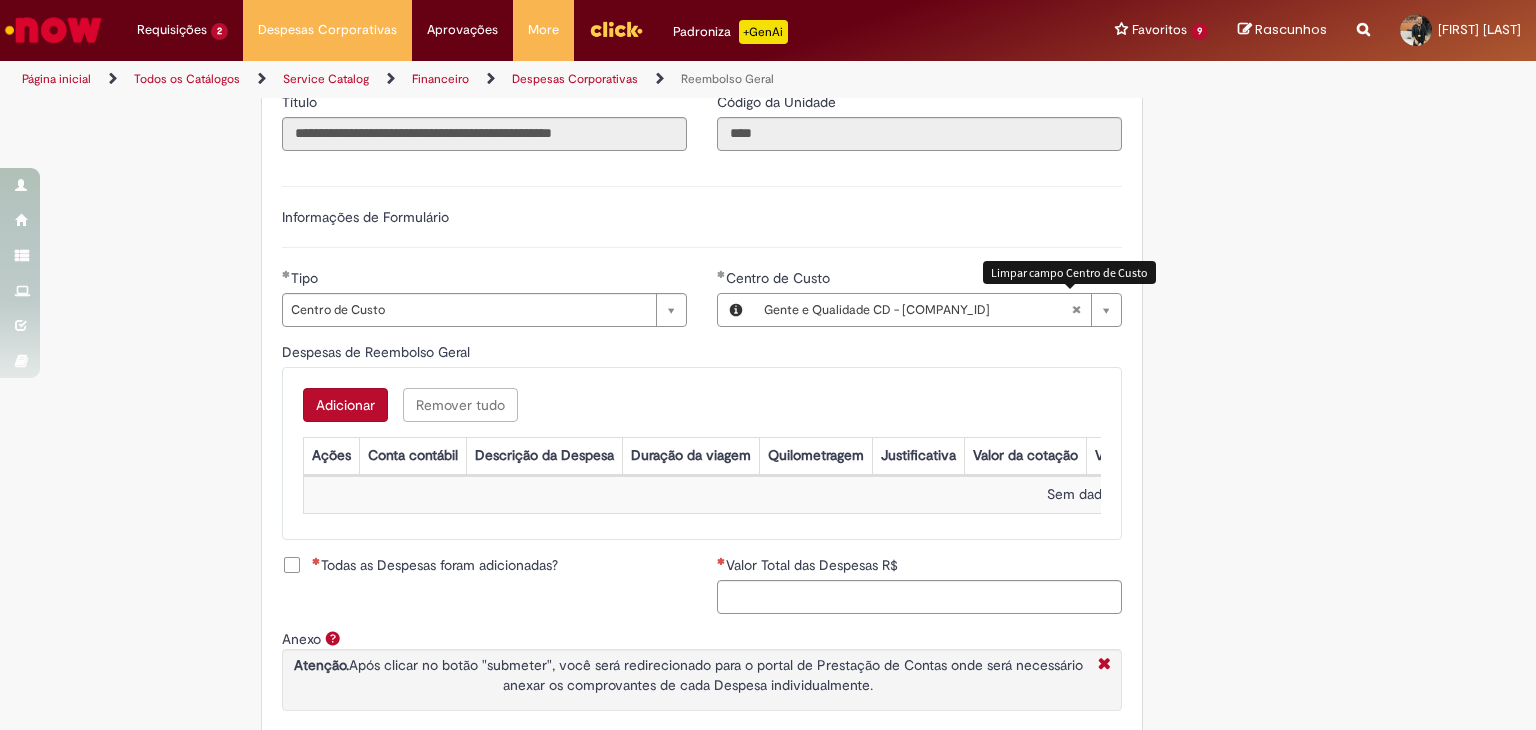 drag, startPoint x: 1076, startPoint y: 309, endPoint x: 826, endPoint y: 153, distance: 294.67947 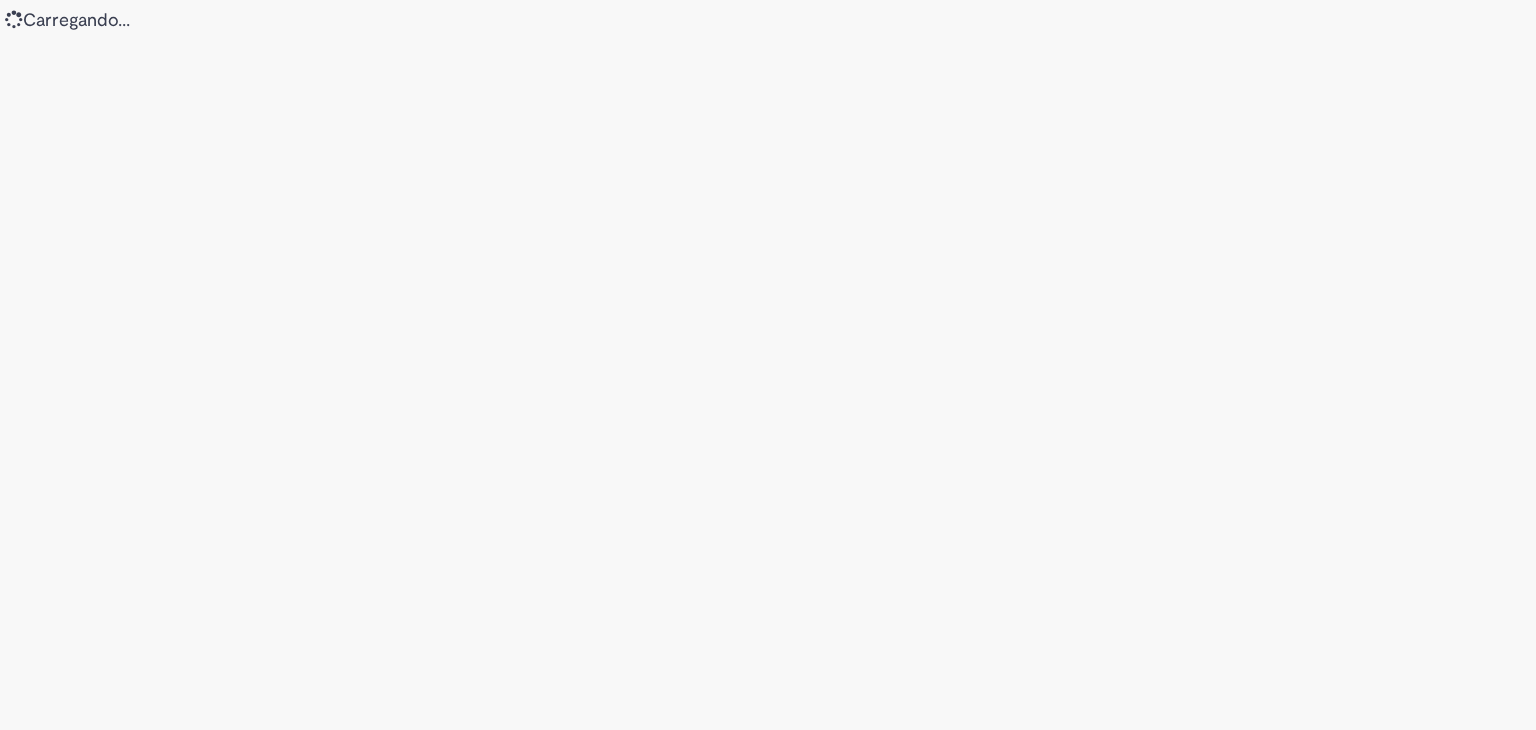scroll, scrollTop: 0, scrollLeft: 0, axis: both 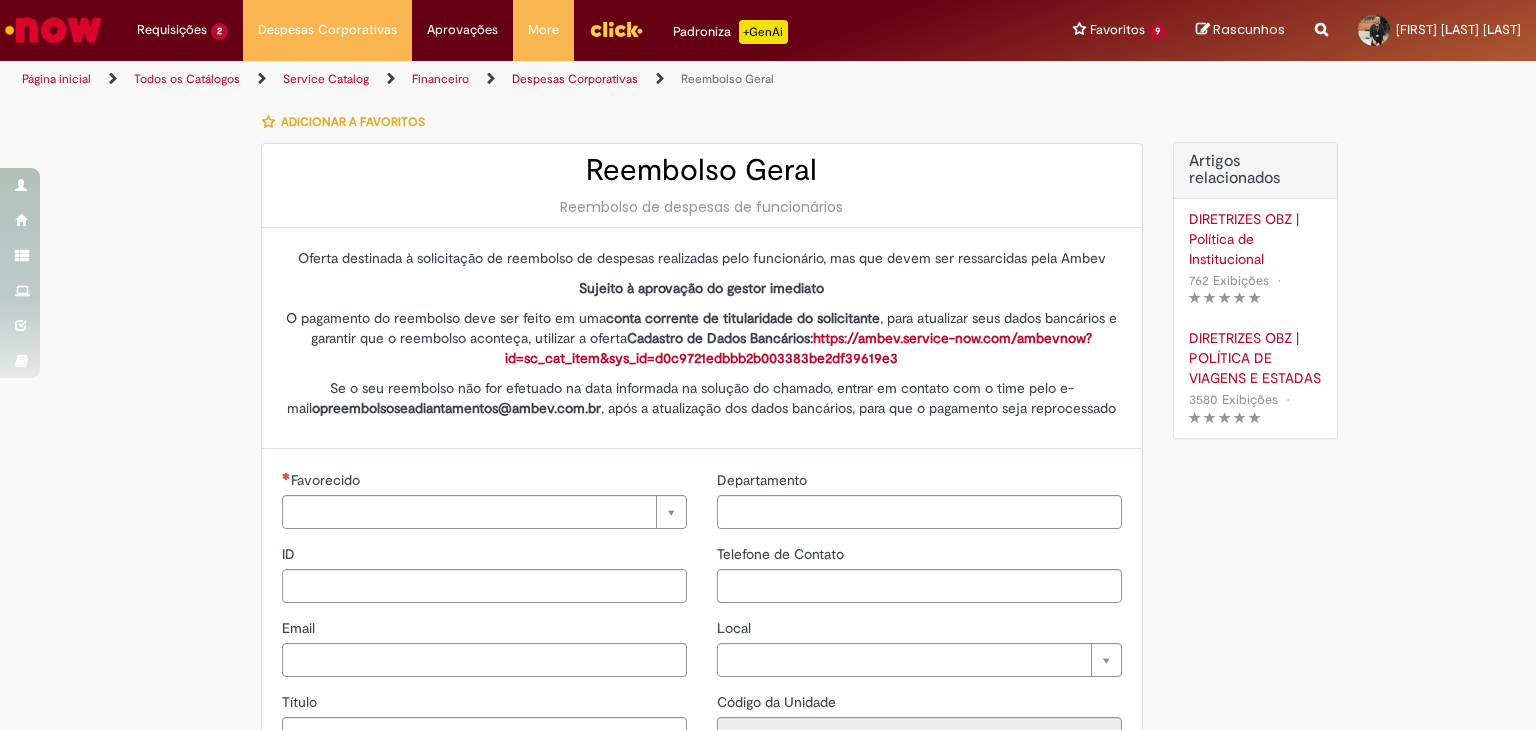 type on "********" 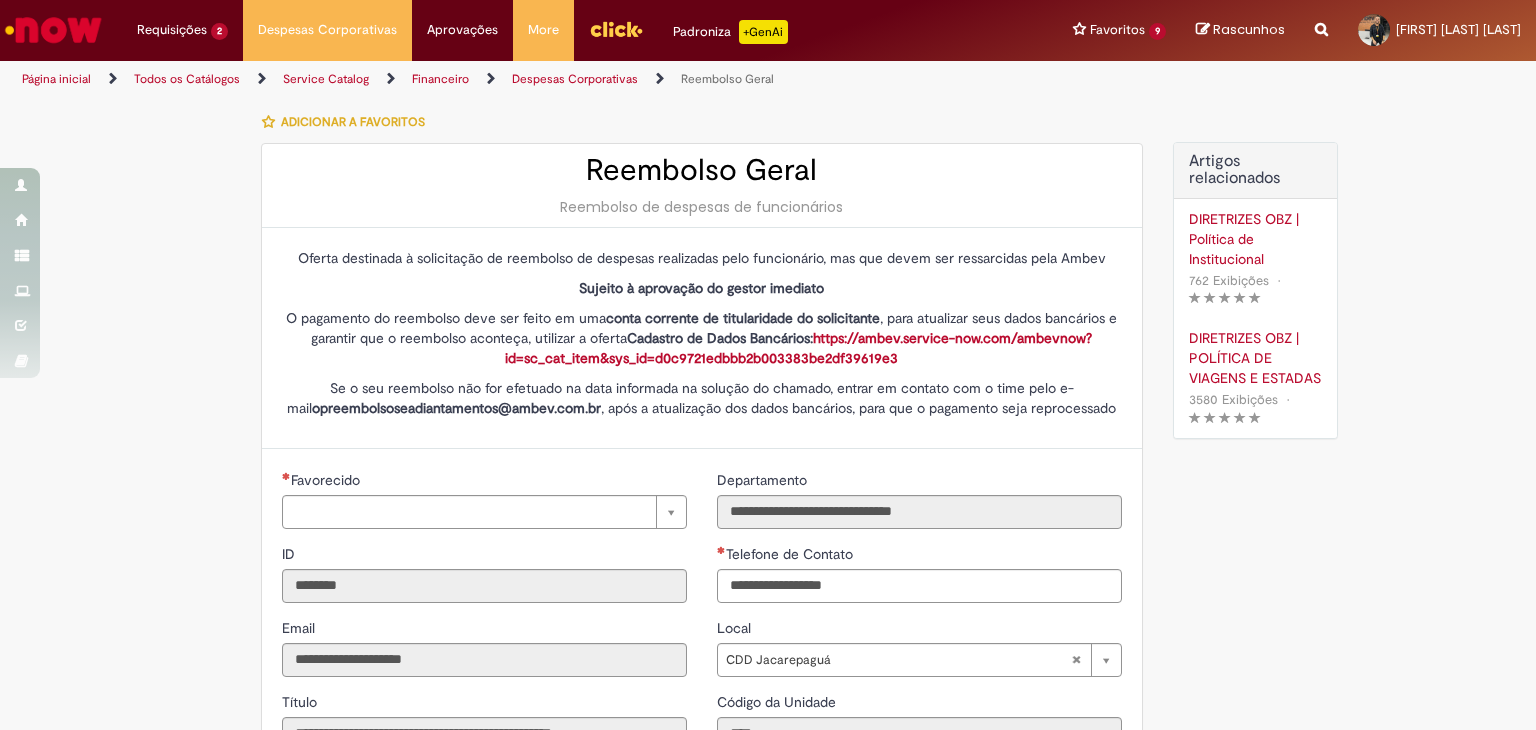 type on "**********" 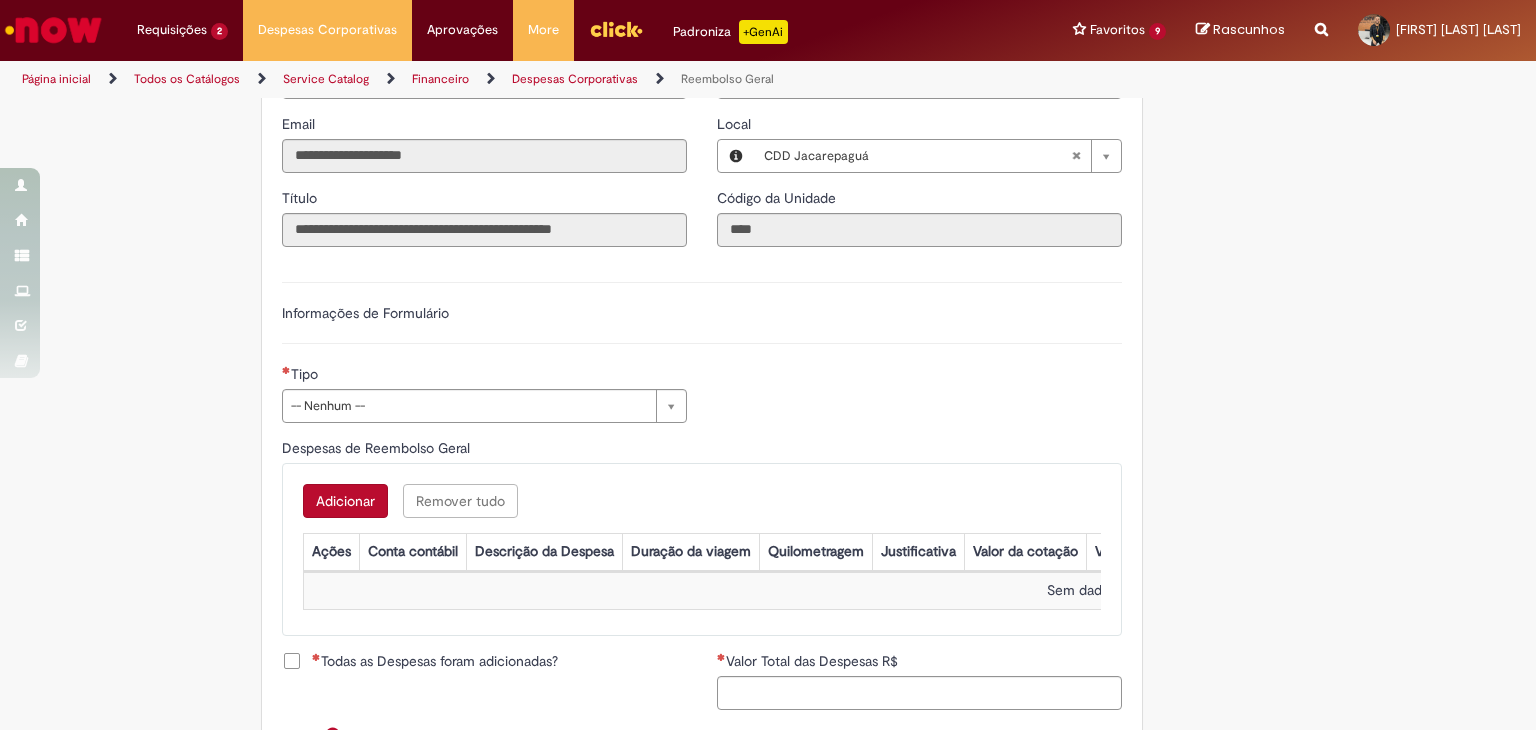 scroll, scrollTop: 600, scrollLeft: 0, axis: vertical 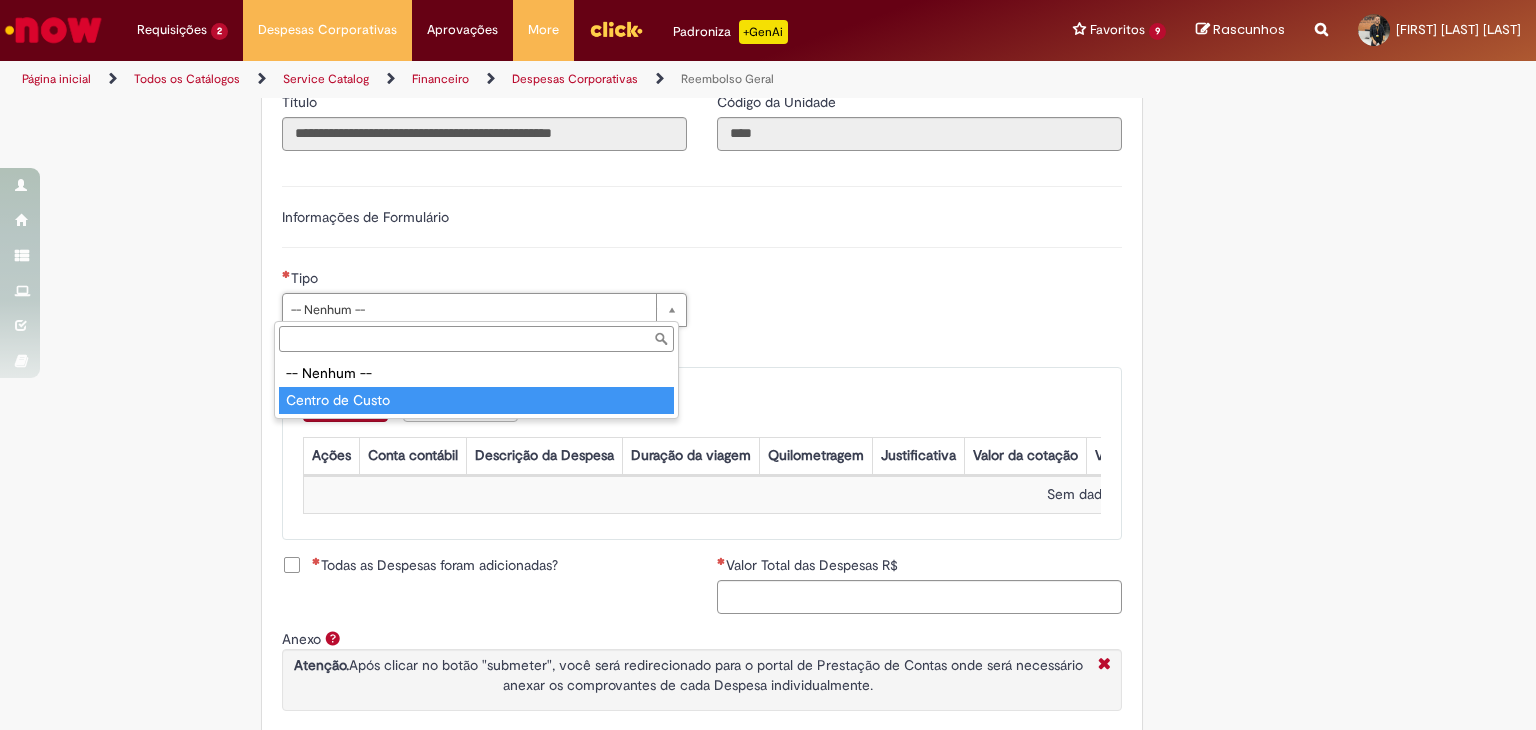type on "**********" 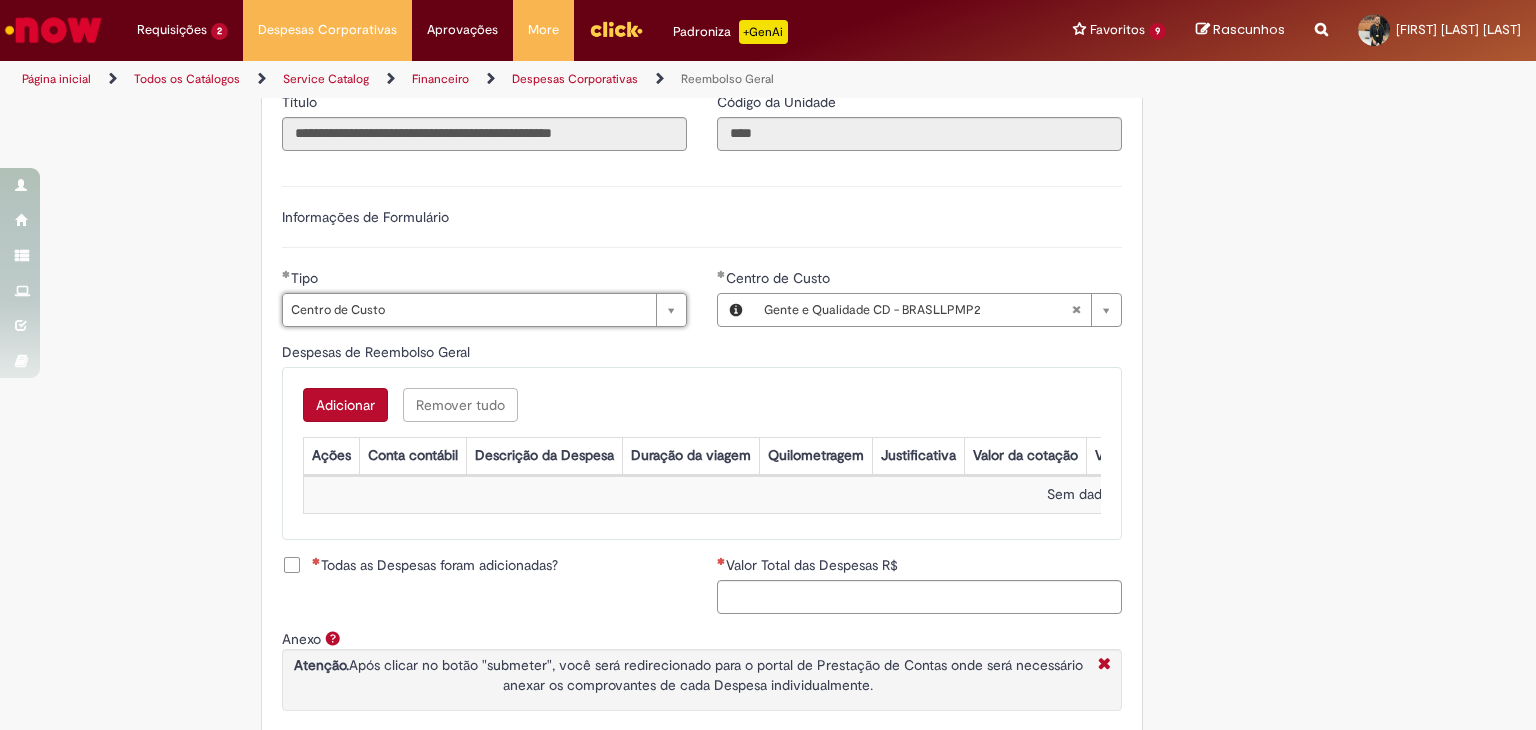click on "Adicionar" at bounding box center (345, 405) 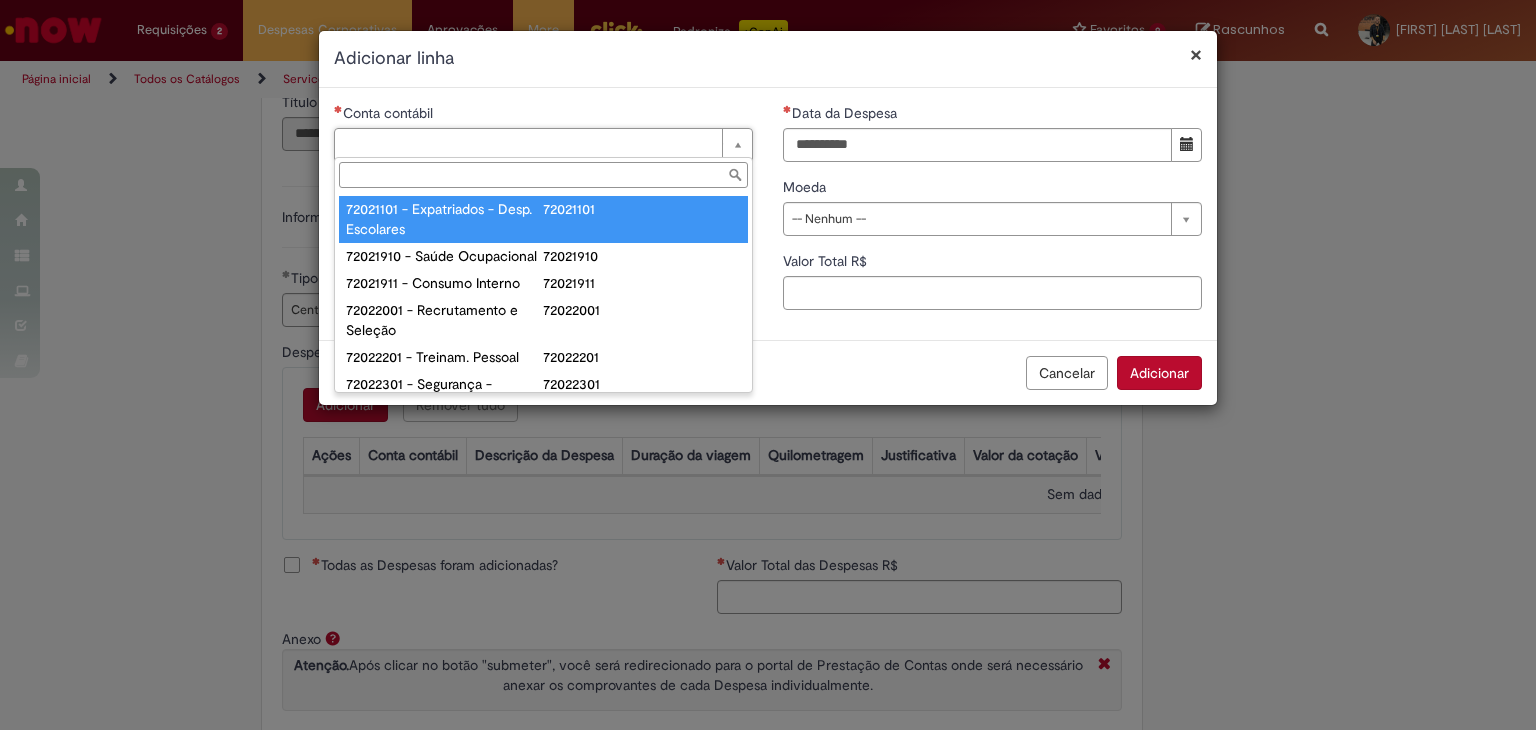type on "*" 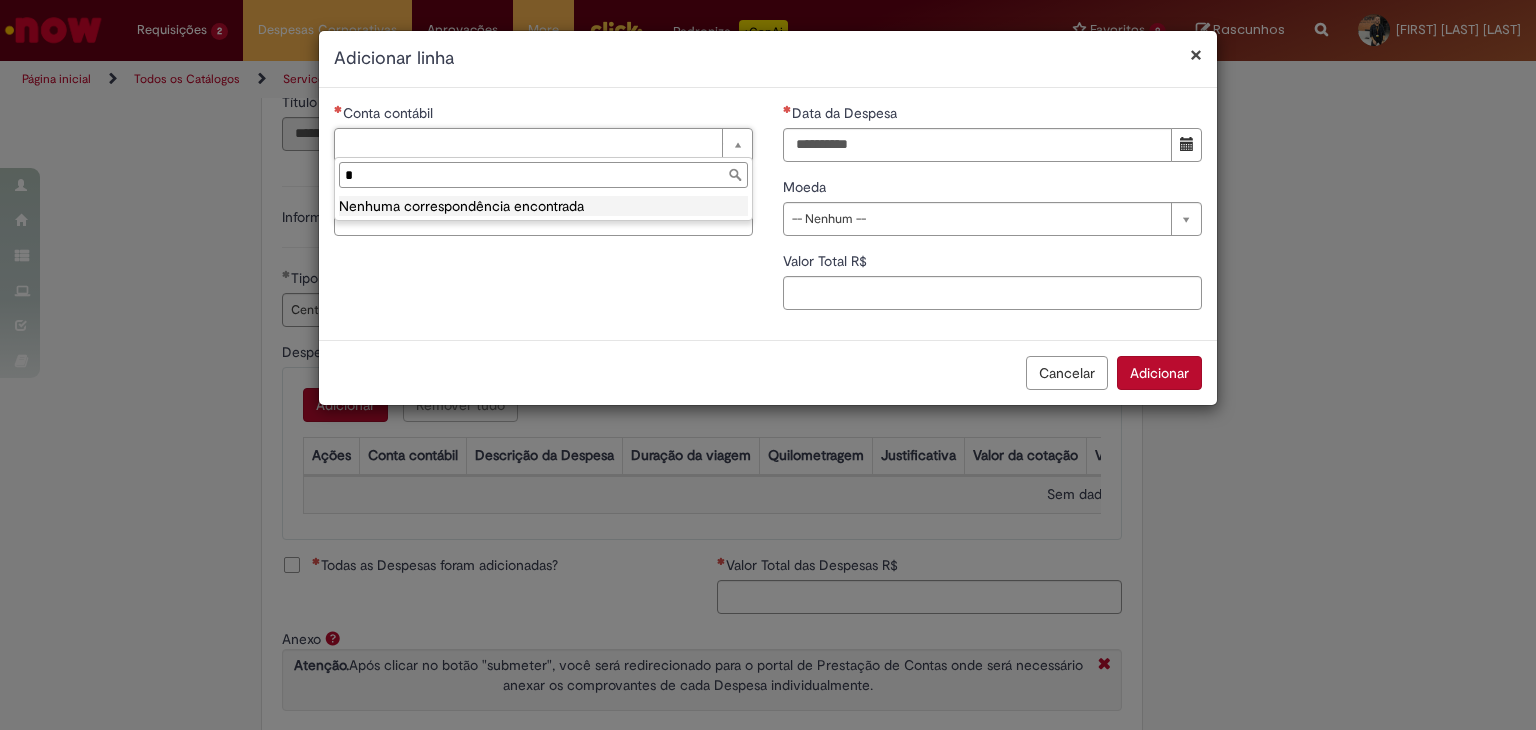 type 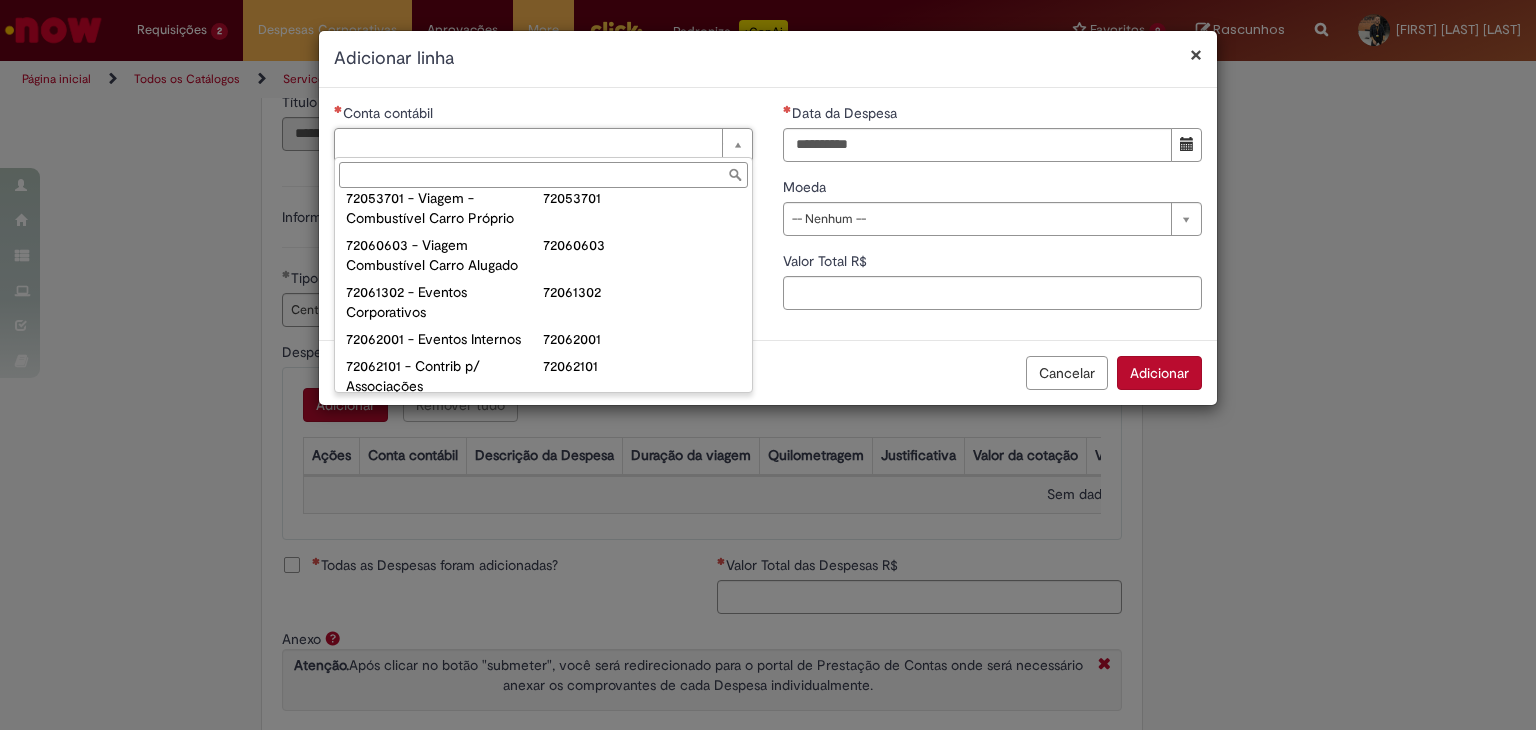 scroll, scrollTop: 1400, scrollLeft: 0, axis: vertical 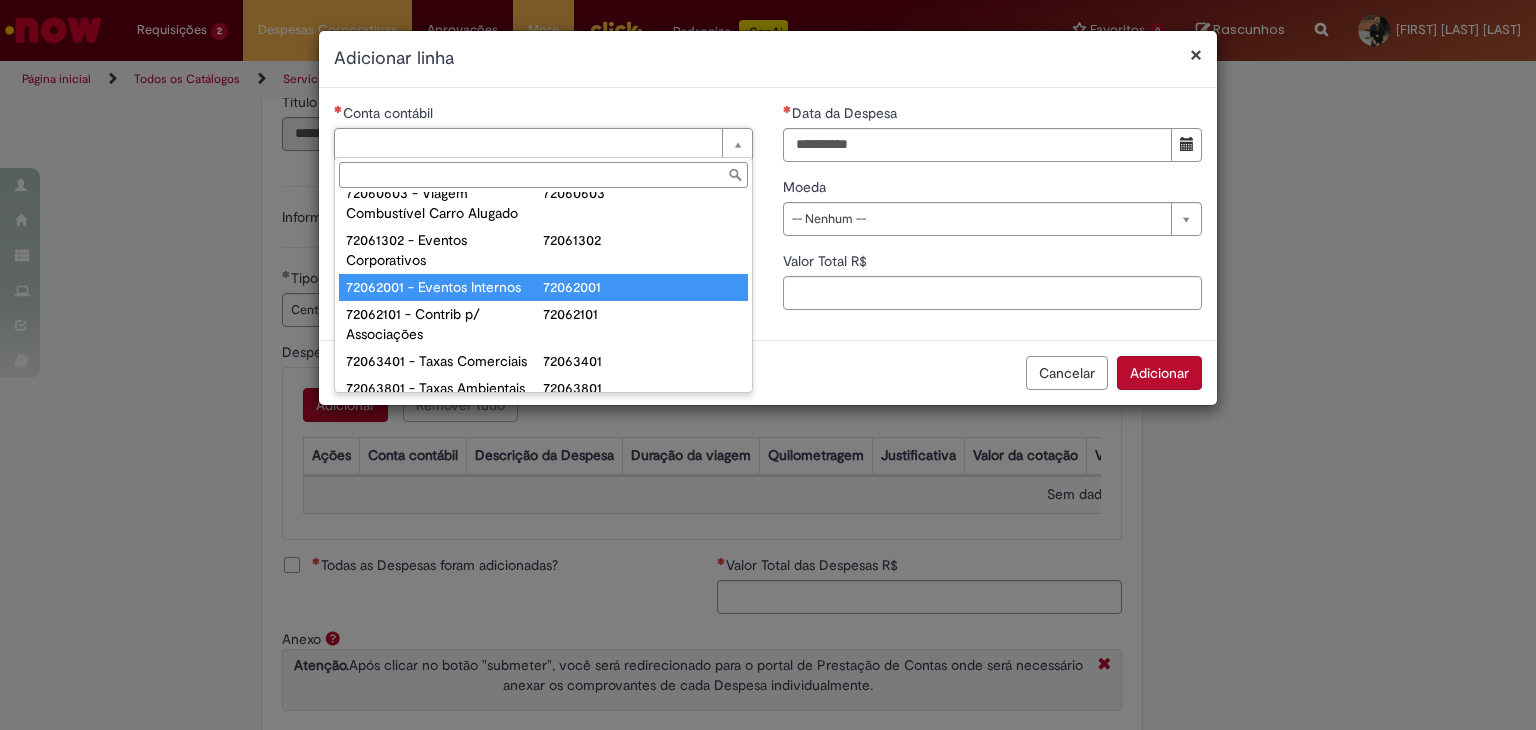type on "**********" 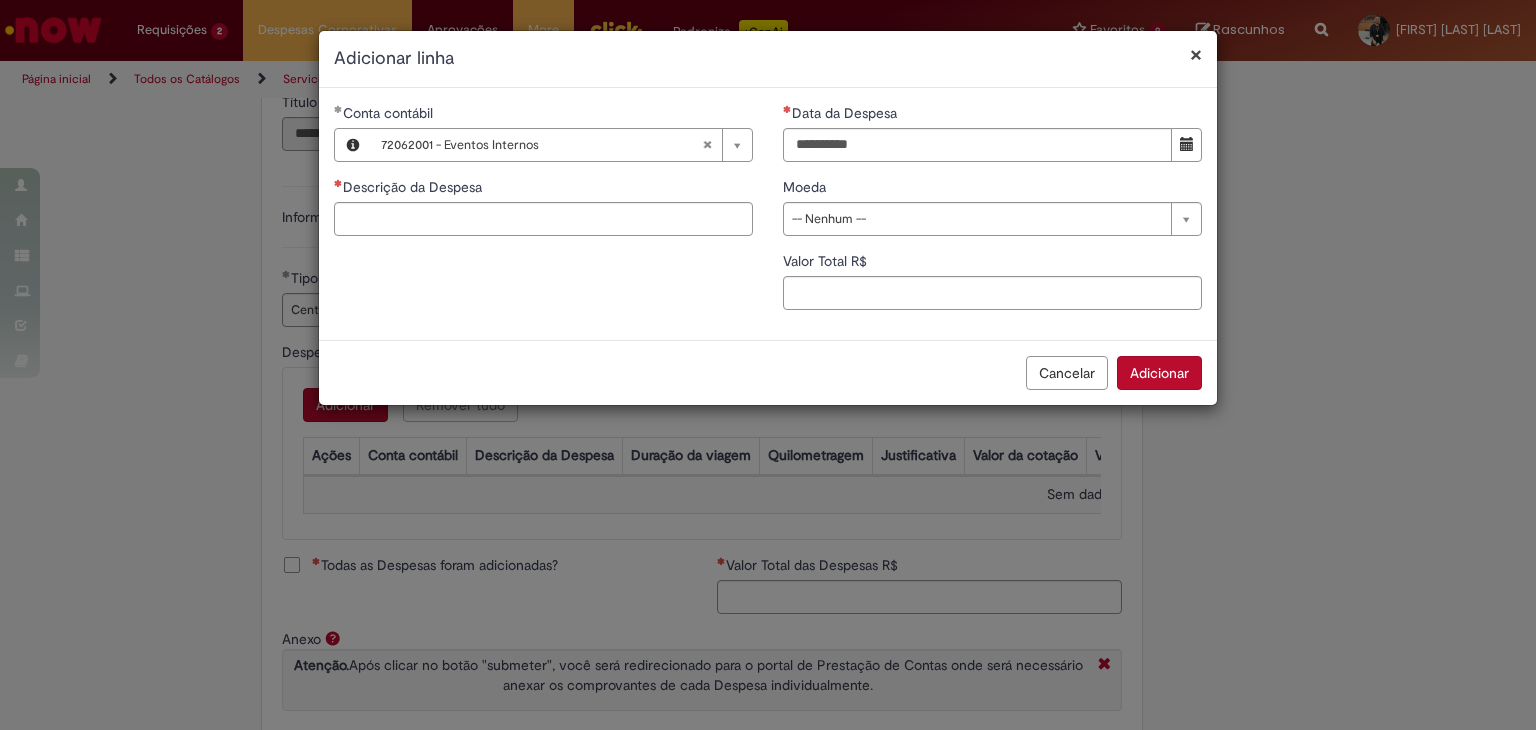 click on "Data da Despesa" at bounding box center [992, 115] 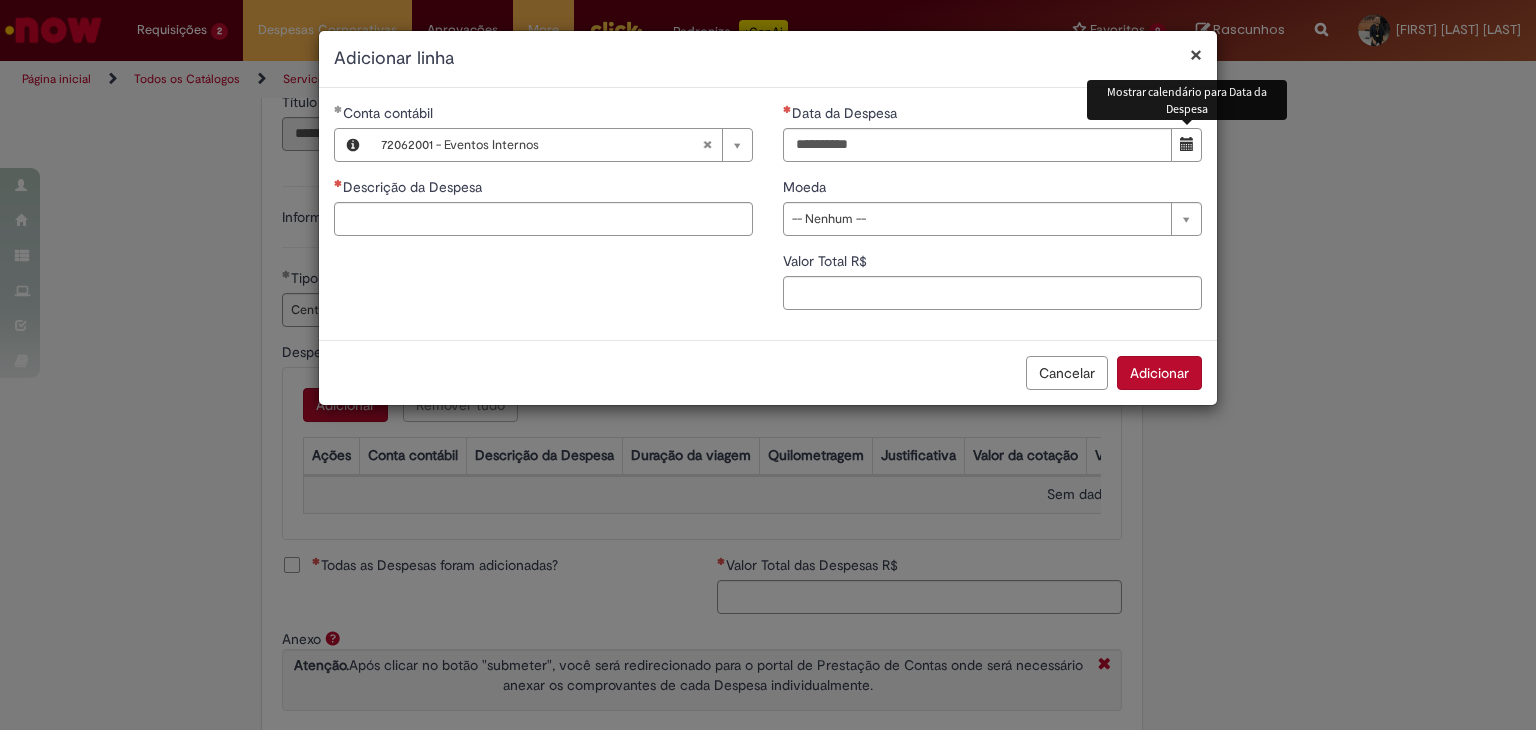 click at bounding box center (1186, 145) 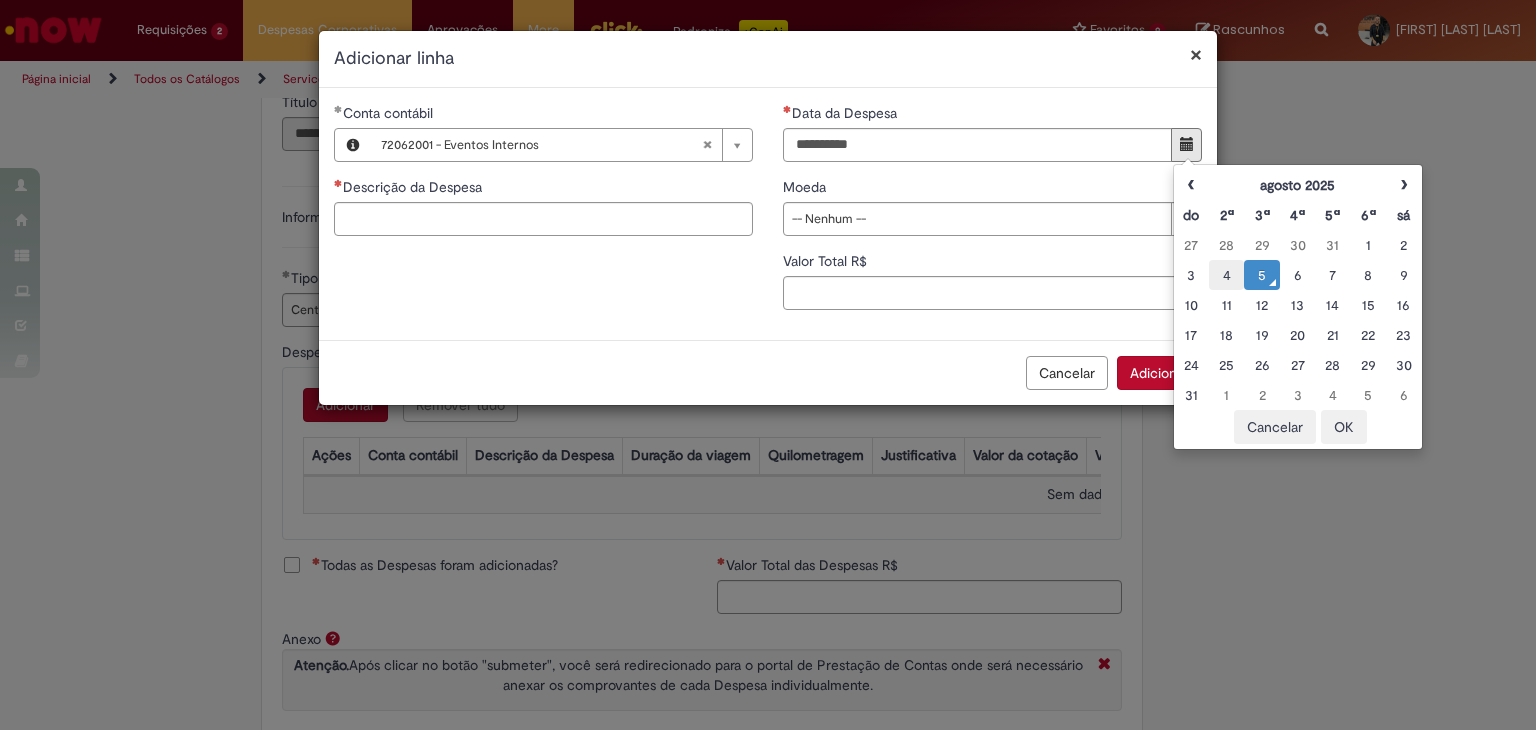 click on "4" at bounding box center [1226, 275] 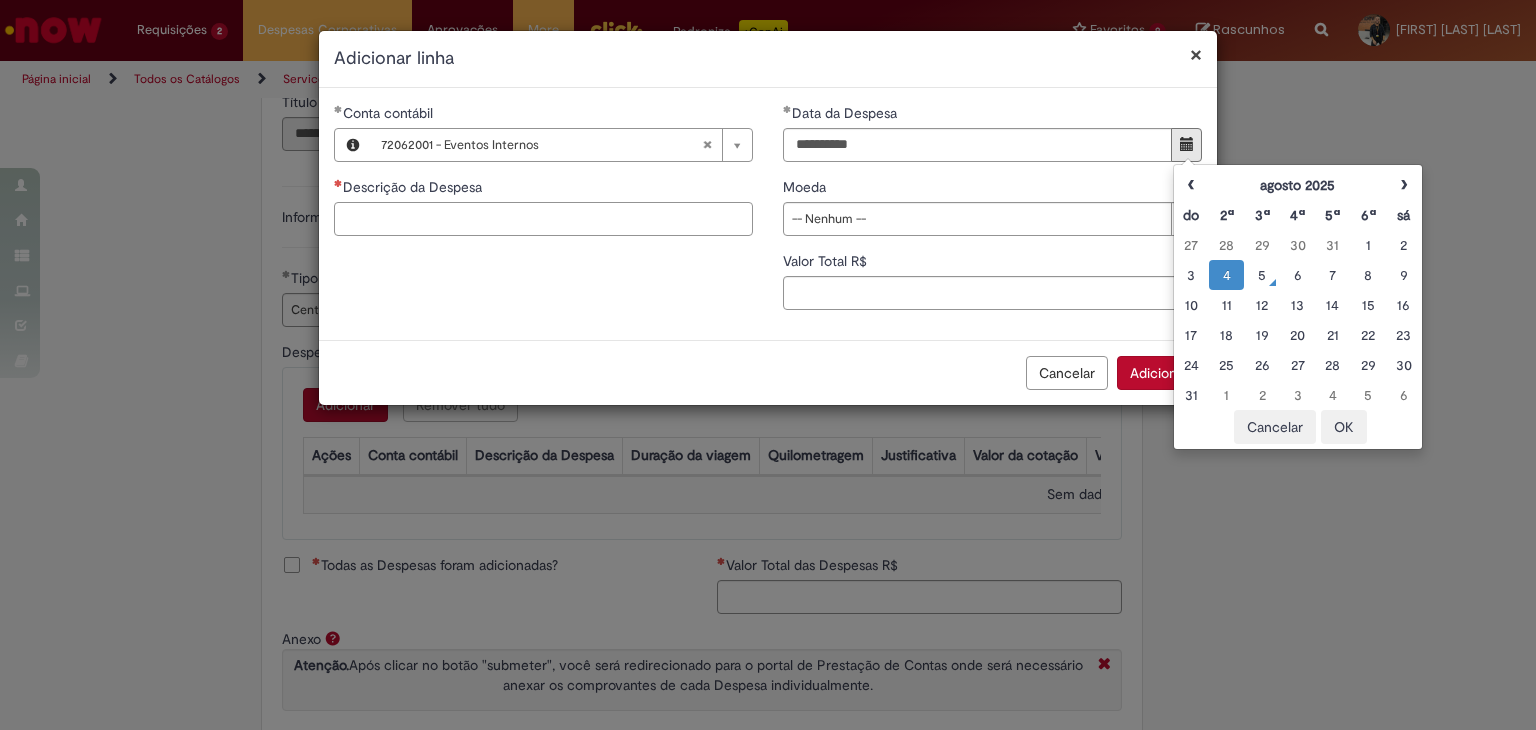 click on "Descrição da Despesa" at bounding box center (543, 219) 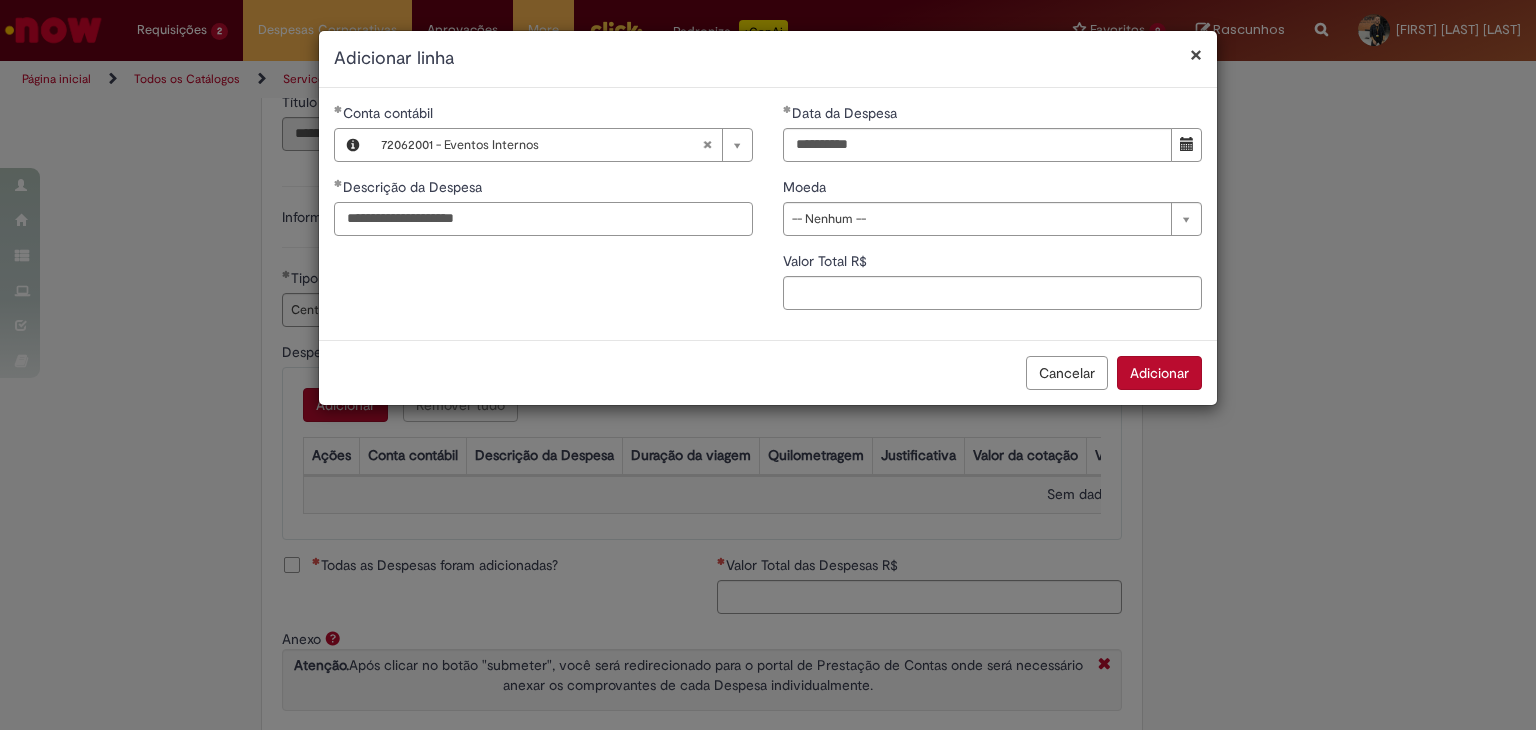 type on "**********" 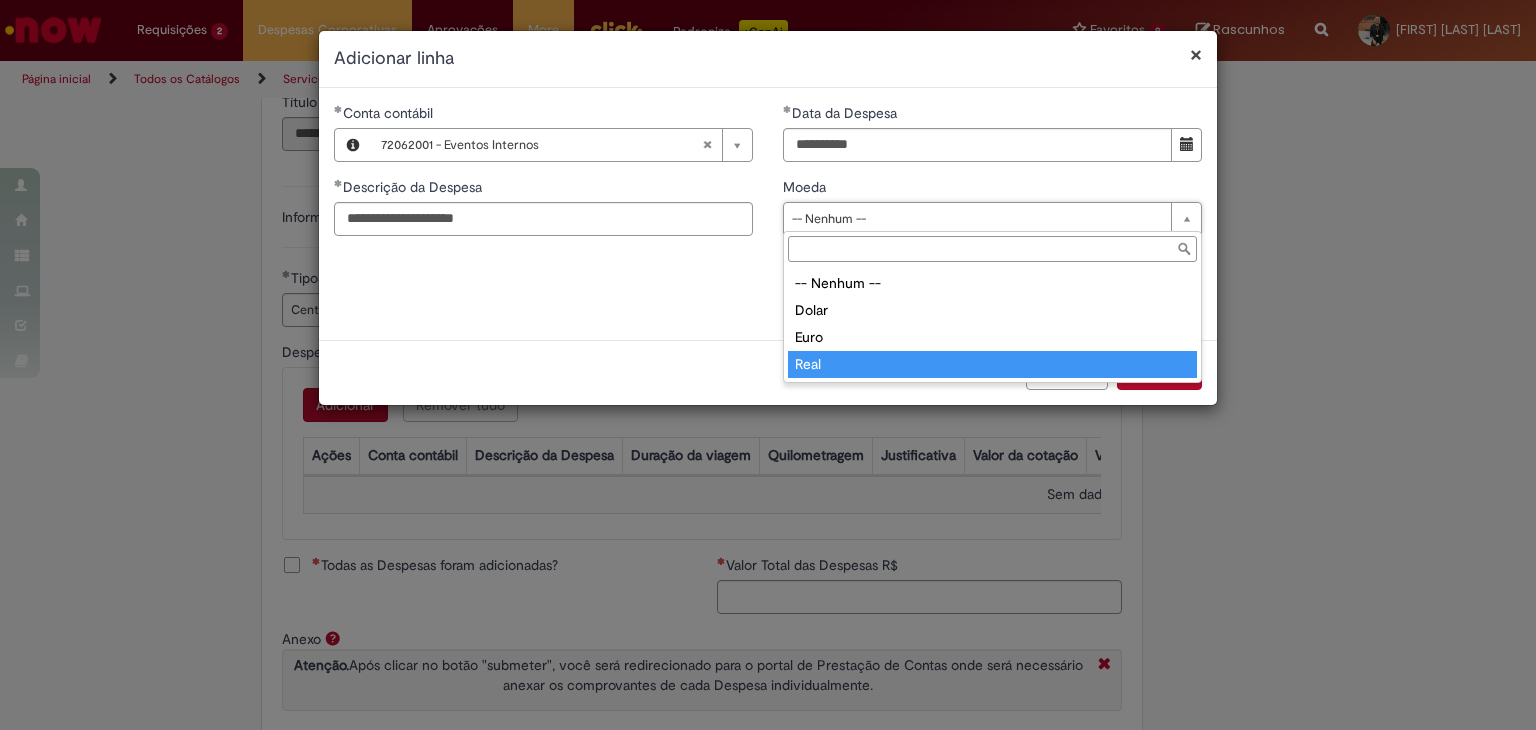 type on "****" 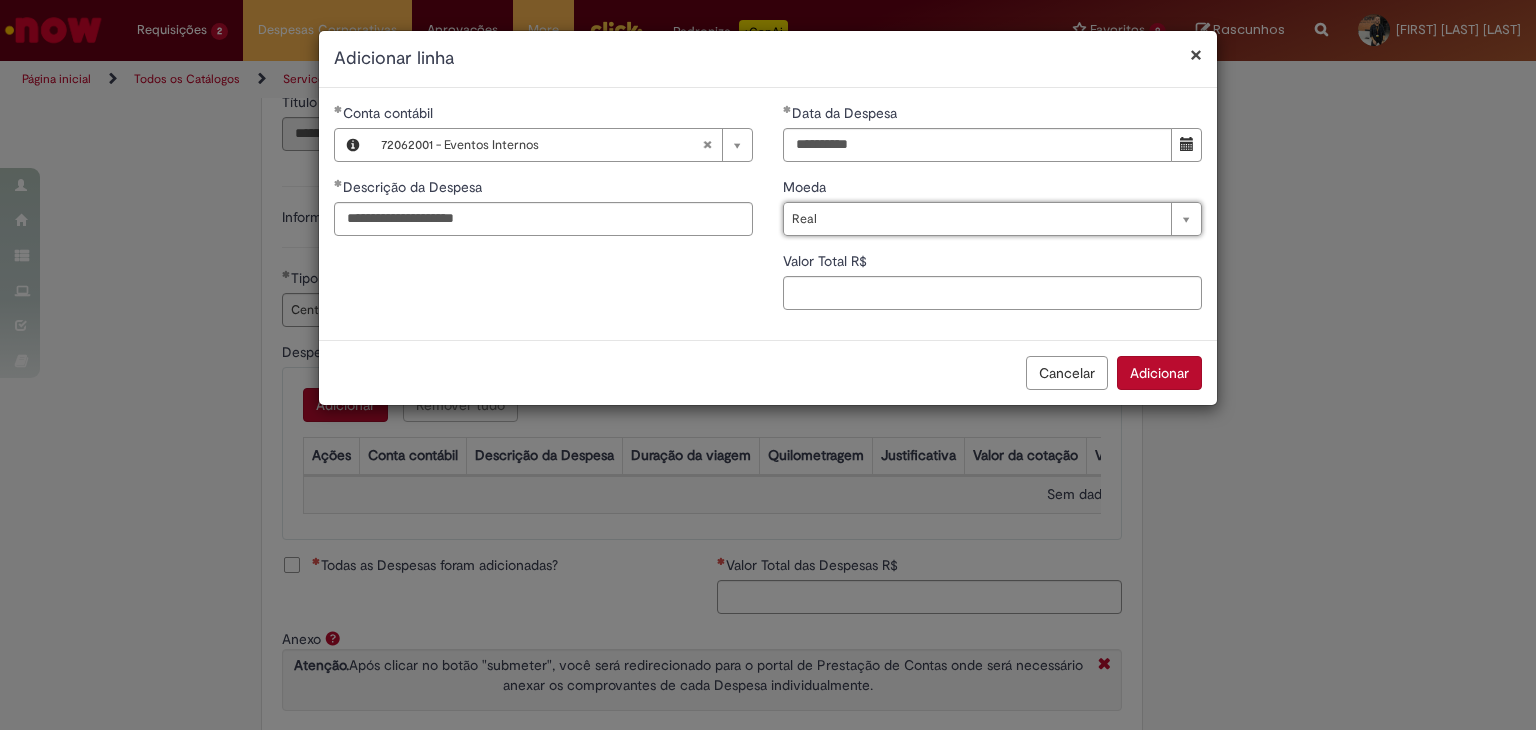 click on "**********" at bounding box center (768, 214) 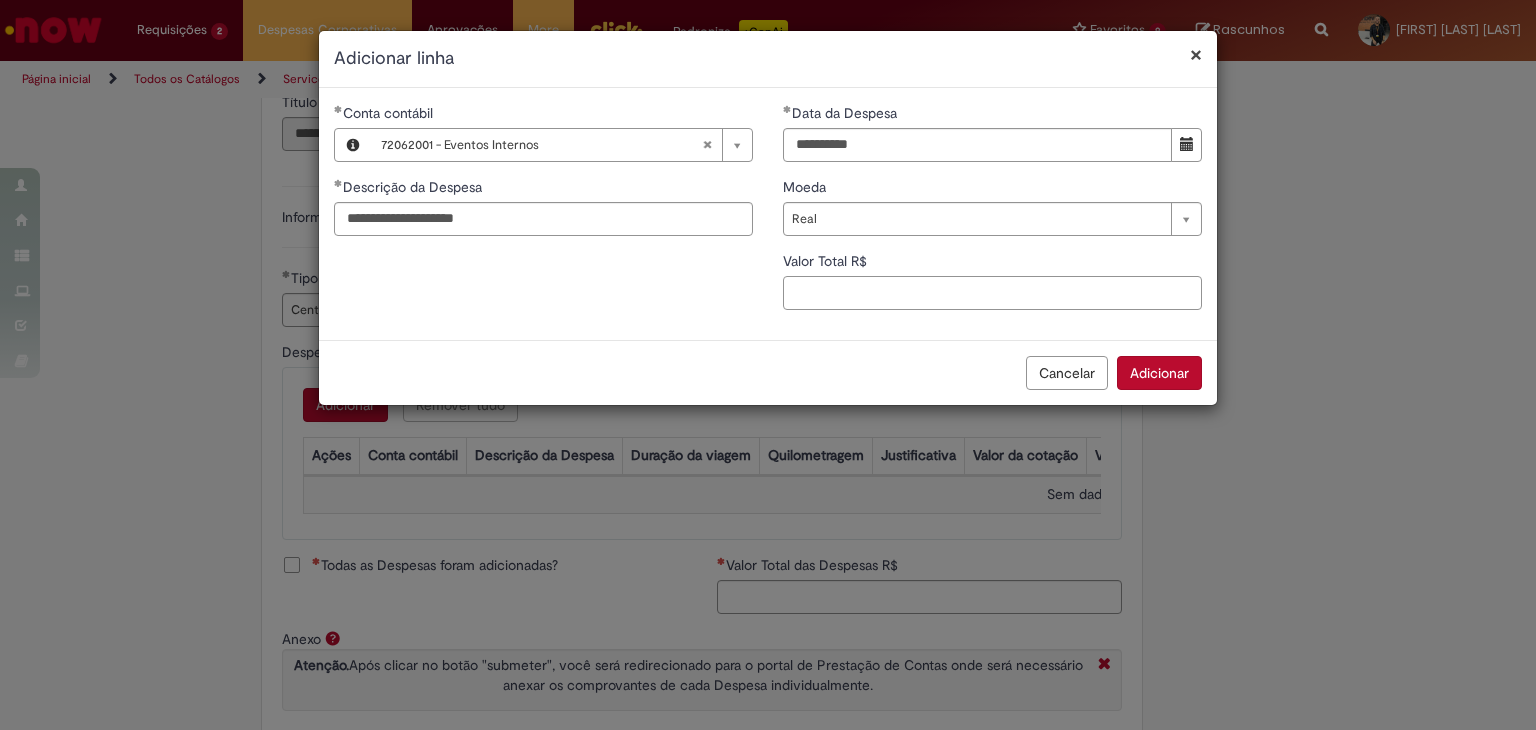 click on "Valor Total R$" at bounding box center [992, 293] 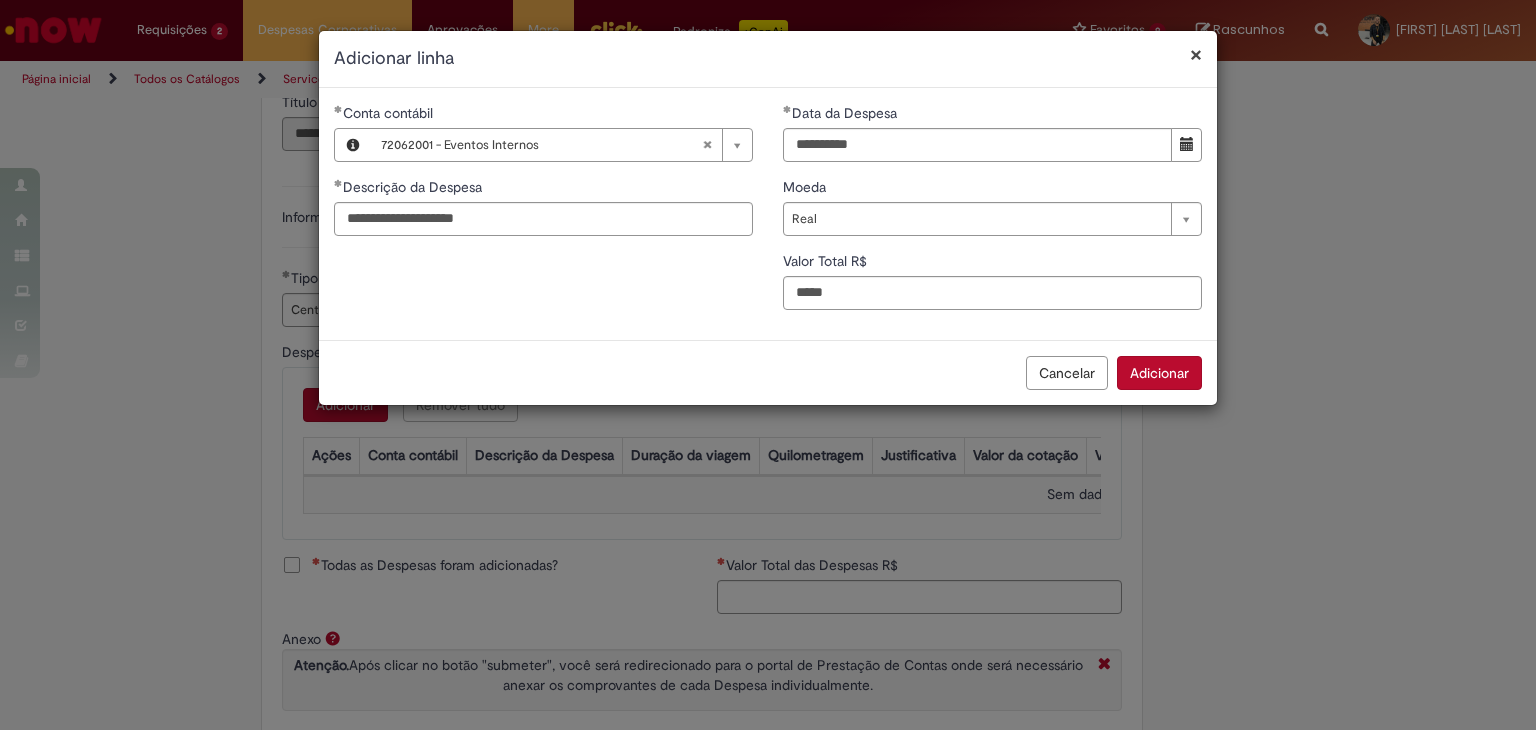 type on "*****" 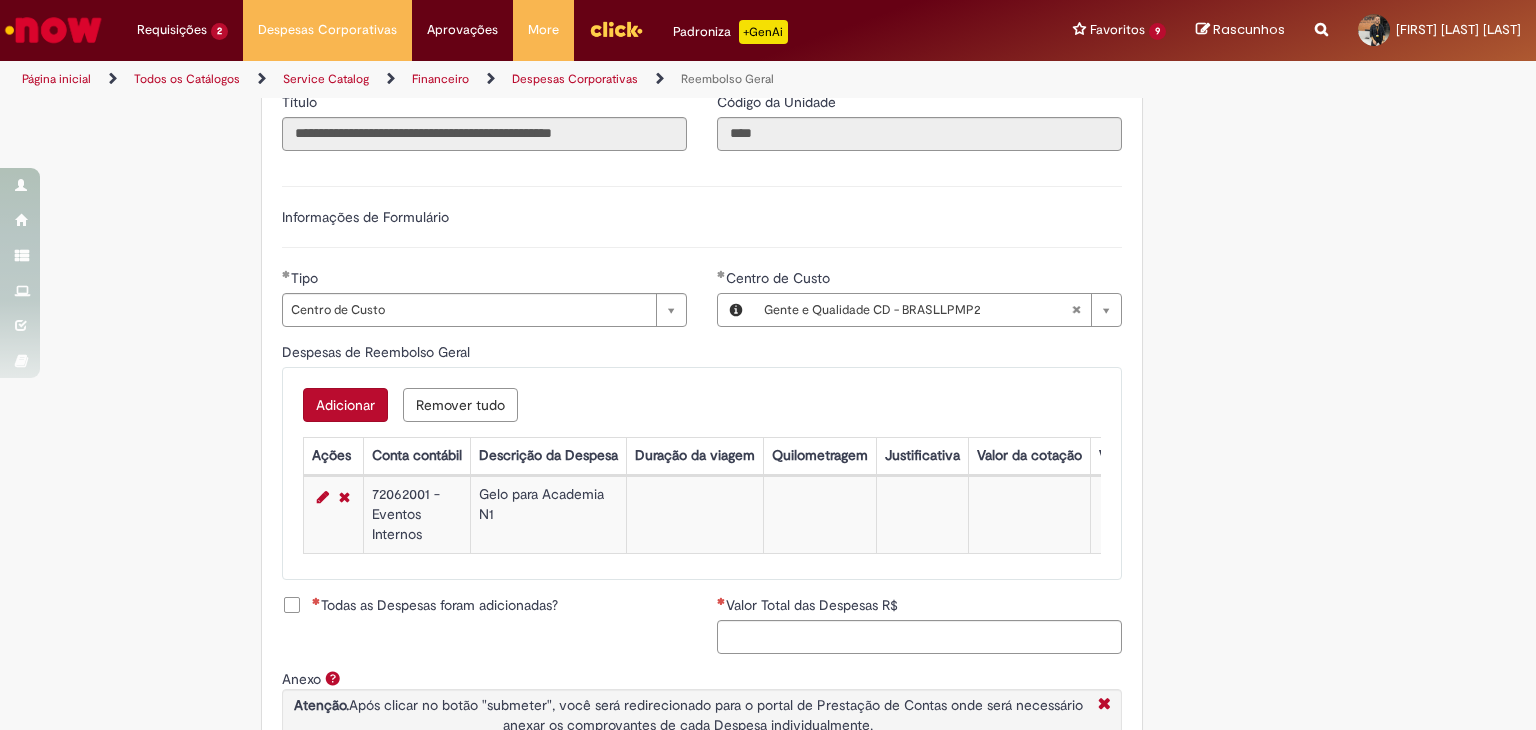 click on "Adicionar a Favoritos
Reembolso Geral
Reembolso de despesas de funcionários
Oferta destinada à solicitação de reembolso de despesas realizadas pelo funcionário, mas que devem ser ressarcidas pela Ambev
Sujeito à aprovação do gestor imediato
O pagamento do reembolso deve ser feito em uma  conta corrente de titularidade do solicitante , para atualizar seus dados bancários e garantir que o reembolso aconteça, utilizar a oferta  Cadastro de Dados Bancários:  https://ambev.service-now.com/ambevnow?id=sc_cat_item&sys_id=d0c9721edbbb2b003383be2df39619e3
Se o seu reembolso não for efetuado na data informada na solução do chamado, entrar em contato com o time pelo e-mail  opreembolsoseadiantamentos@ambev.com.br , após a atualização dos dados bancários, para que o pagamento seja reprocessado
sap a integrar ** Country Code **" at bounding box center [768, 210] 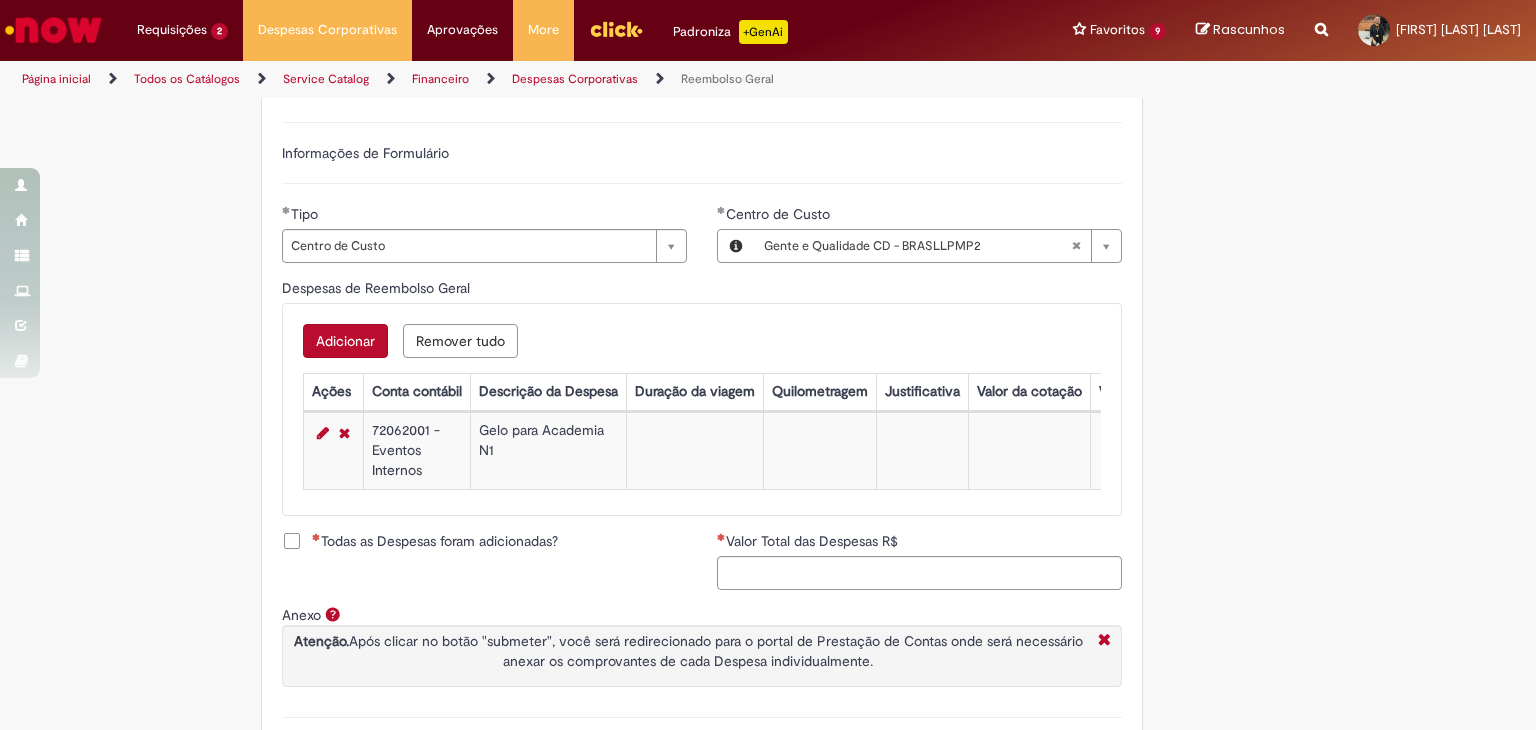 scroll, scrollTop: 800, scrollLeft: 0, axis: vertical 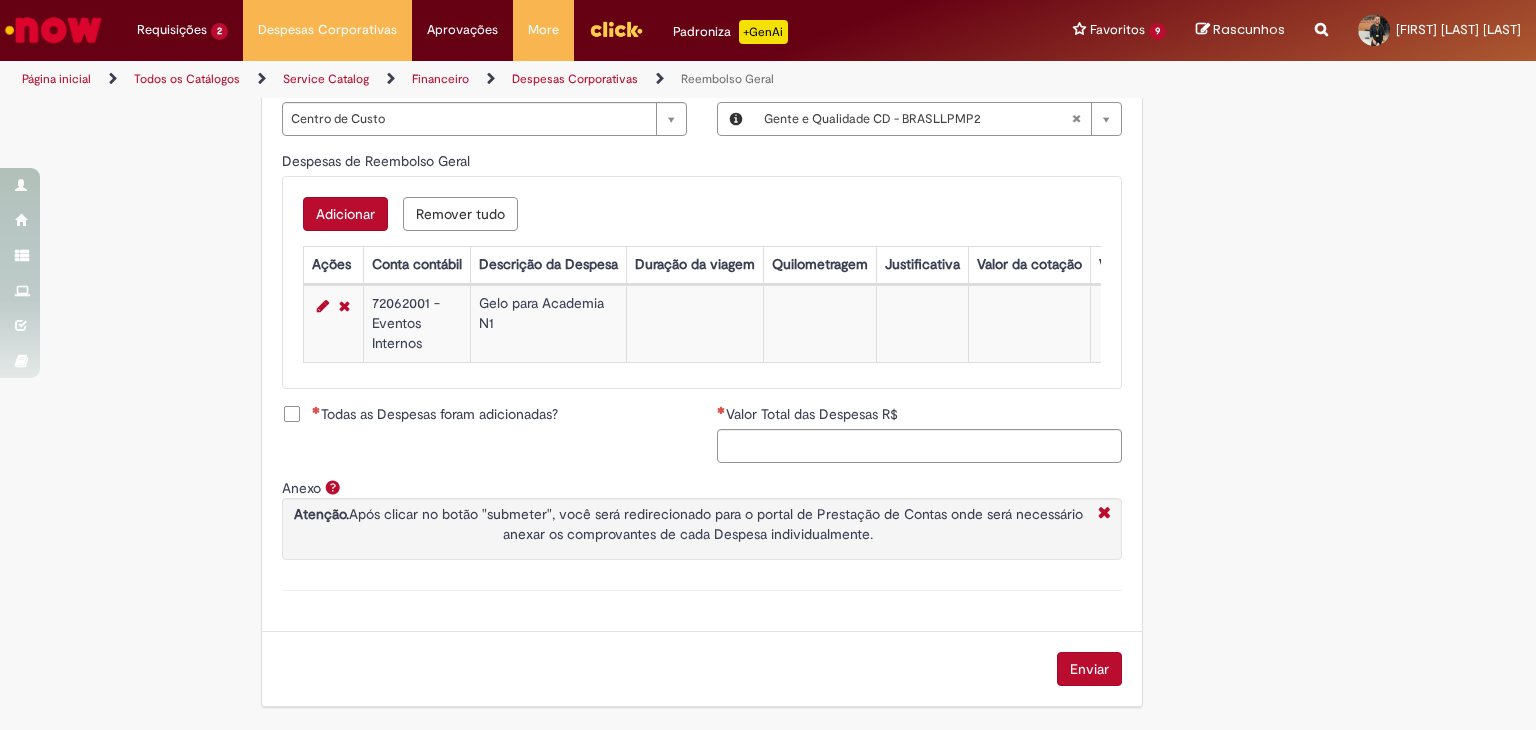 click on "Todas as Despesas foram adicionadas?" at bounding box center (435, 414) 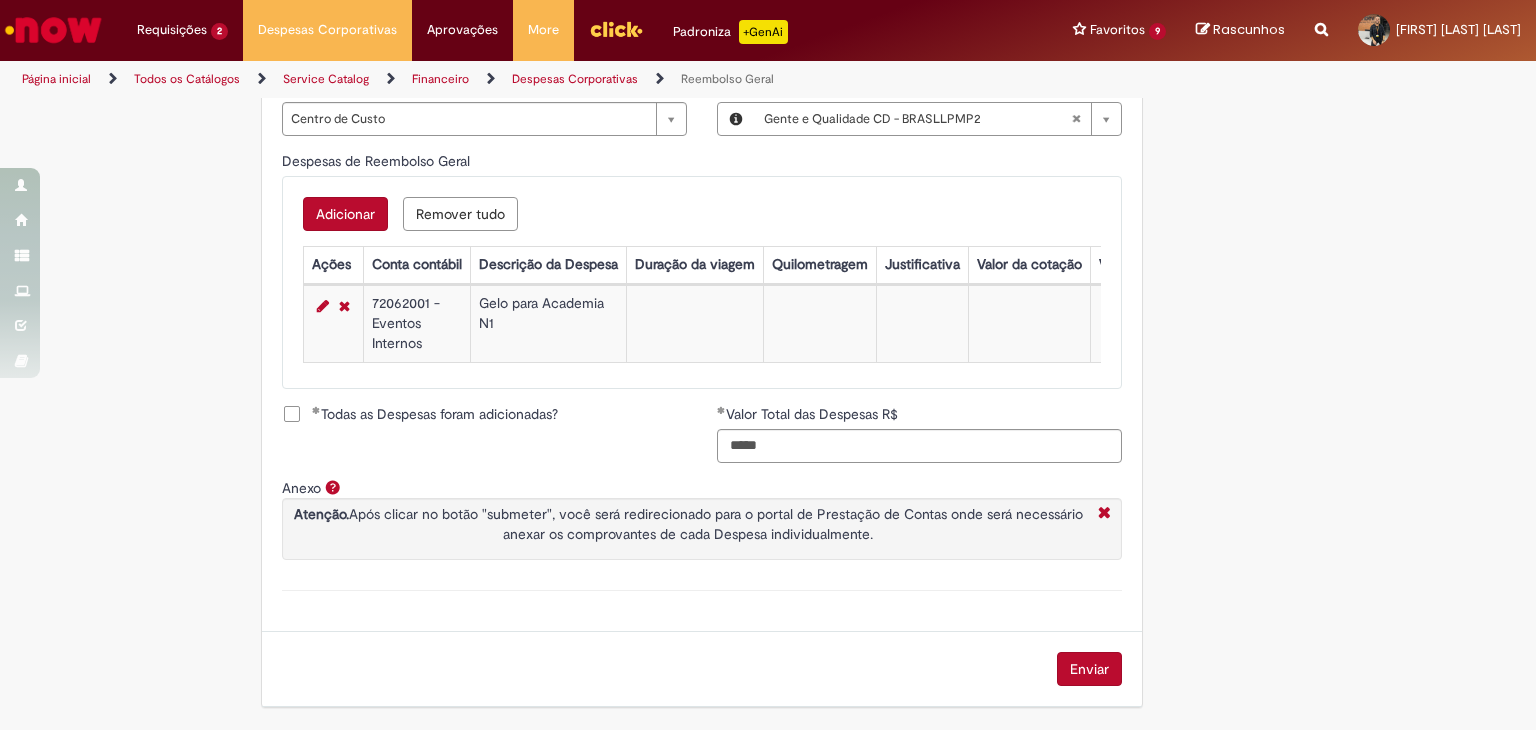 scroll, scrollTop: 801, scrollLeft: 0, axis: vertical 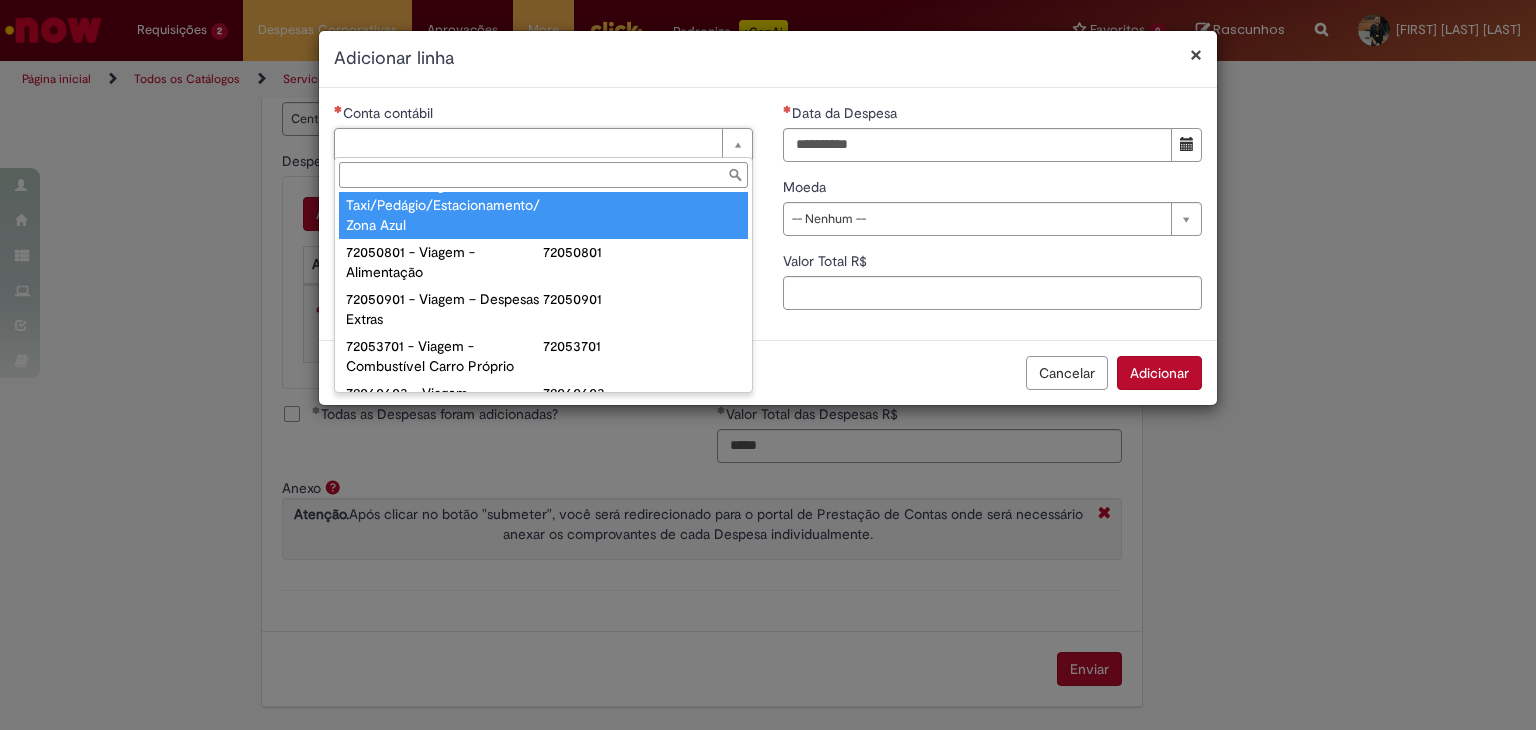 type on "**********" 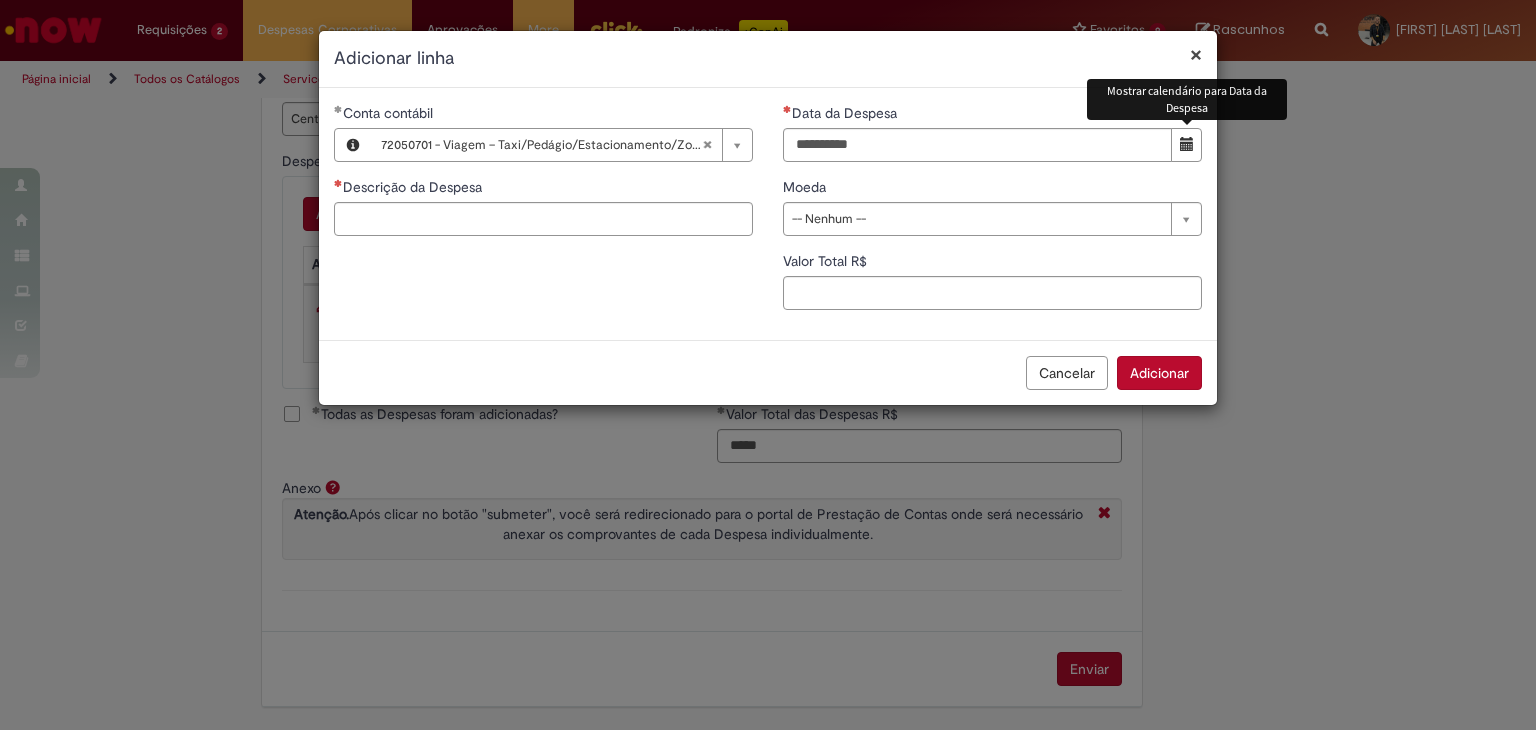 click at bounding box center (1186, 145) 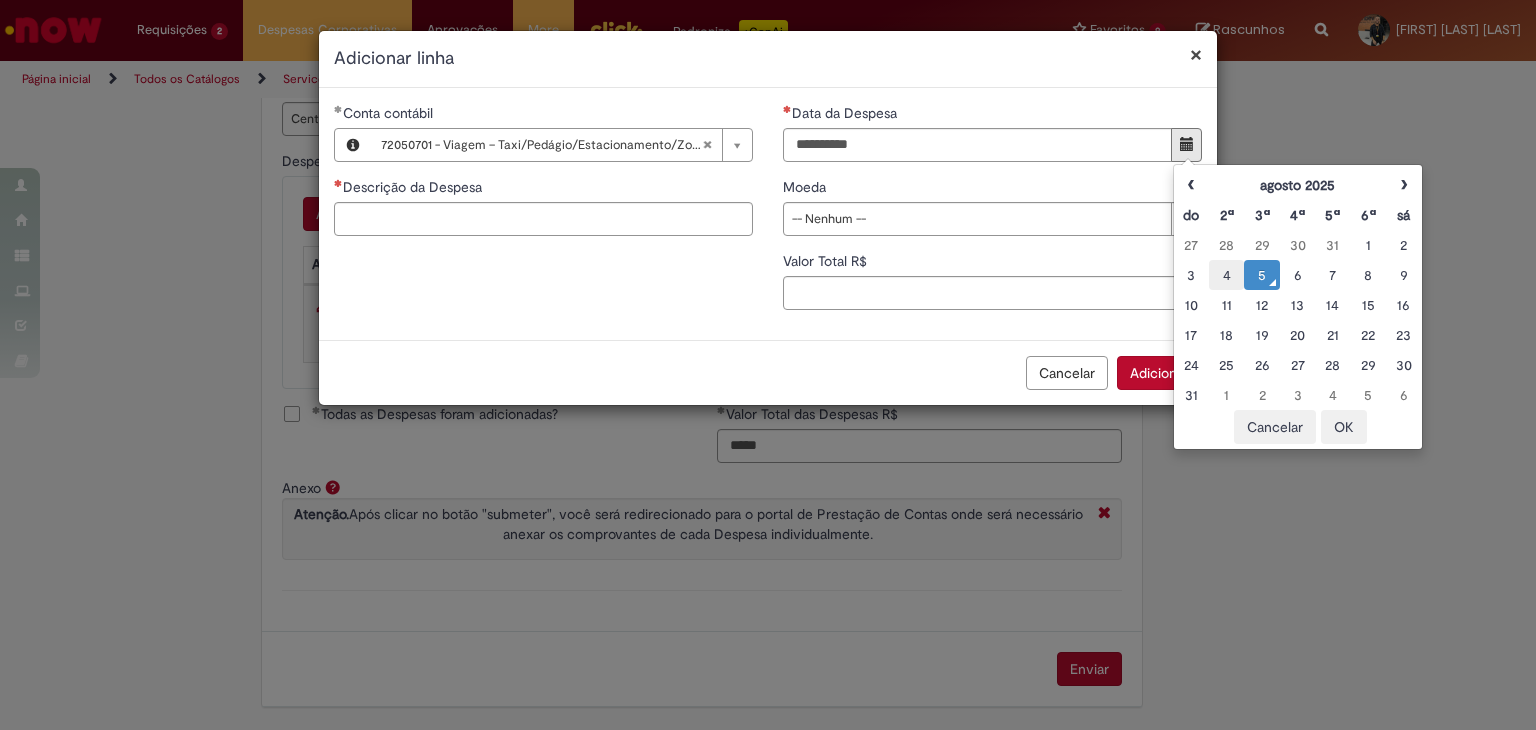 click on "4" at bounding box center [1226, 275] 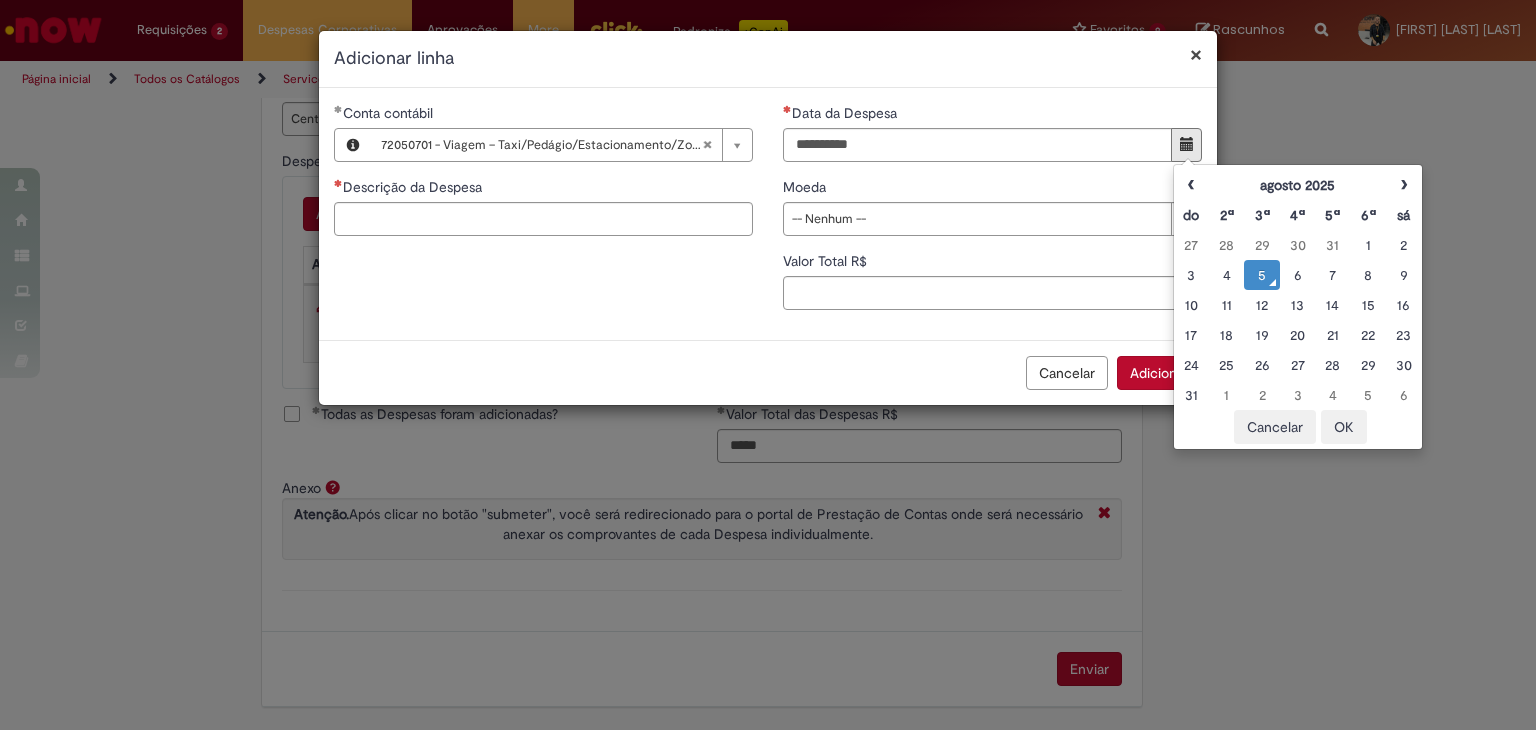 type on "**********" 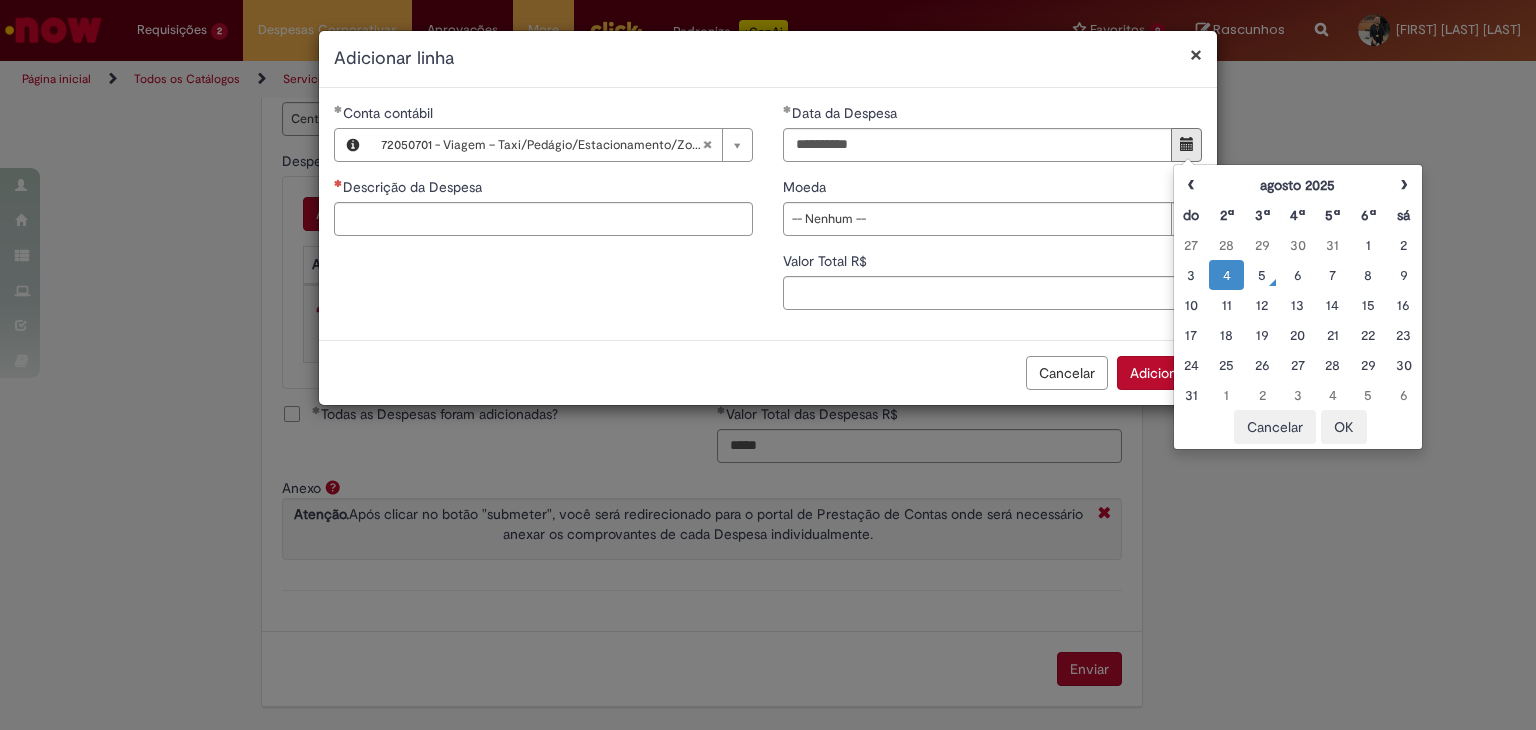click on "Descrição da Despesa" at bounding box center [543, 189] 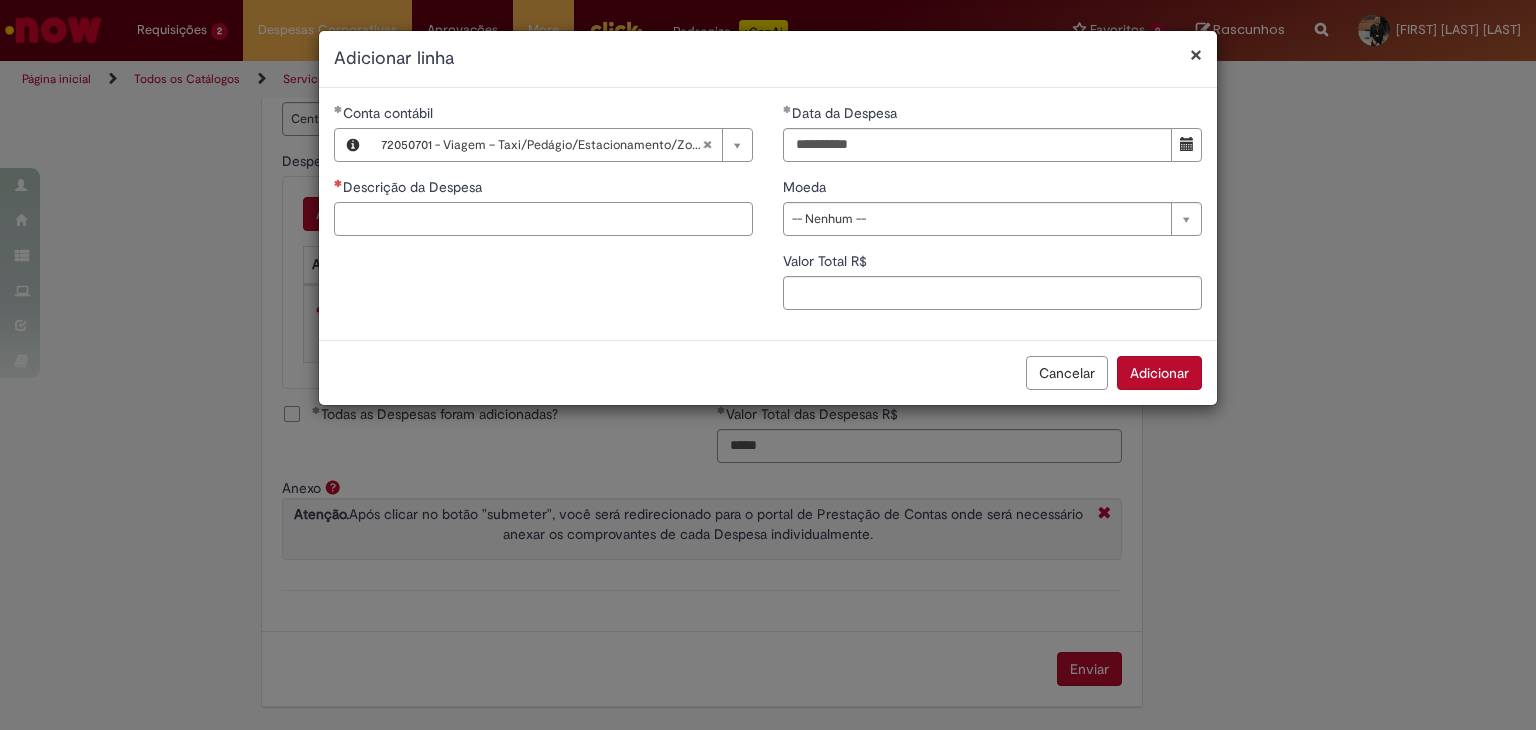 click on "Descrição da Despesa" at bounding box center [543, 219] 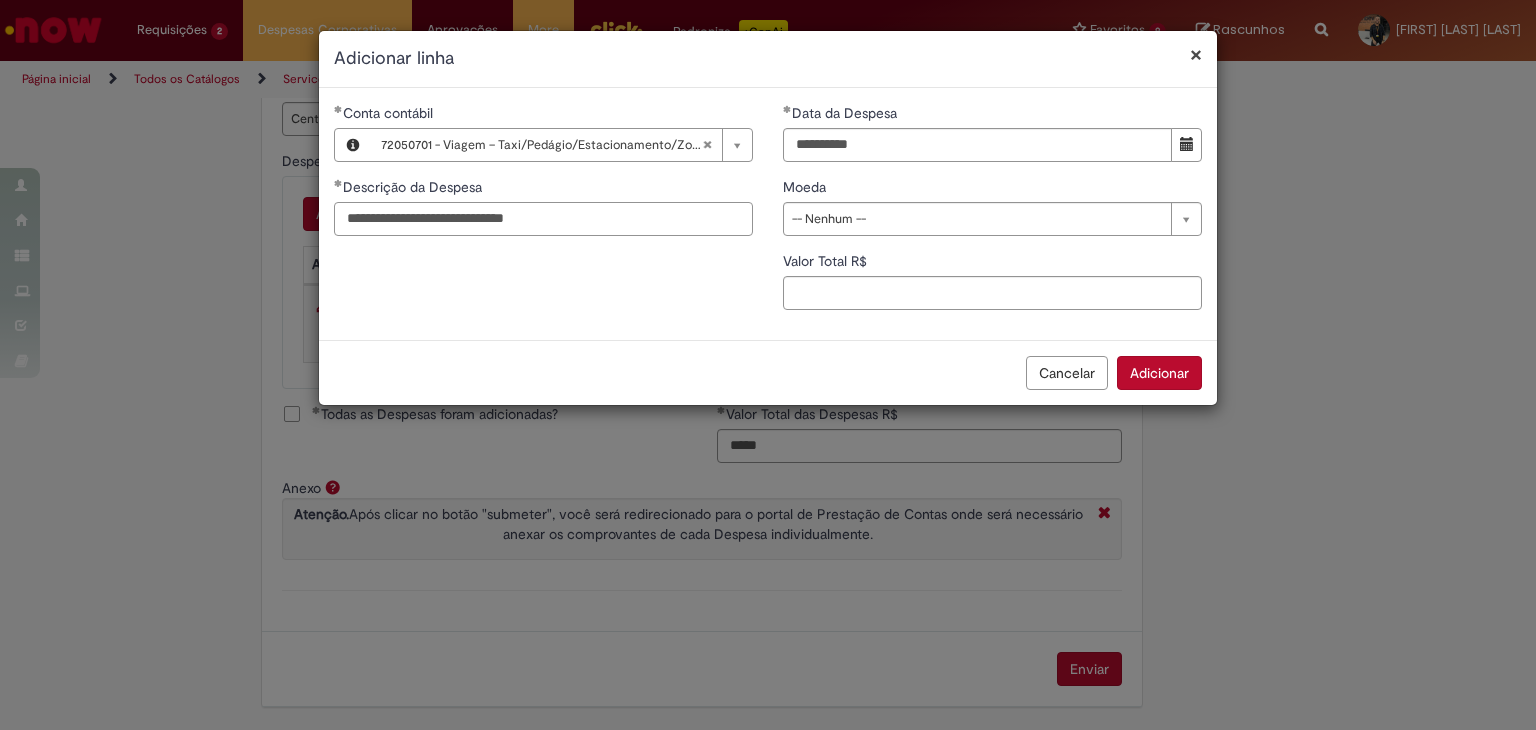 type on "**********" 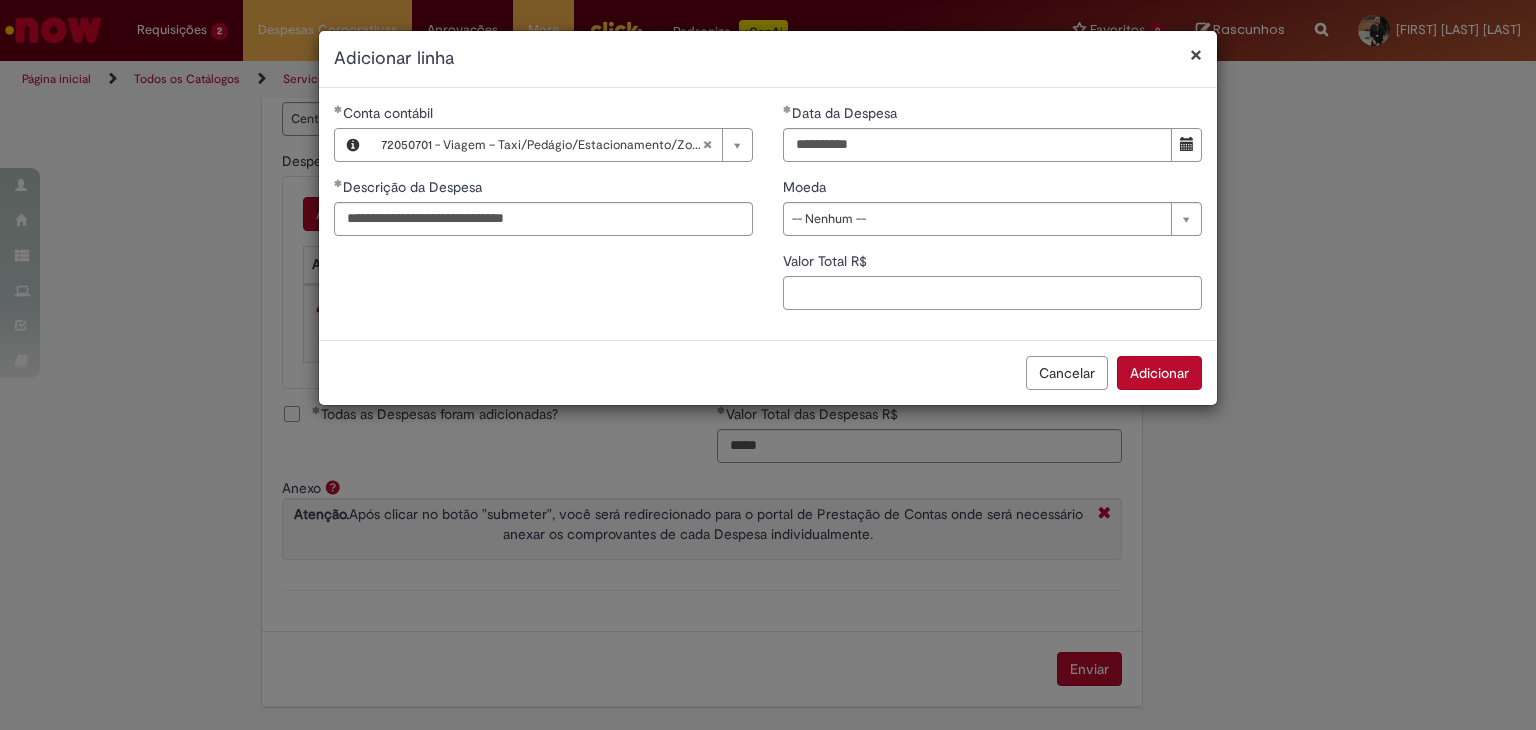 click on "Valor Total R$" at bounding box center (992, 293) 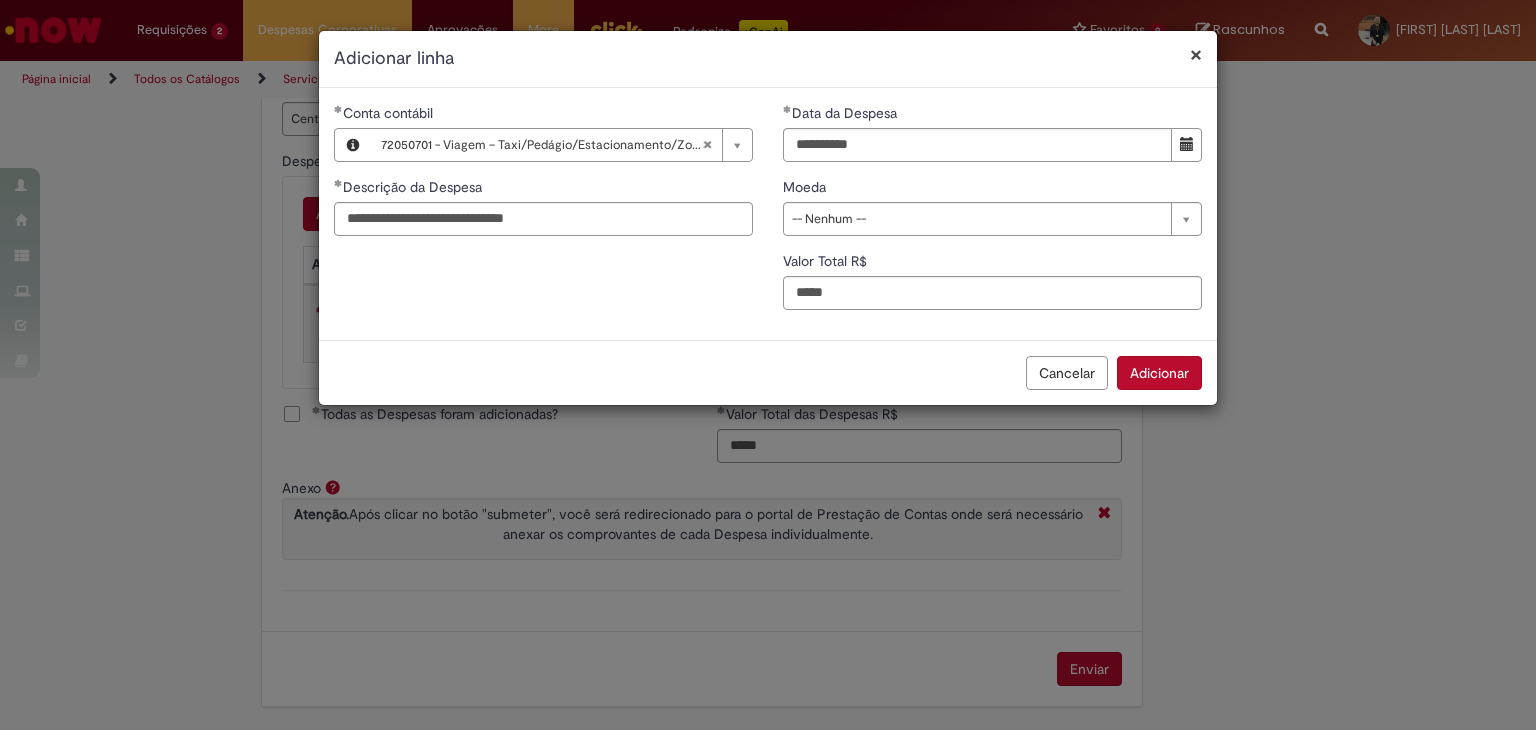 type on "**" 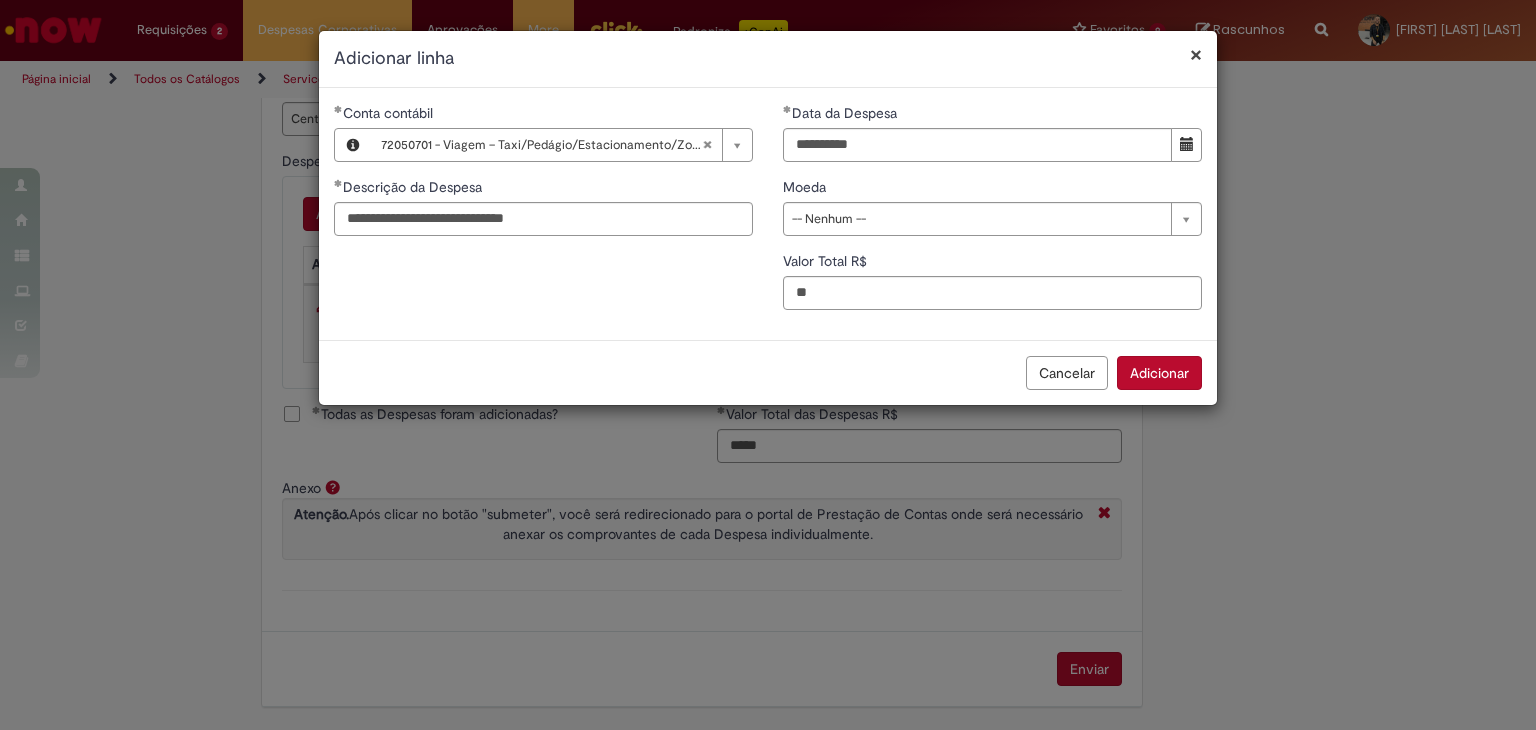 type 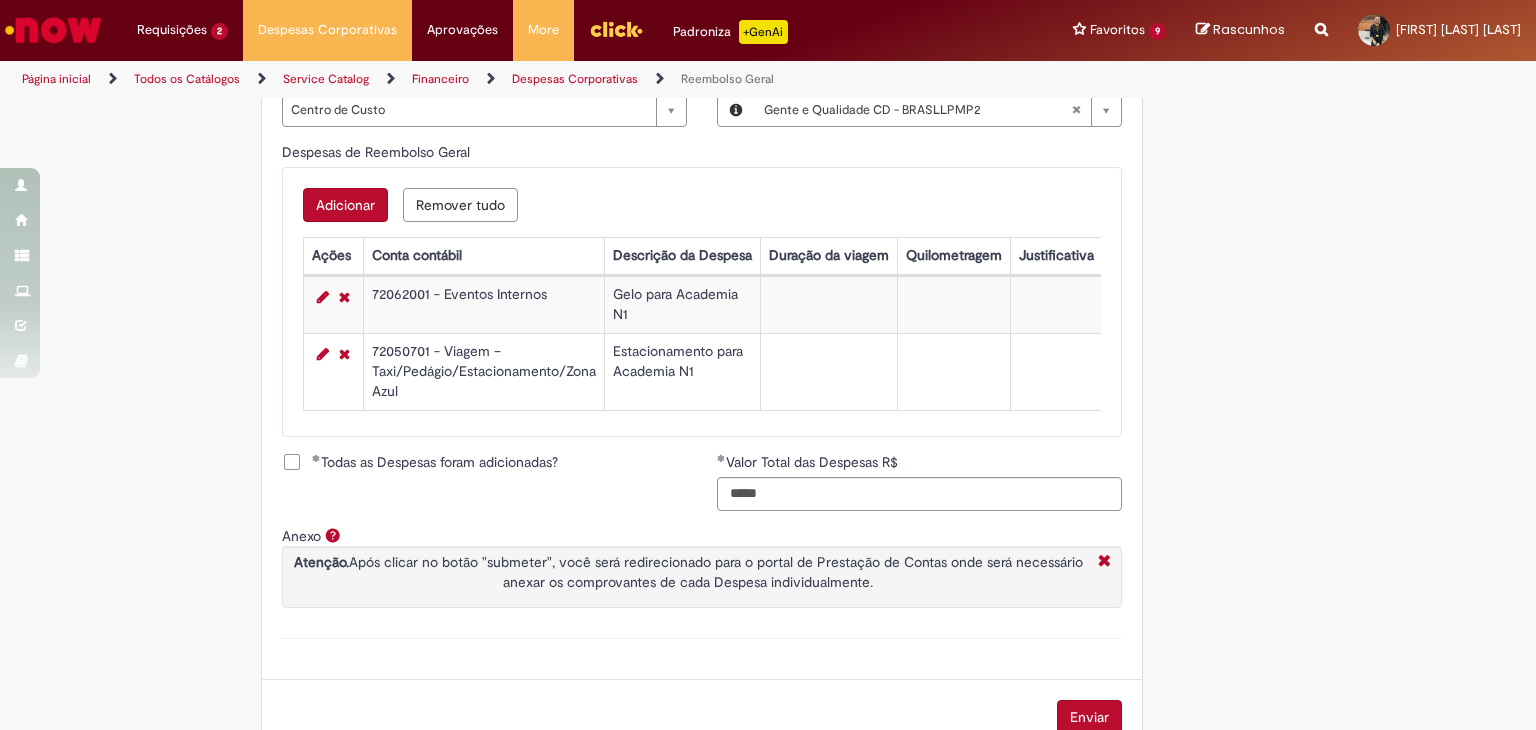 scroll, scrollTop: 801, scrollLeft: 0, axis: vertical 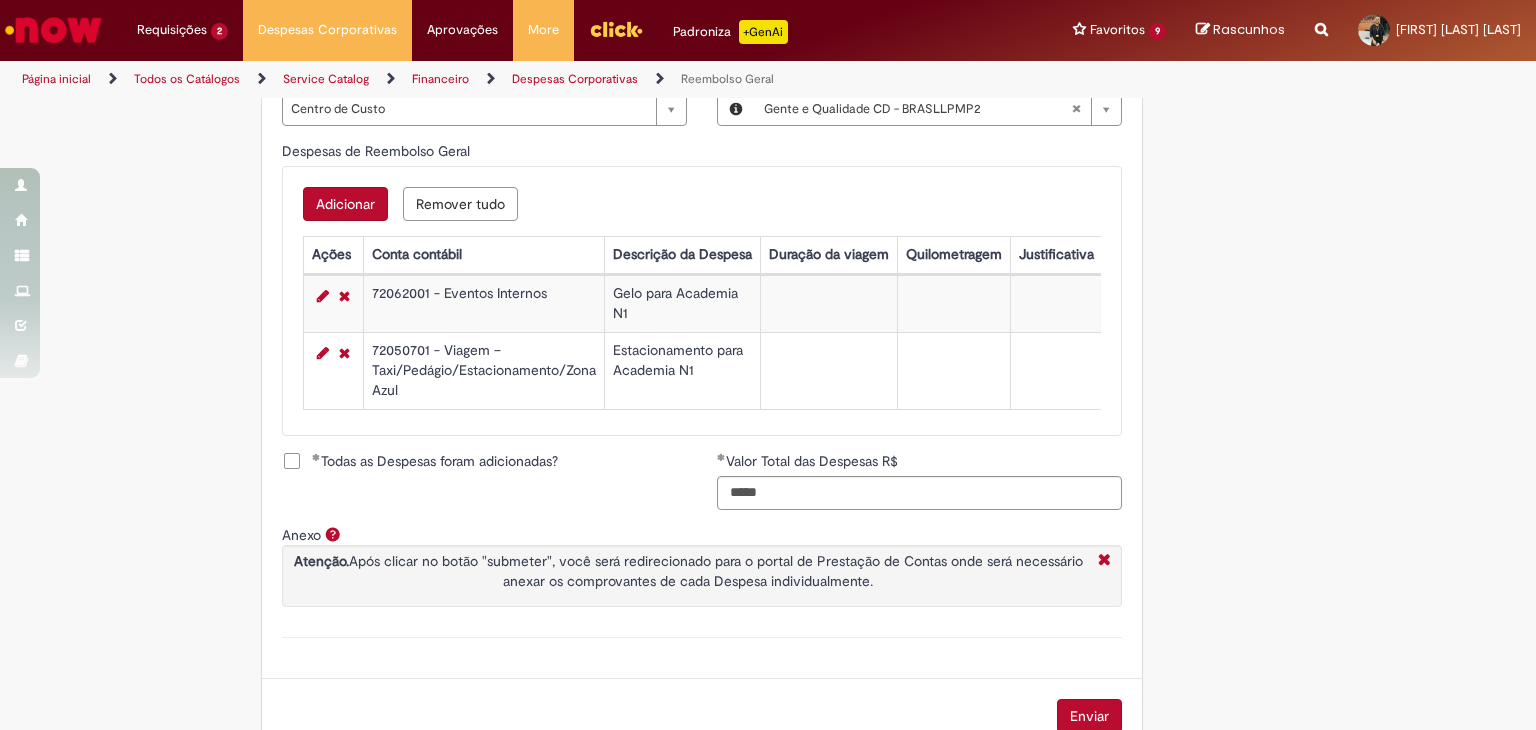 click on "Todas as Despesas foram adicionadas?" at bounding box center [435, 461] 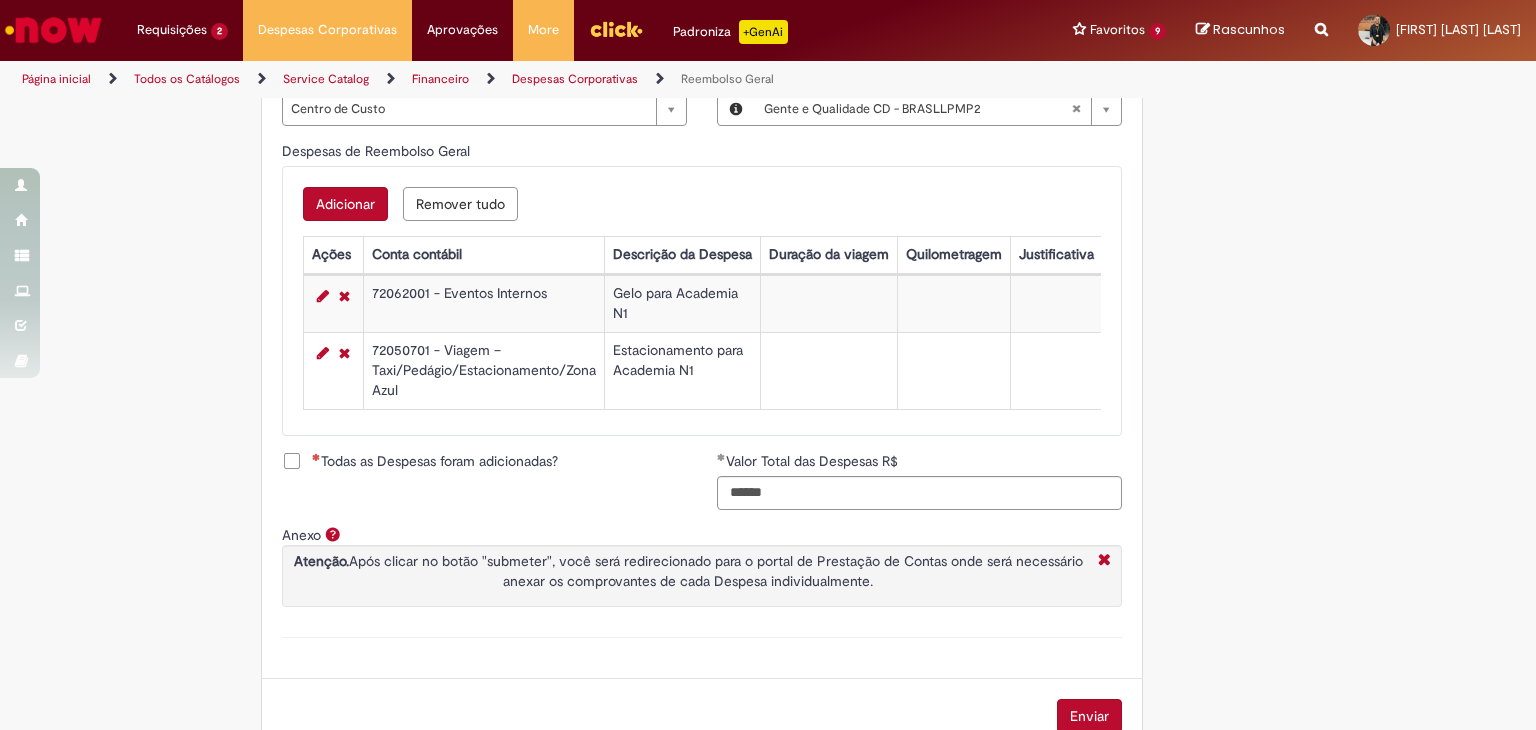 click on "Todas as Despesas foram adicionadas?" at bounding box center (435, 461) 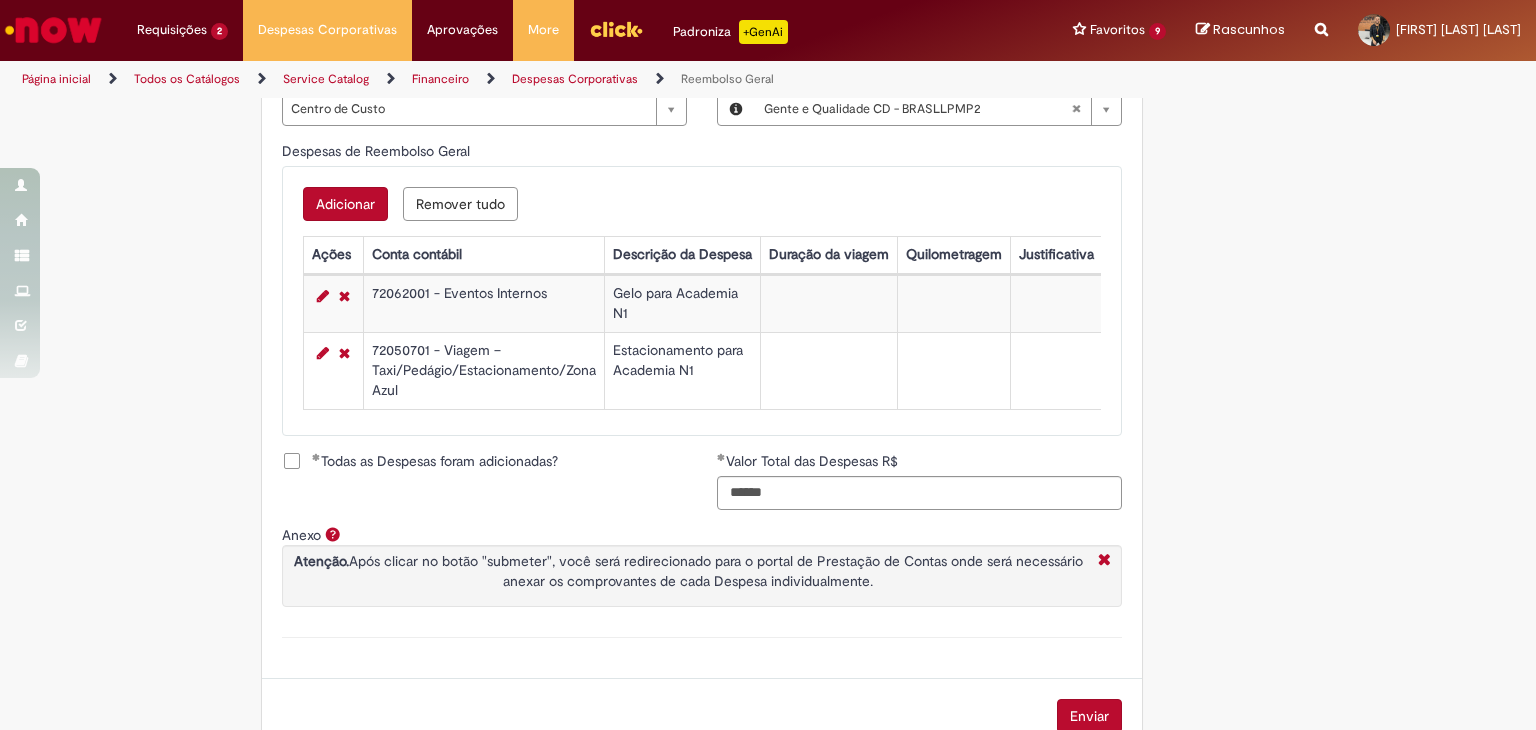 click on "Adicionar a Favoritos
Reembolso Geral
Reembolso de despesas de funcionários
Oferta destinada à solicitação de reembolso de despesas realizadas pelo funcionário, mas que devem ser ressarcidas pela Ambev
Sujeito à aprovação do gestor imediato
O pagamento do reembolso deve ser feito em uma  conta corrente de titularidade do solicitante , para atualizar seus dados bancários e garantir que o reembolso aconteça, utilizar a oferta  Cadastro de Dados Bancários:  https://ambev.service-now.com/ambevnow?id=sc_cat_item&sys_id=d0c9721edbbb2b003383be2df39619e3
Se o seu reembolso não for efetuado na data informada na solução do chamado, entrar em contato com o time pelo e-mail  opreembolsoseadiantamentos@ambev.com.br , após a atualização dos dados bancários, para que o pagamento seja reprocessado
sap a integrar ** Country Code ** Favorecido" at bounding box center [670, 37] 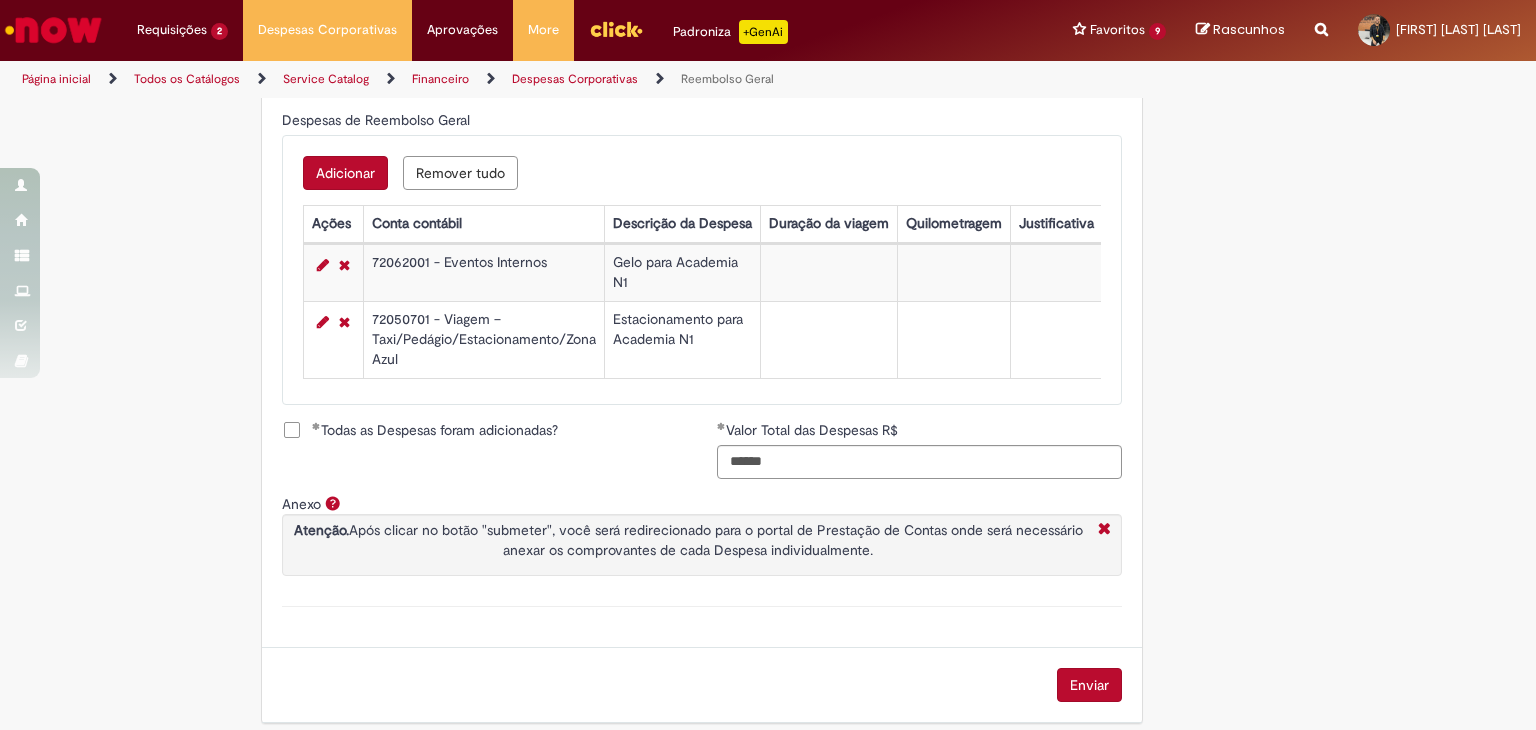 scroll, scrollTop: 858, scrollLeft: 0, axis: vertical 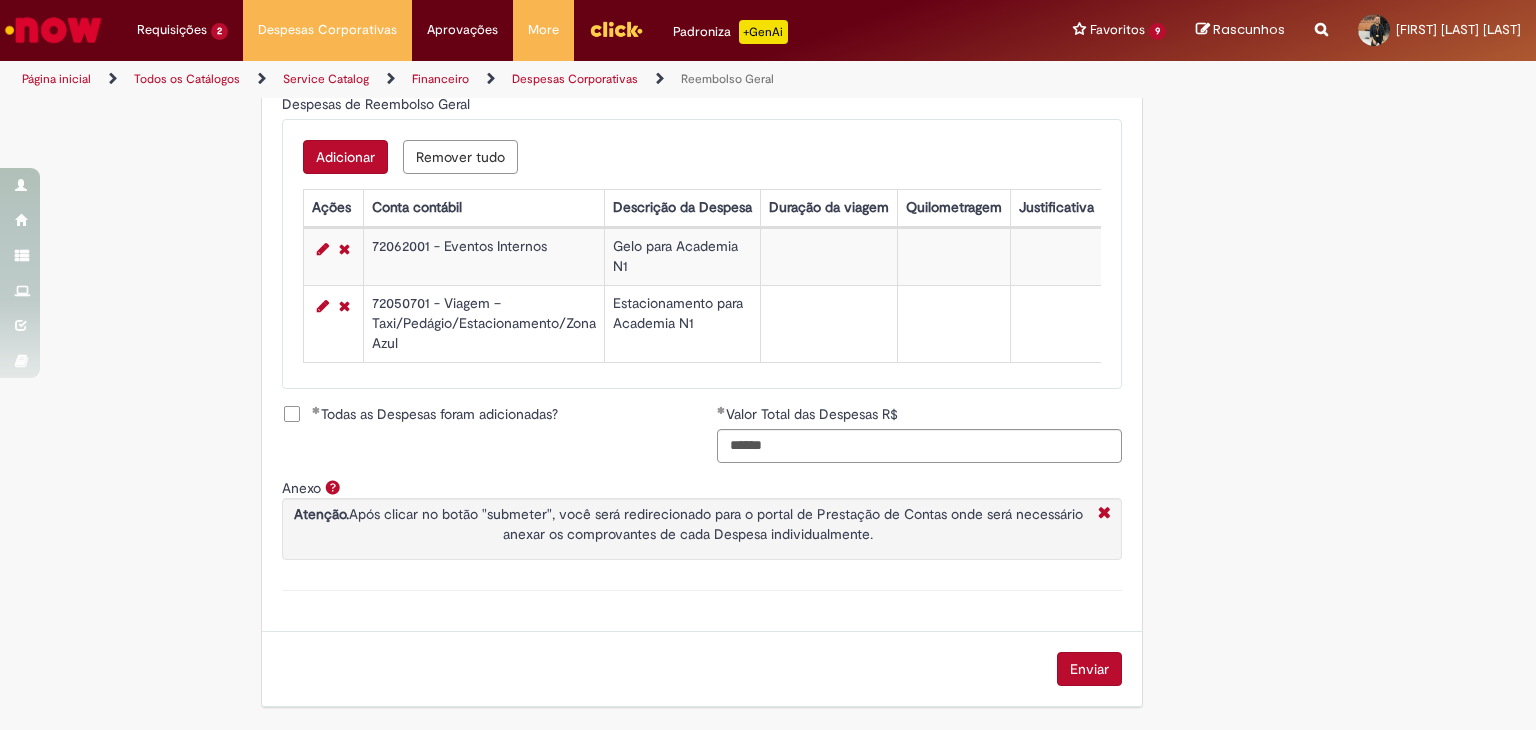 click on "Enviar" at bounding box center (1089, 669) 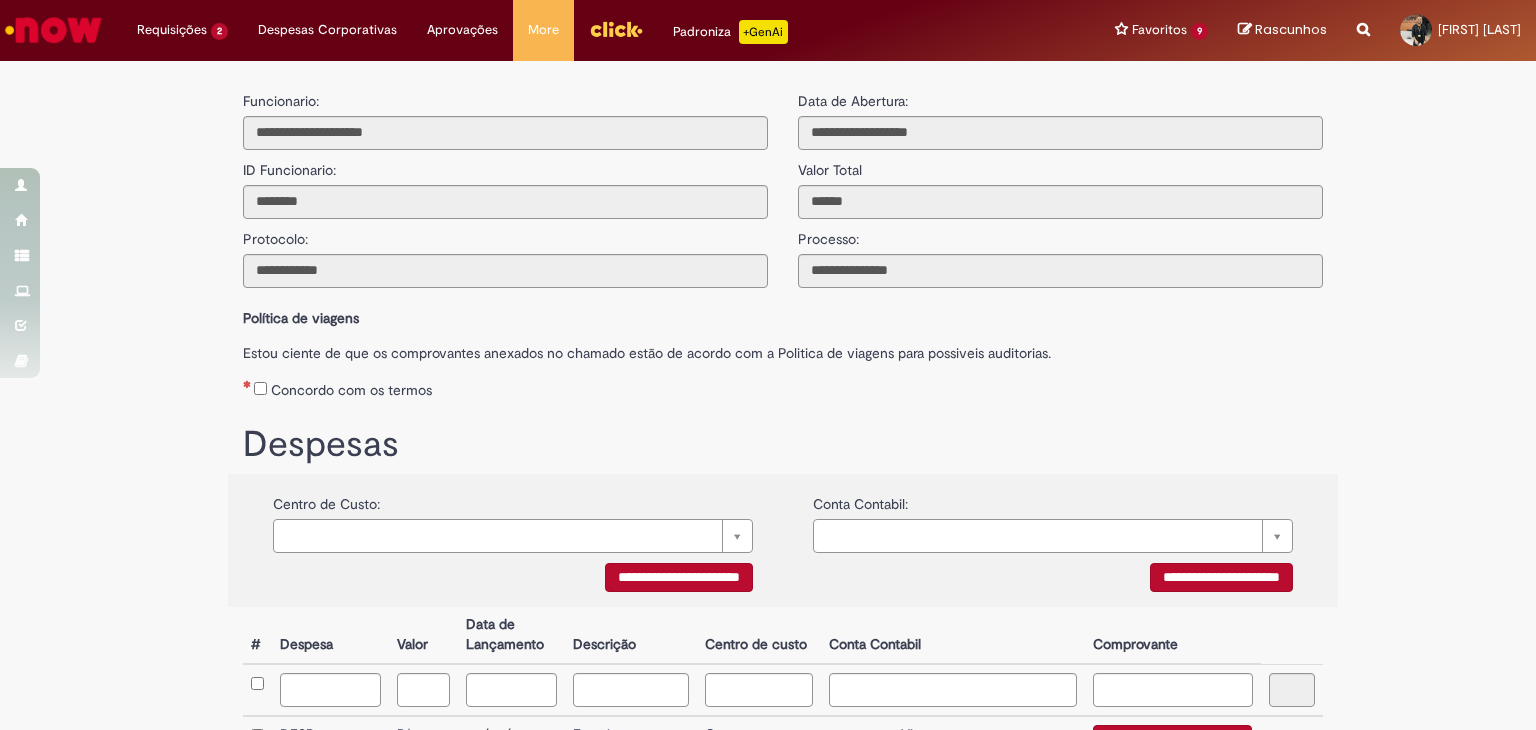 scroll, scrollTop: 0, scrollLeft: 0, axis: both 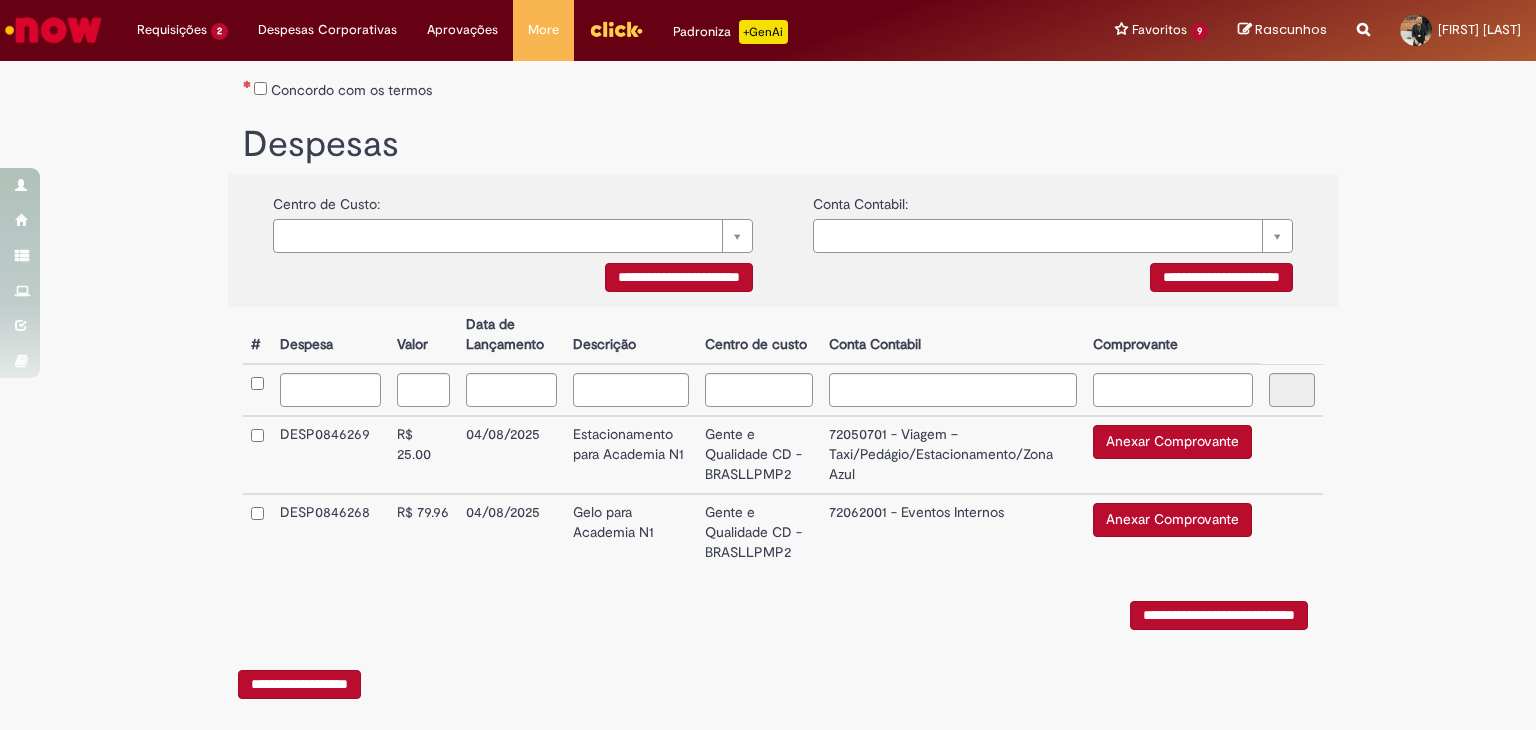click on "Anexar Comprovante" at bounding box center (1172, 442) 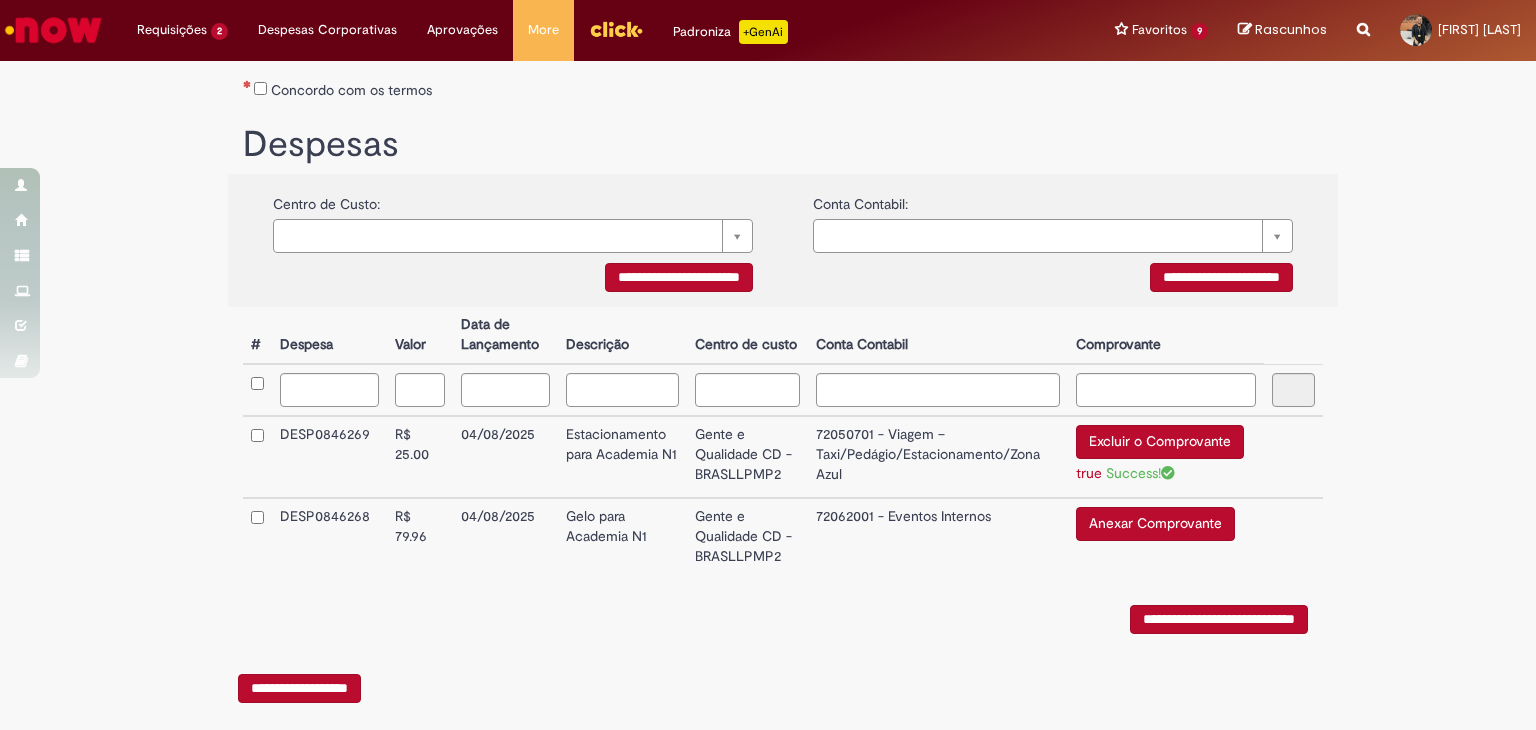 click on "Anexar Comprovante" at bounding box center [1155, 524] 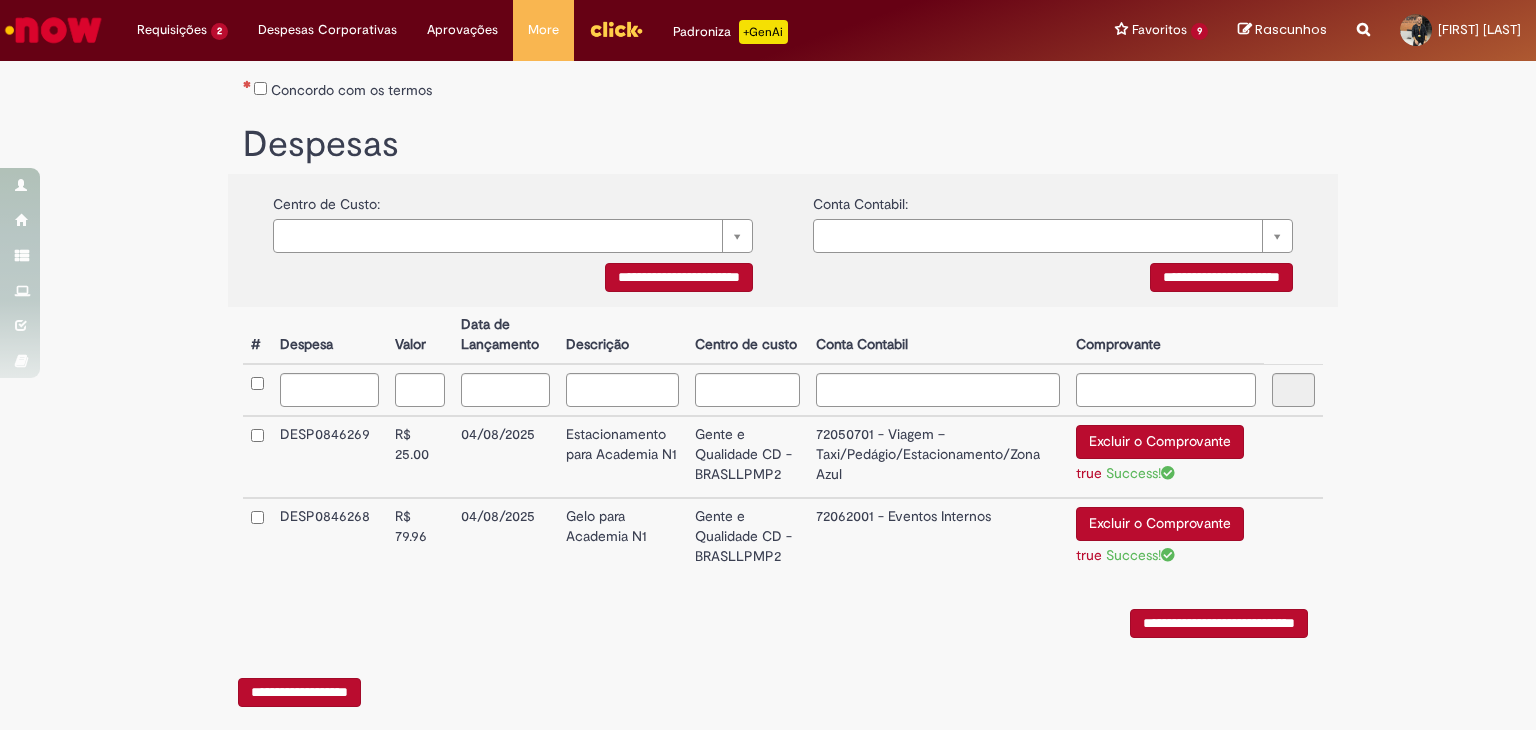 click on "Excluir o Comprovante" at bounding box center (1160, 442) 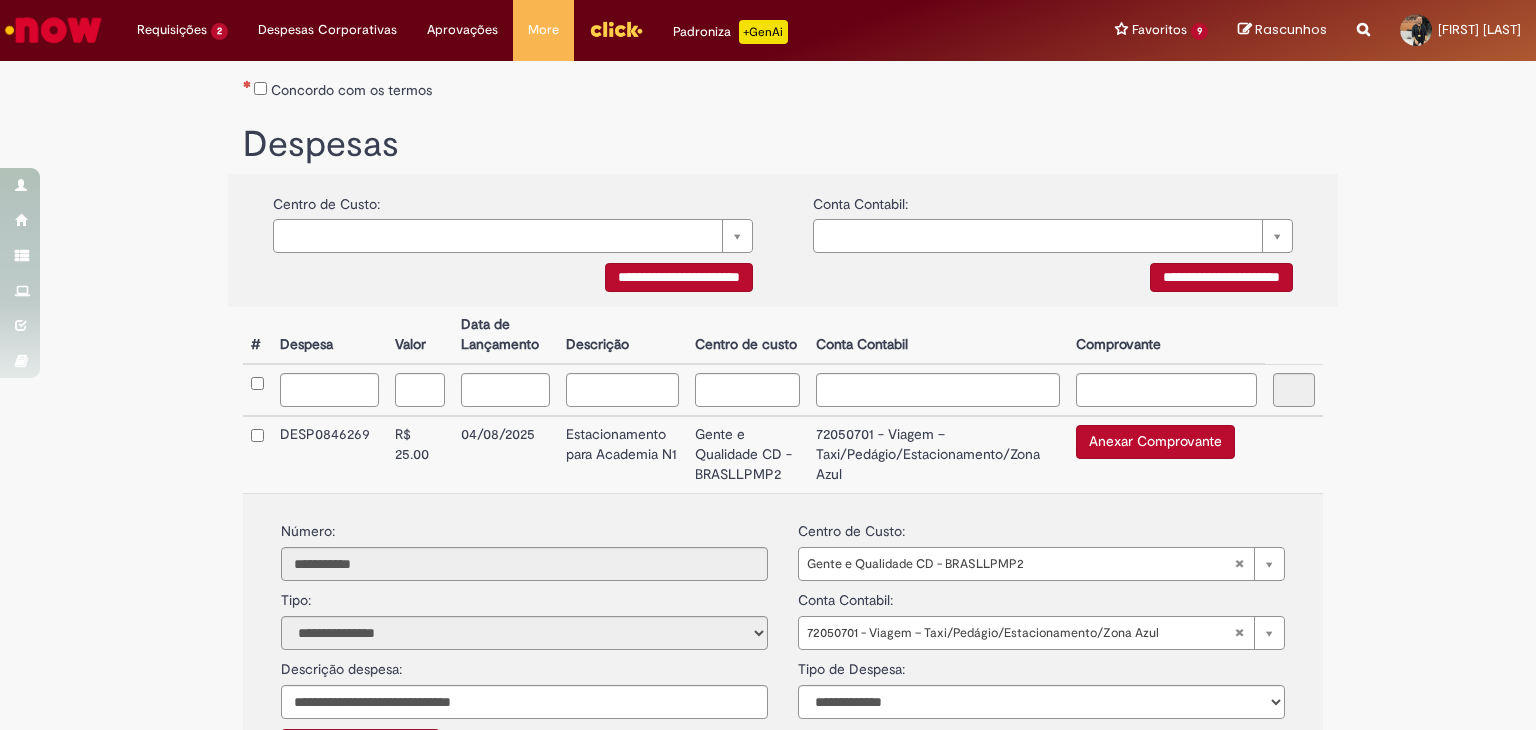click on "**********" at bounding box center [768, 403] 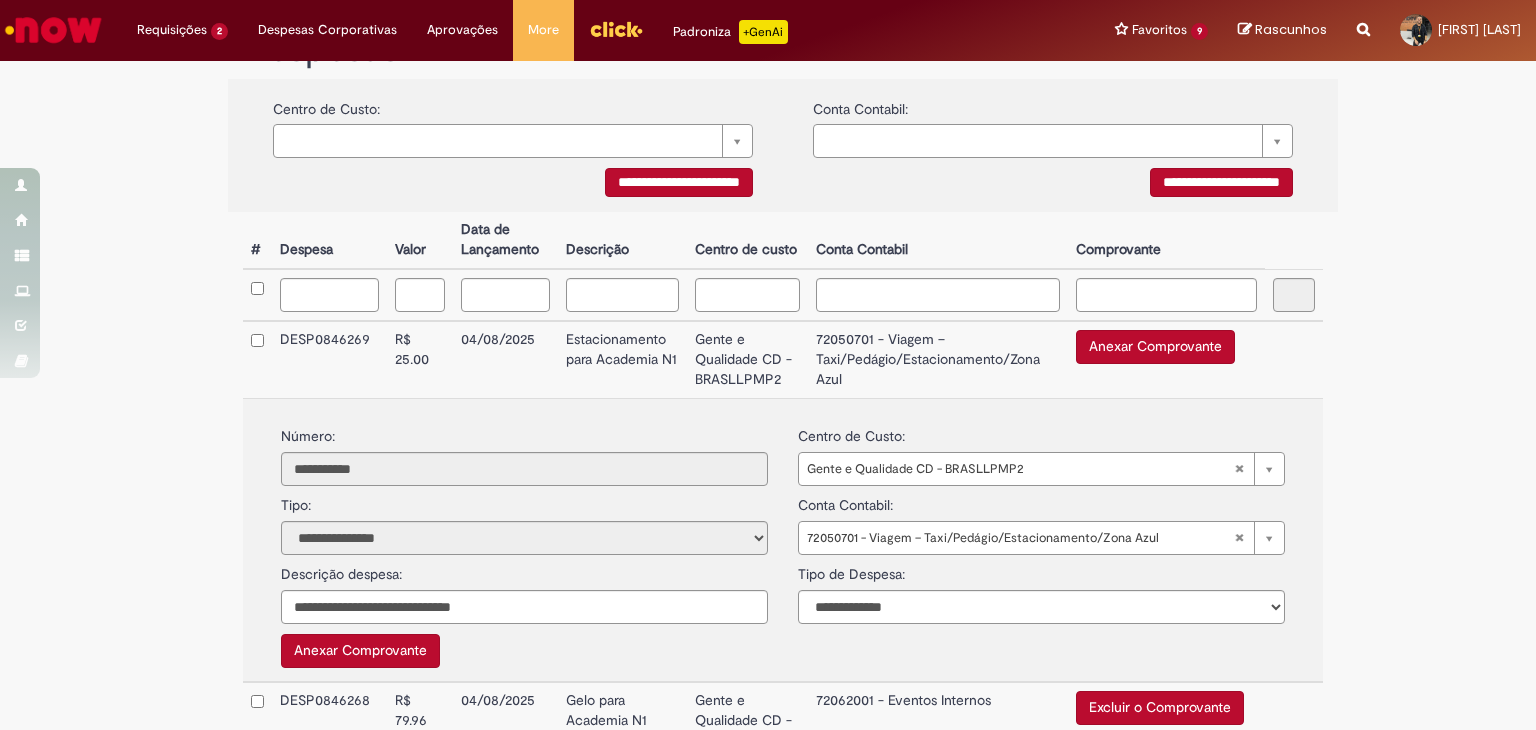 scroll, scrollTop: 600, scrollLeft: 0, axis: vertical 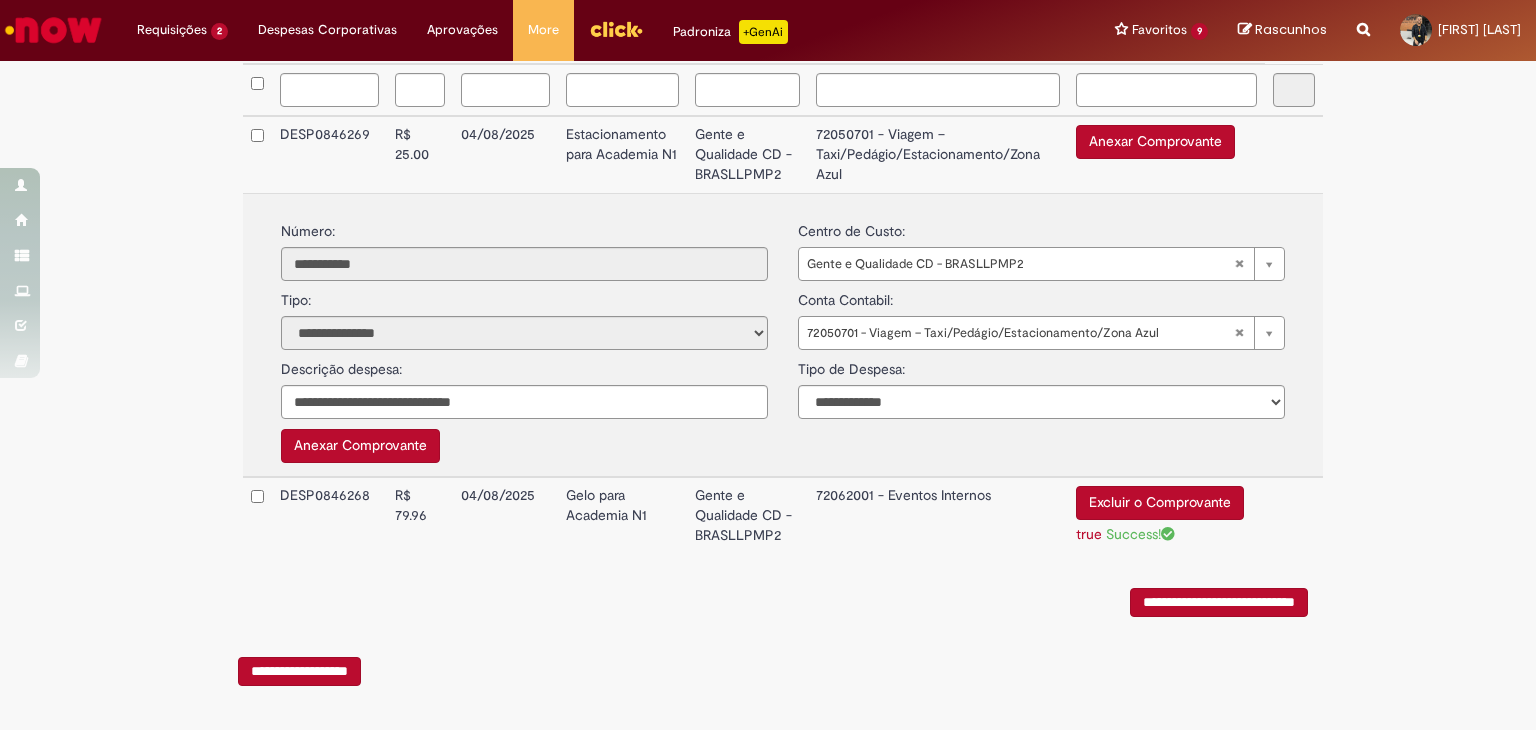 click on "Excluir o Comprovante" at bounding box center (1160, 503) 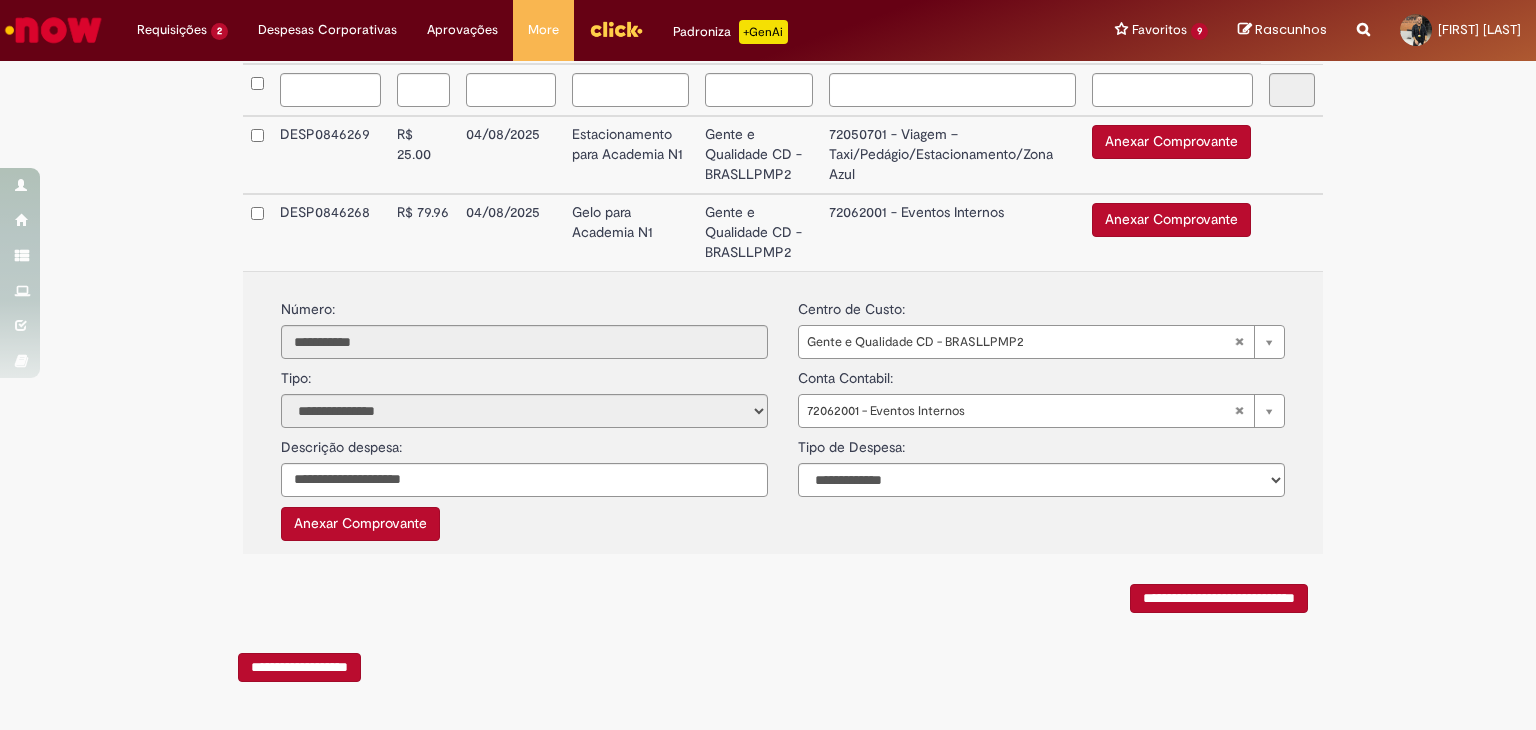 click on "**********" at bounding box center [768, 101] 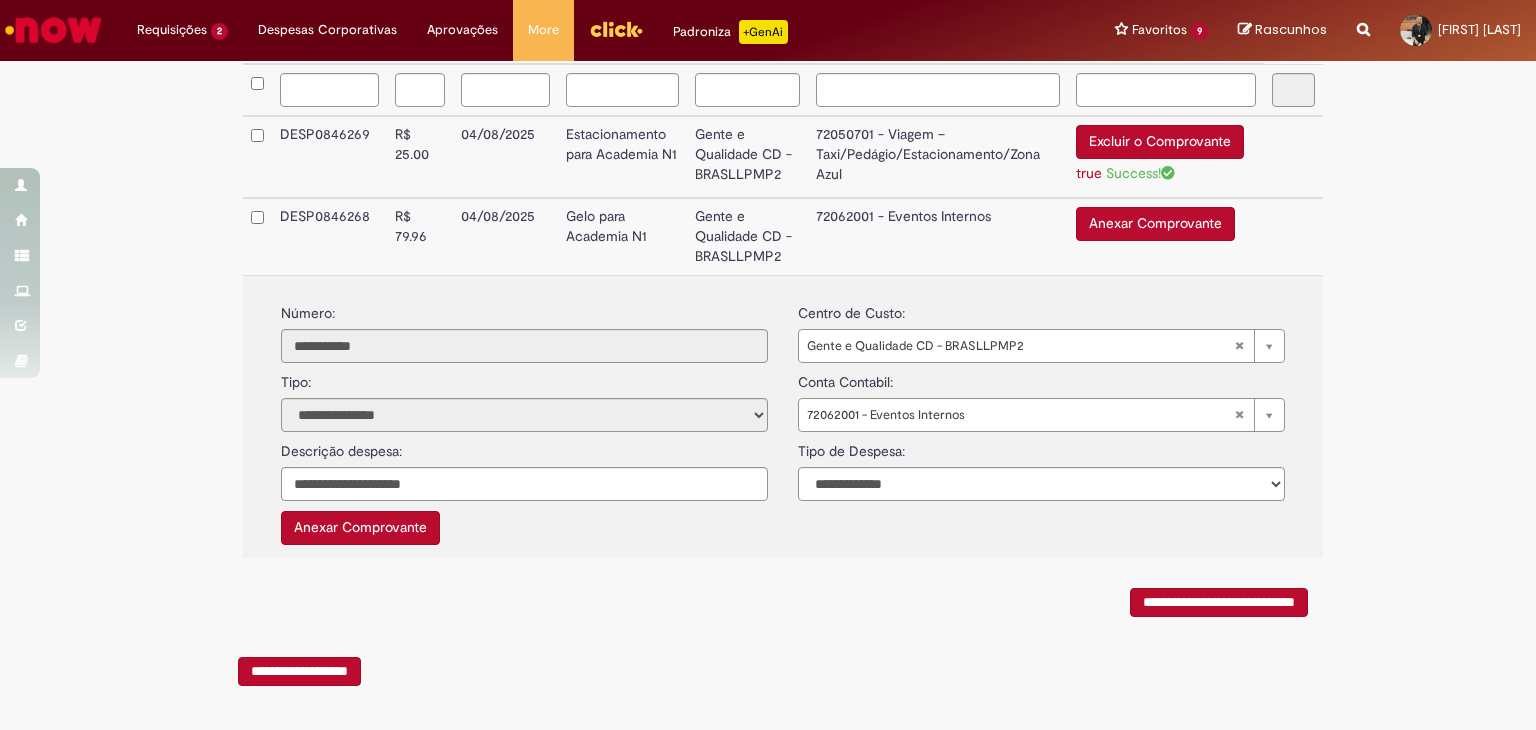 click on "Anexar Comprovante" at bounding box center (1155, 224) 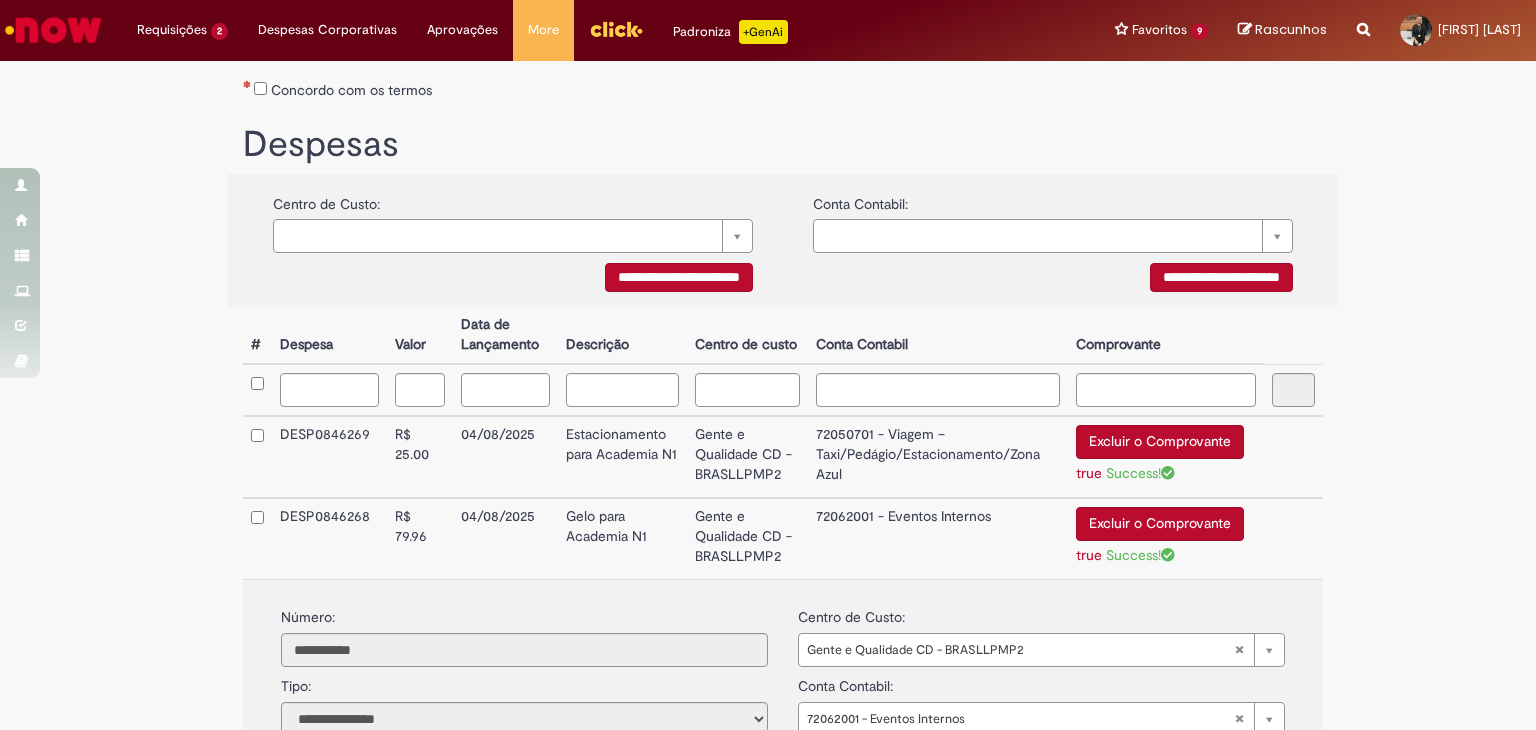 scroll, scrollTop: 0, scrollLeft: 0, axis: both 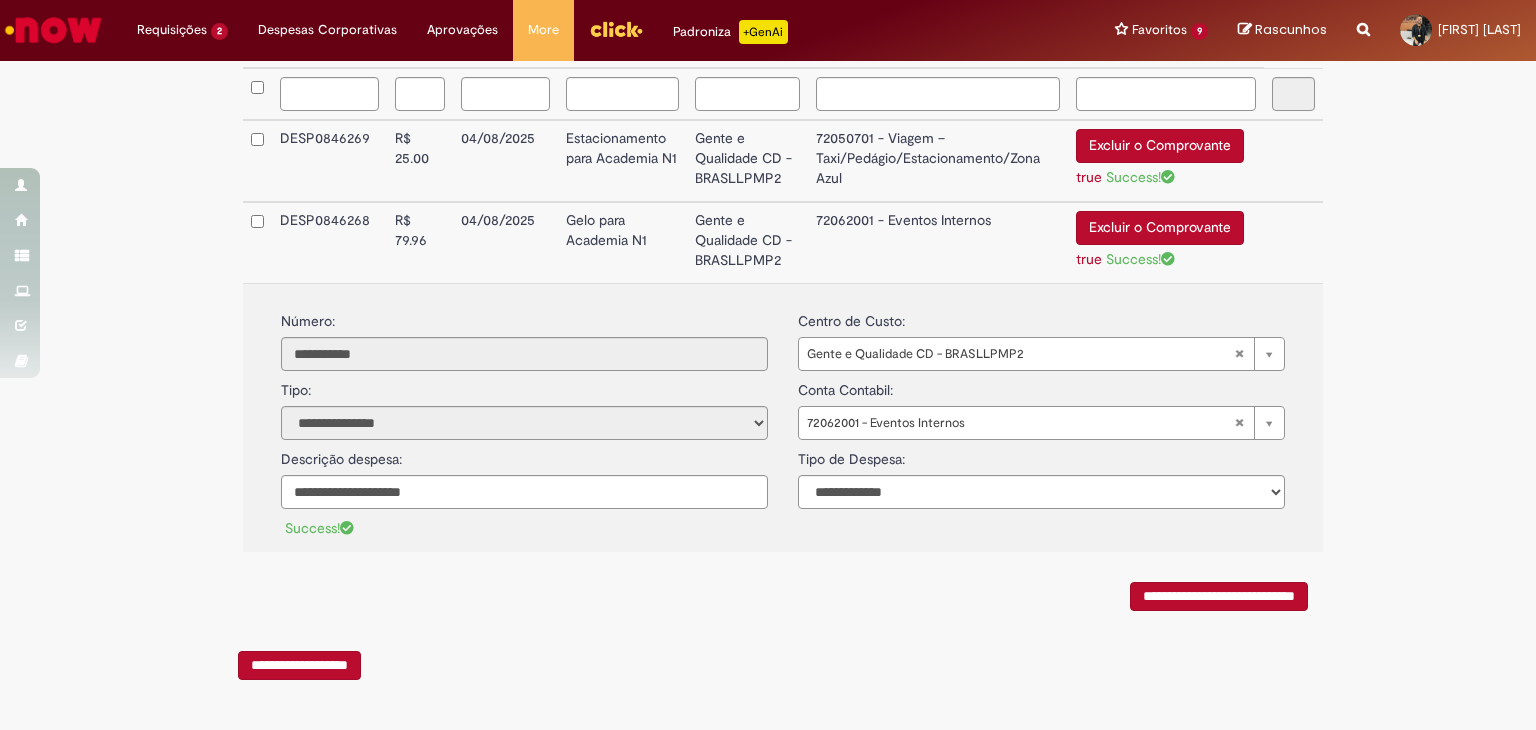 click on "**********" at bounding box center (1219, 596) 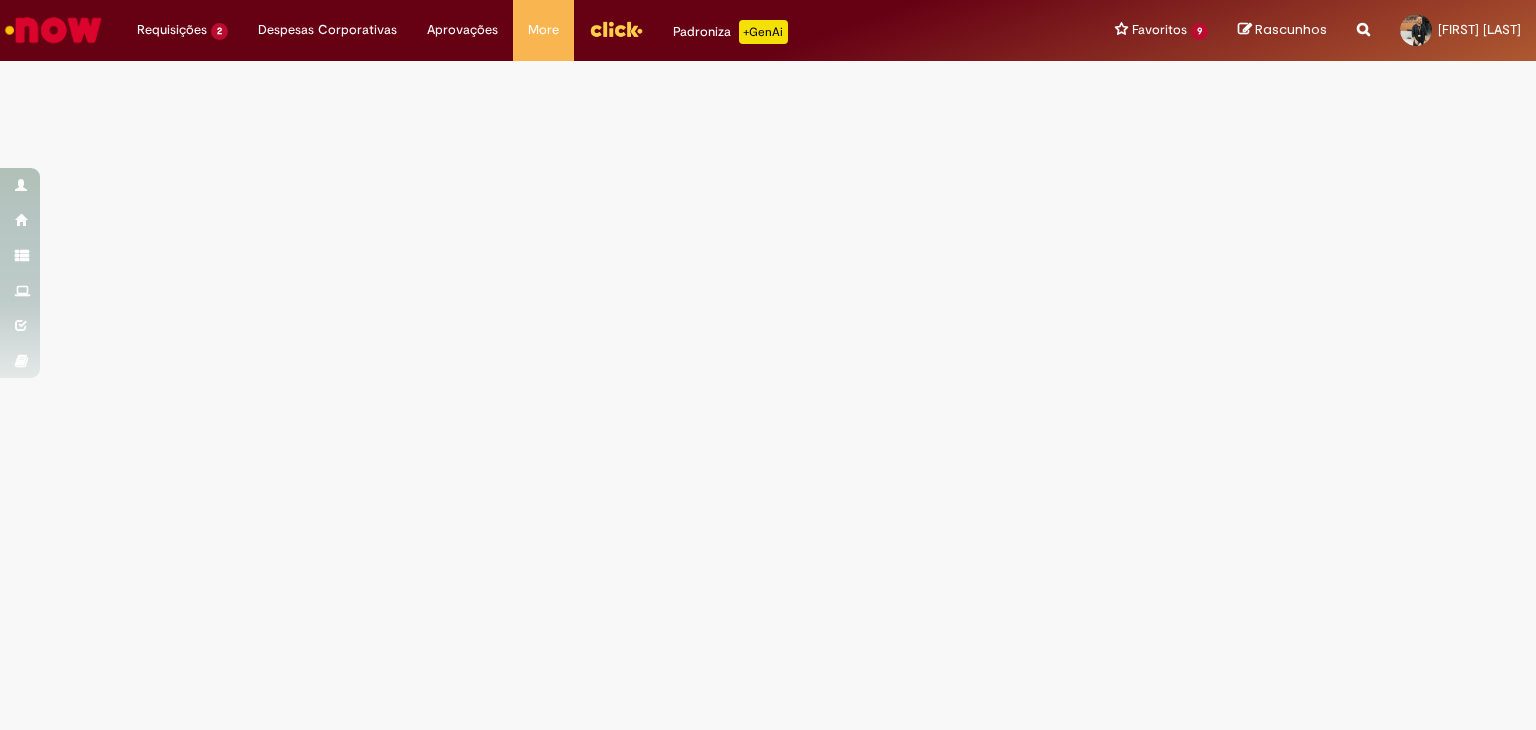 scroll, scrollTop: 0, scrollLeft: 0, axis: both 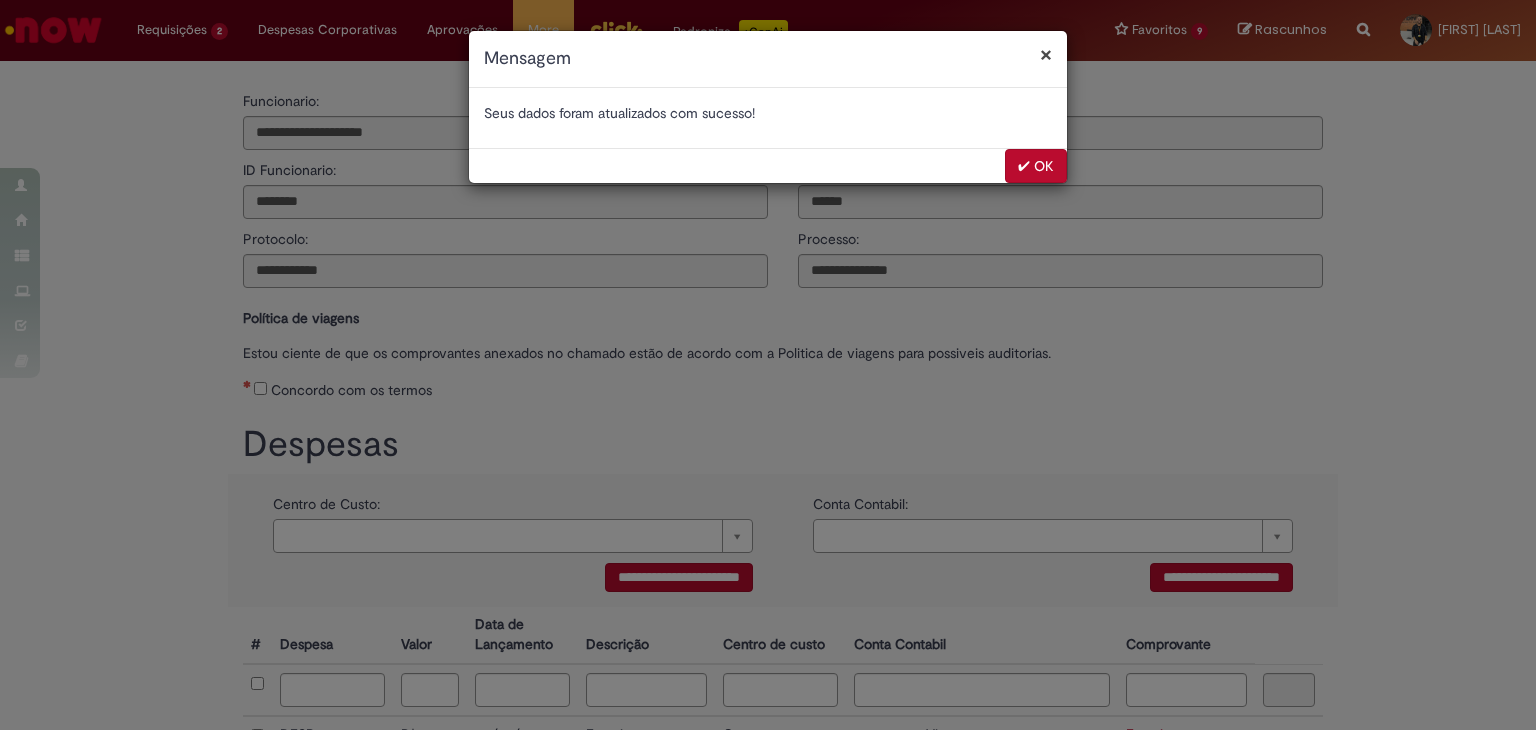 click on "✔ OK" at bounding box center (1036, 166) 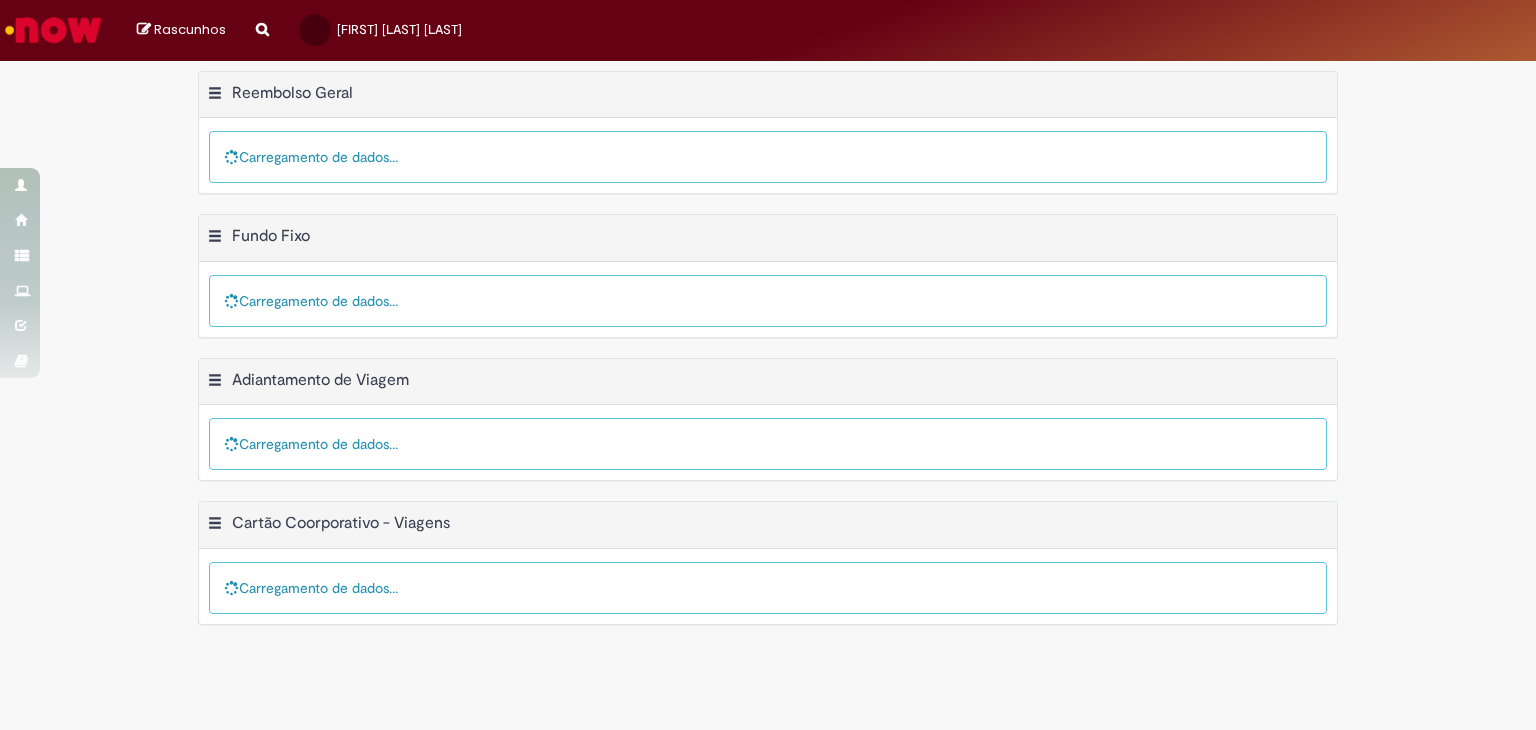 scroll, scrollTop: 0, scrollLeft: 0, axis: both 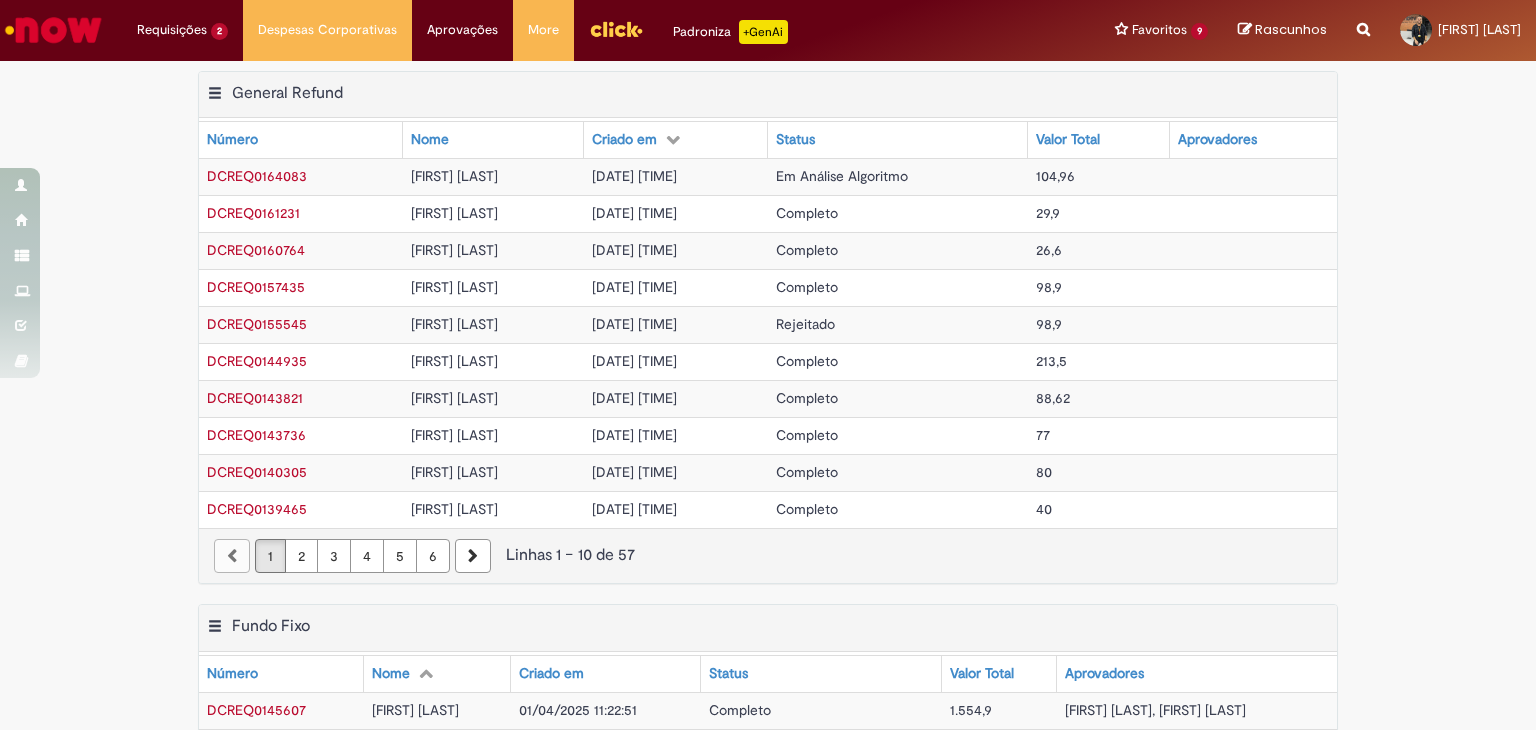click at bounding box center (53, 30) 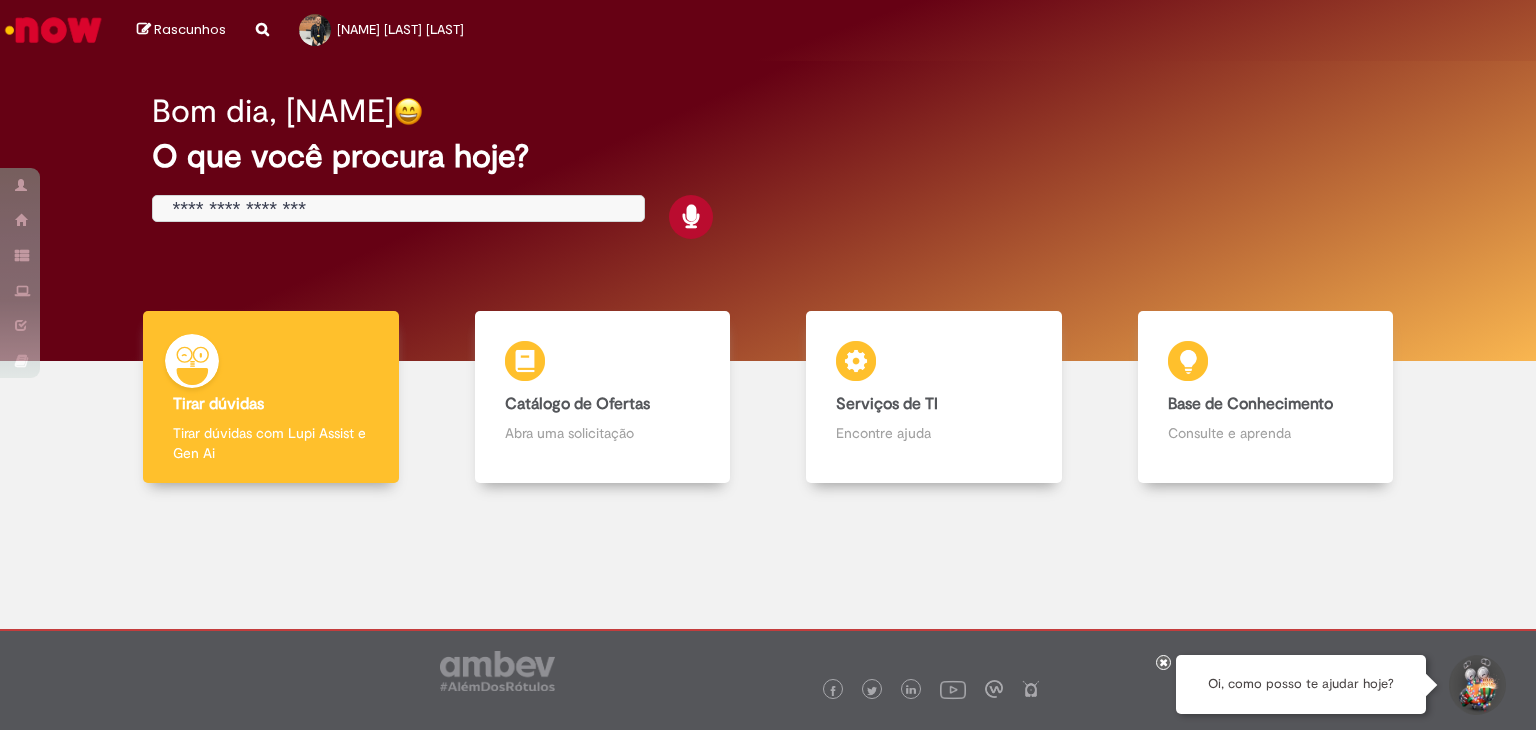 scroll, scrollTop: 0, scrollLeft: 0, axis: both 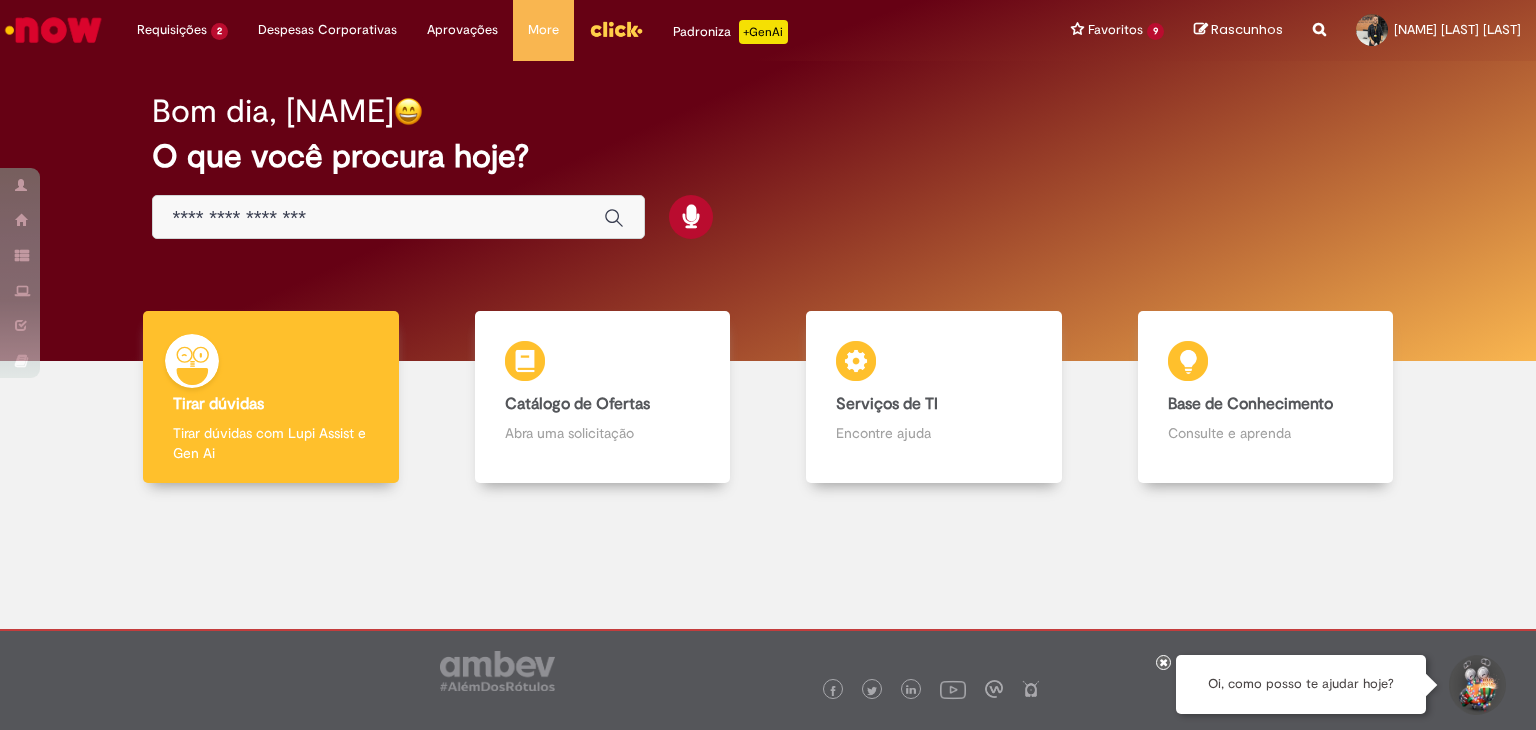 click at bounding box center (398, 217) 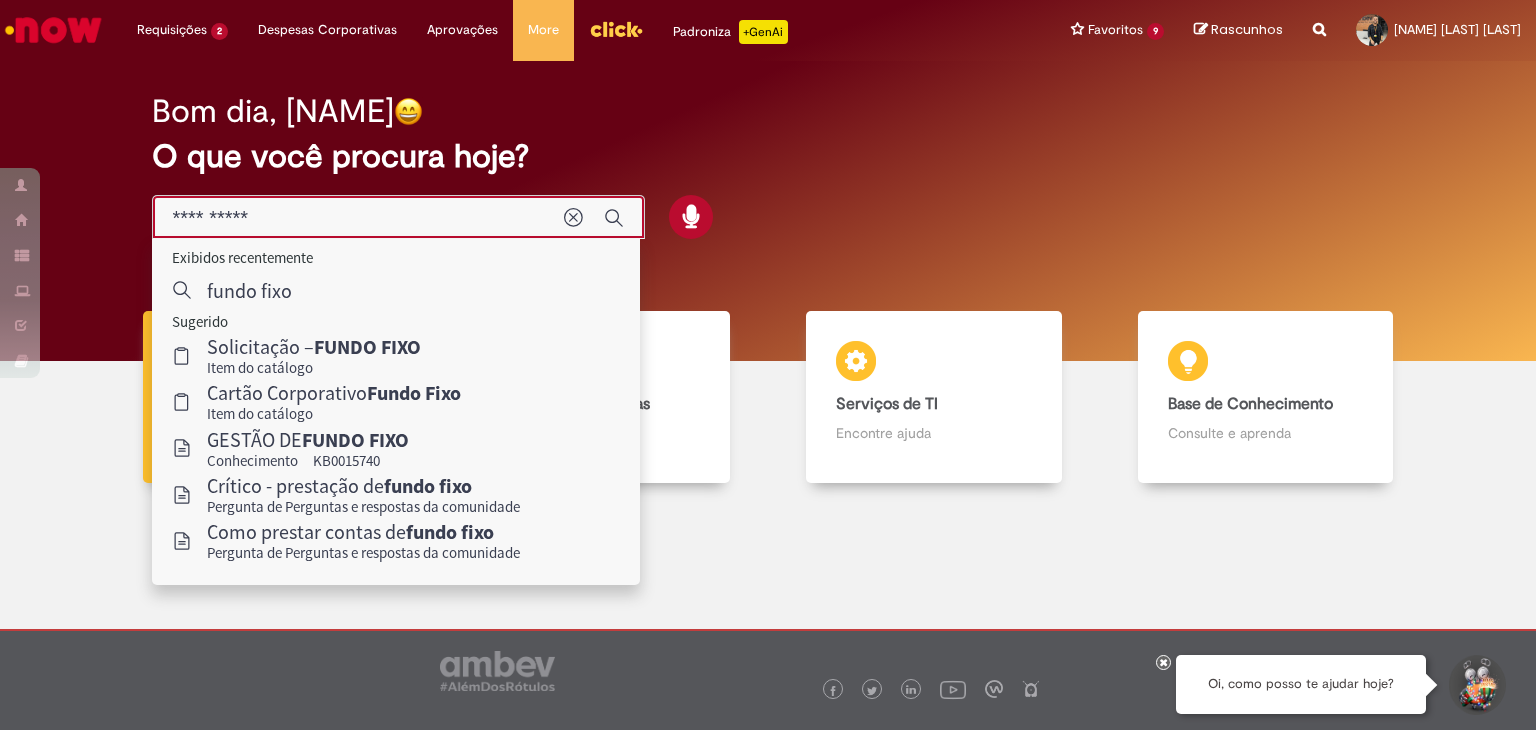 type on "**********" 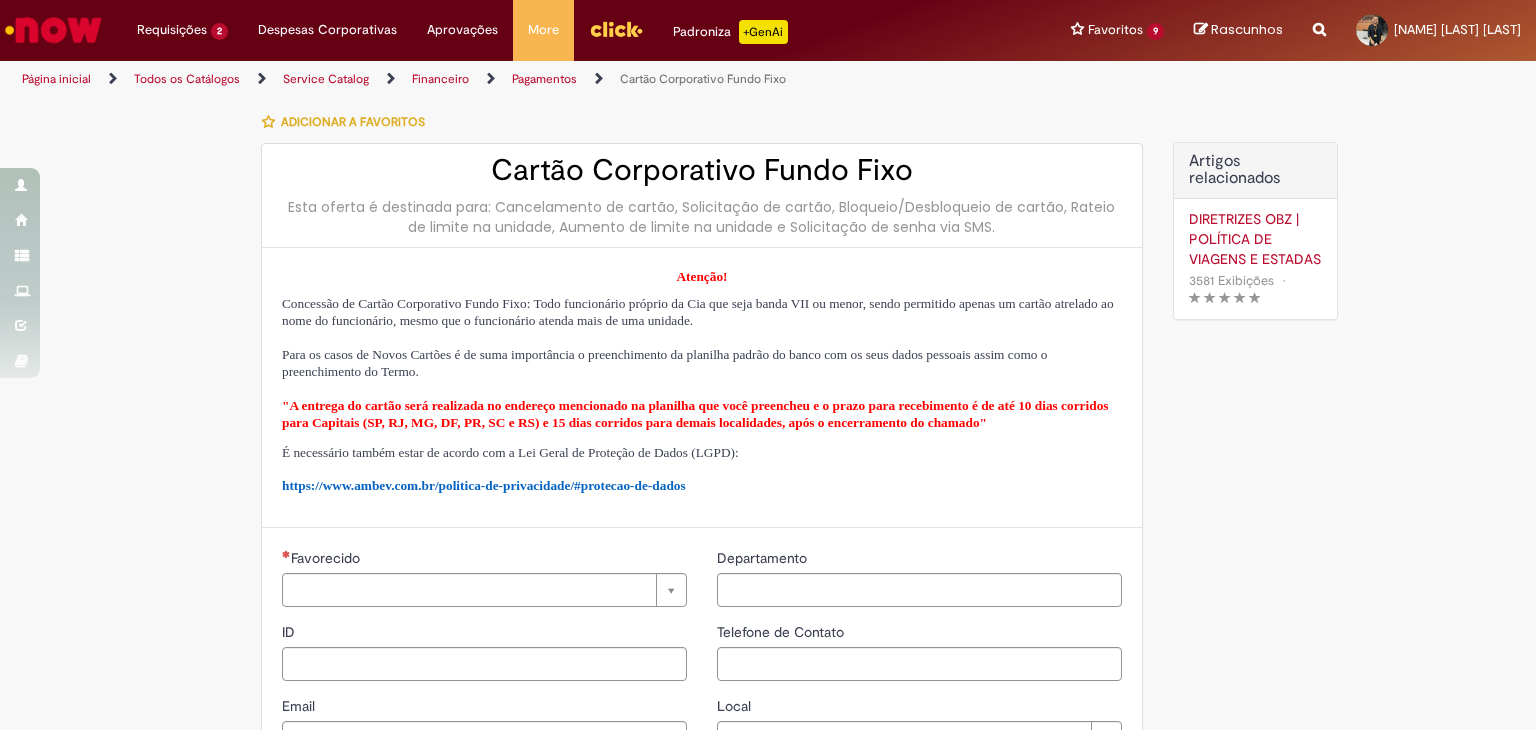 type on "********" 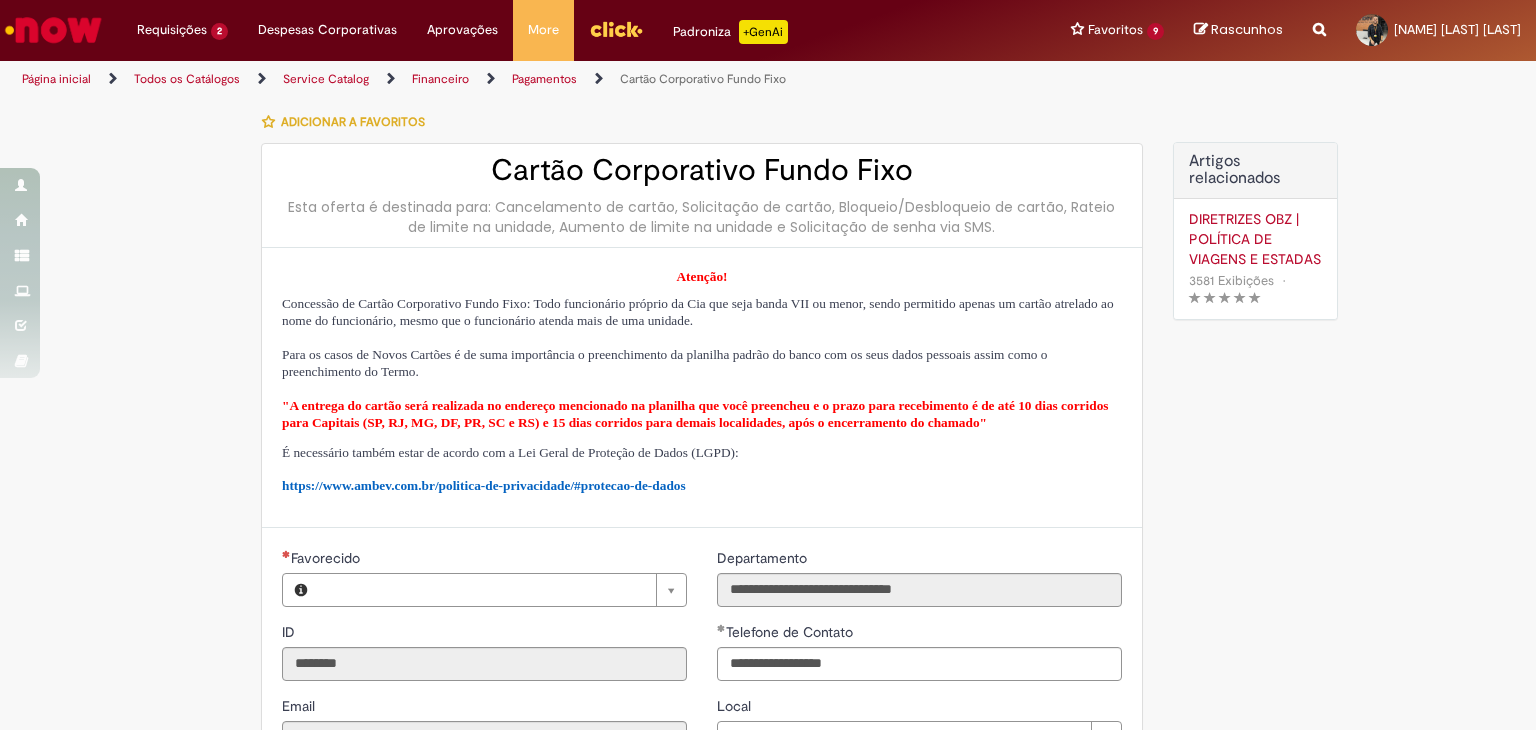 type on "**********" 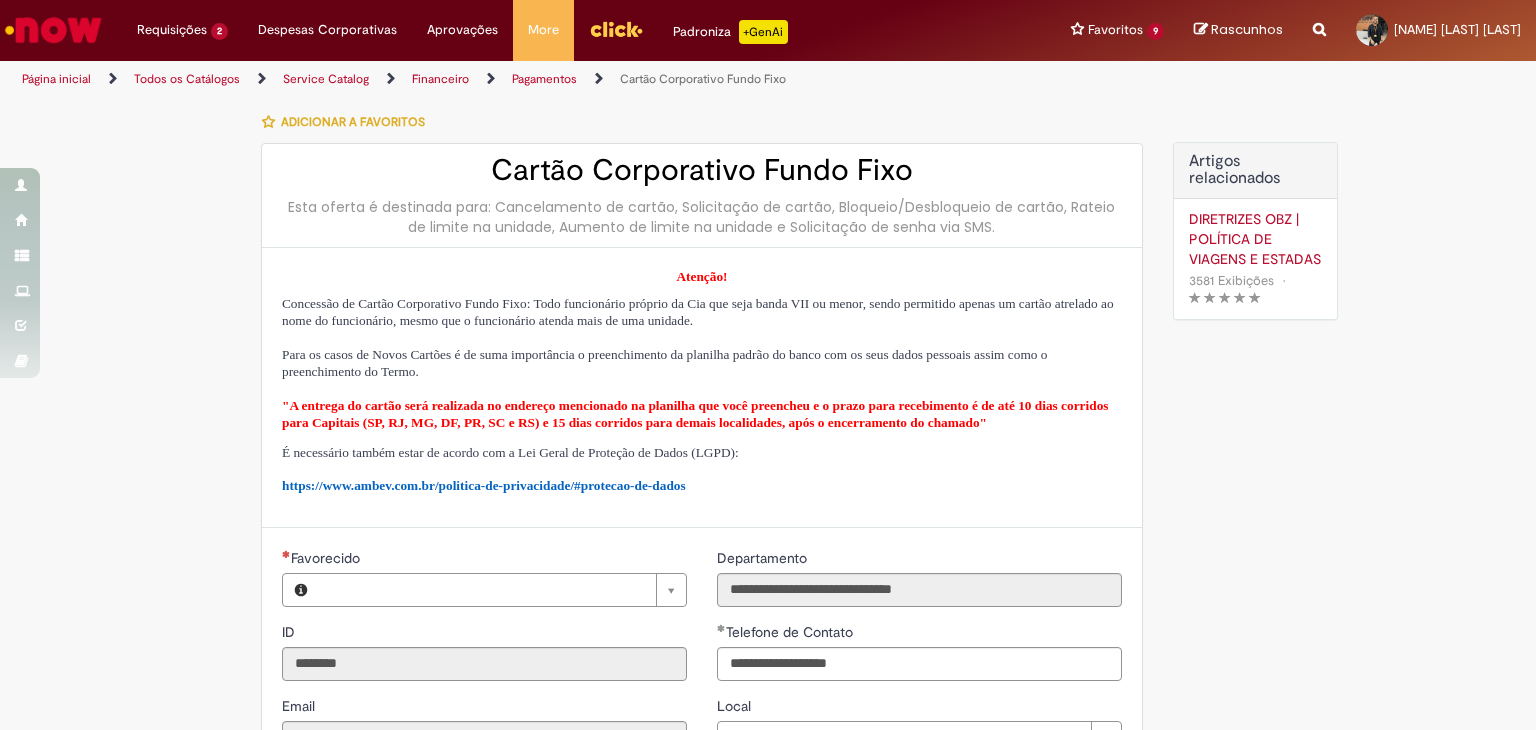 type on "**" 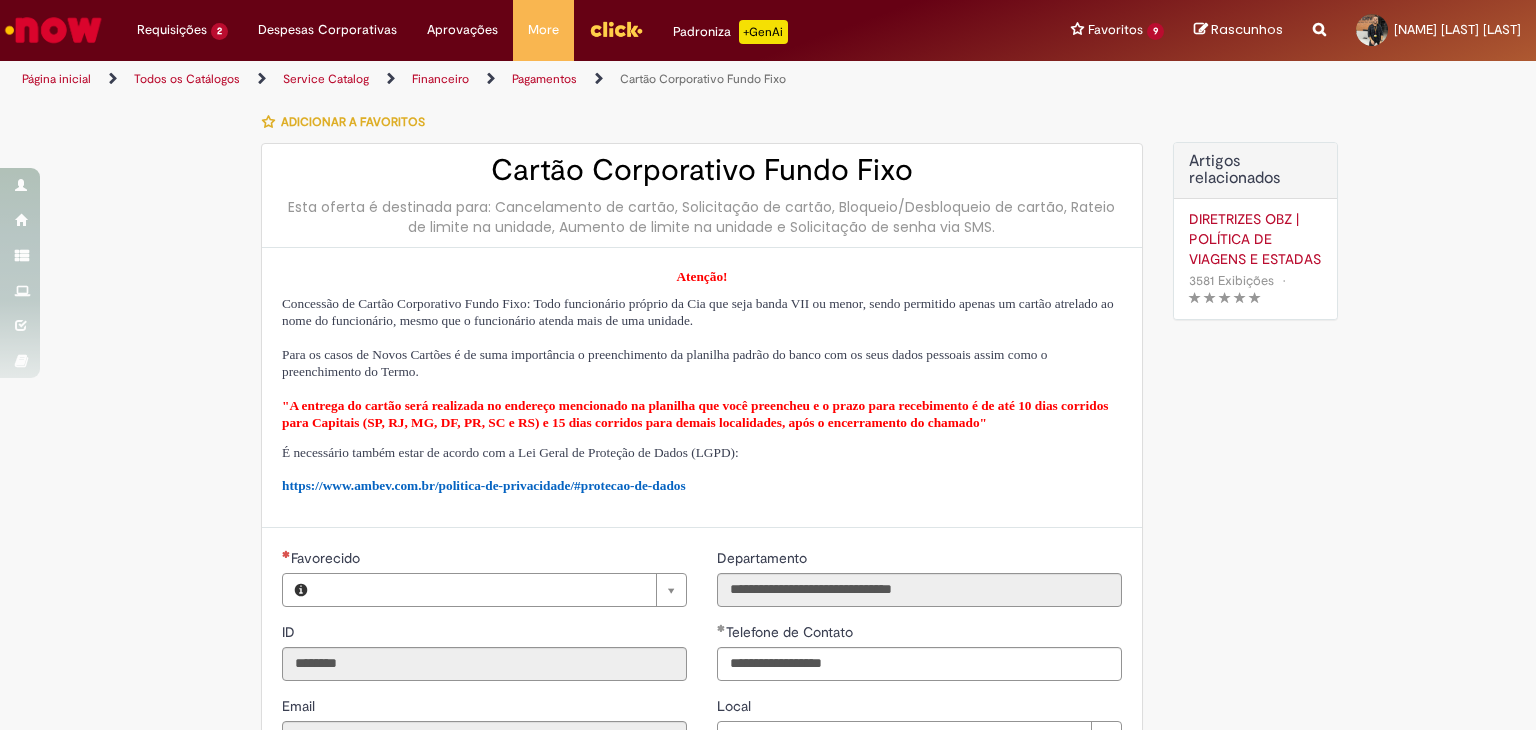 type on "**********" 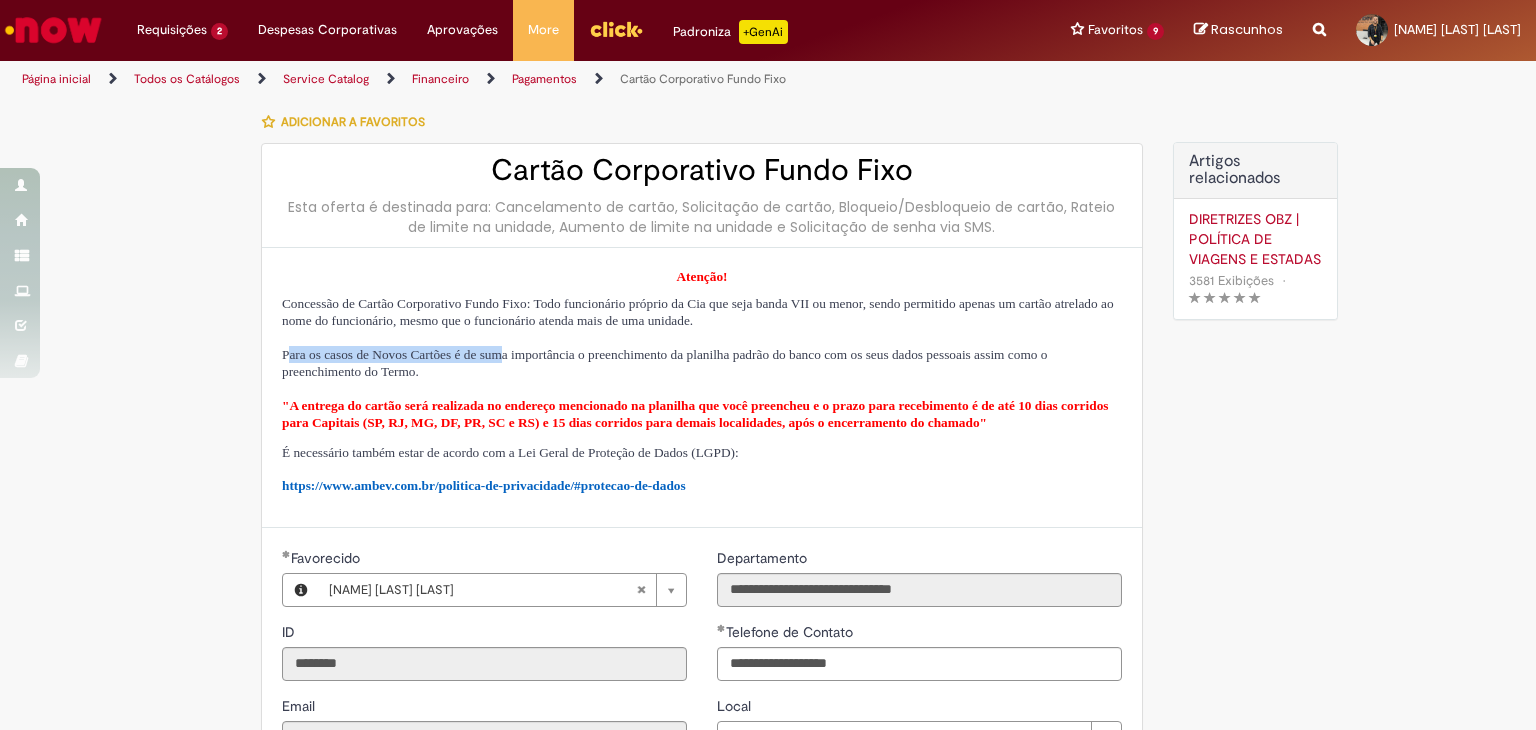 drag, startPoint x: 281, startPoint y: 353, endPoint x: 556, endPoint y: 360, distance: 275.08908 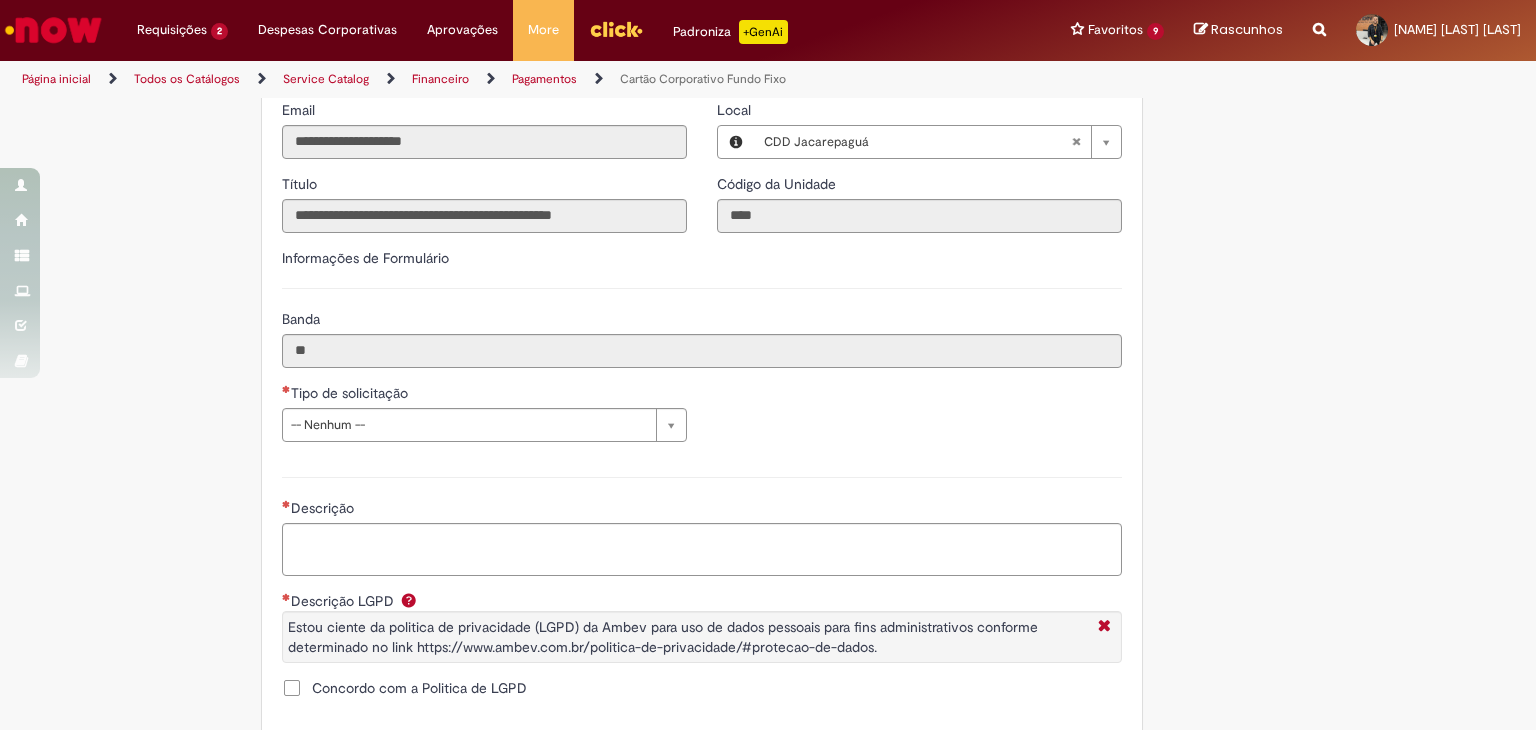 scroll, scrollTop: 600, scrollLeft: 0, axis: vertical 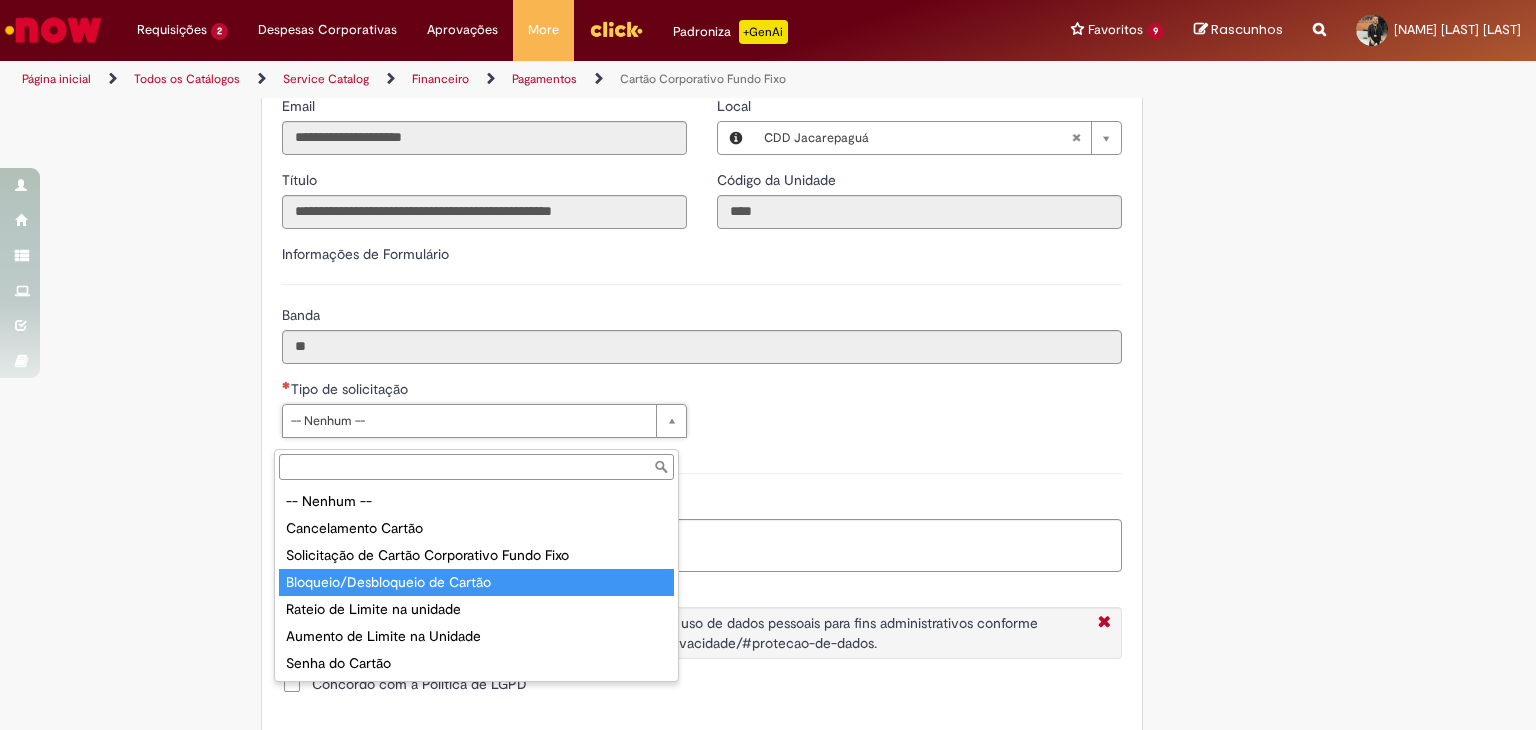 type on "**********" 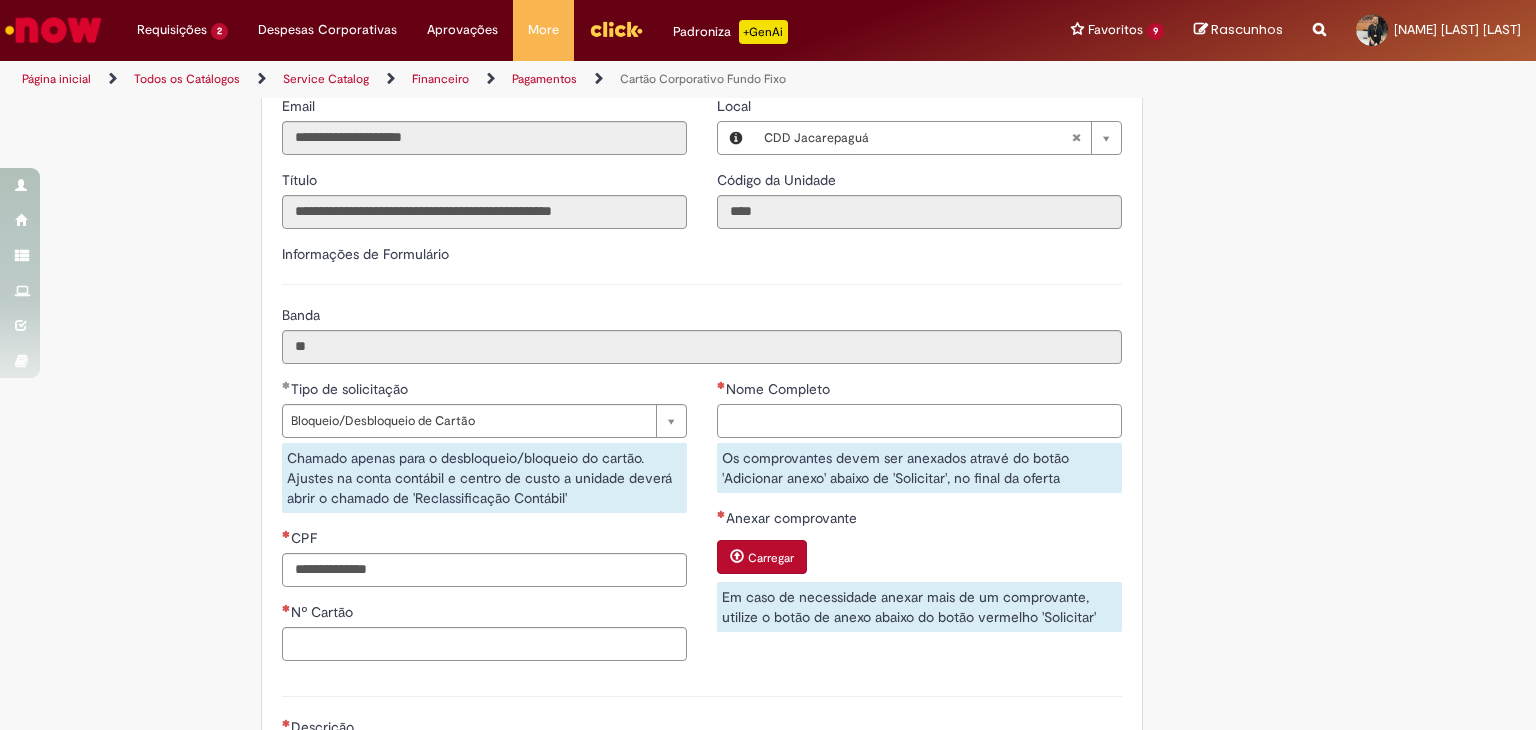 click on "Nome Completo" at bounding box center [919, 421] 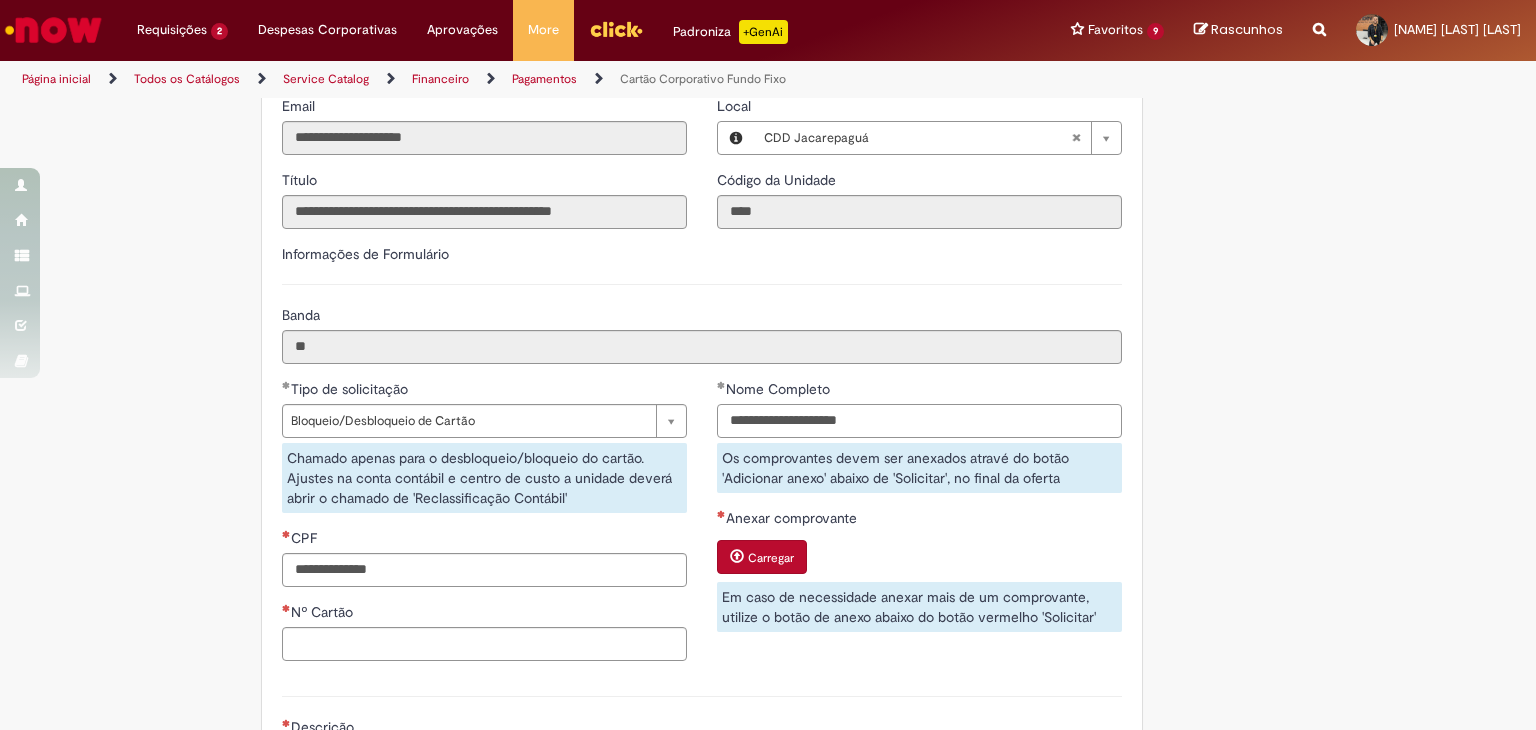 type on "**********" 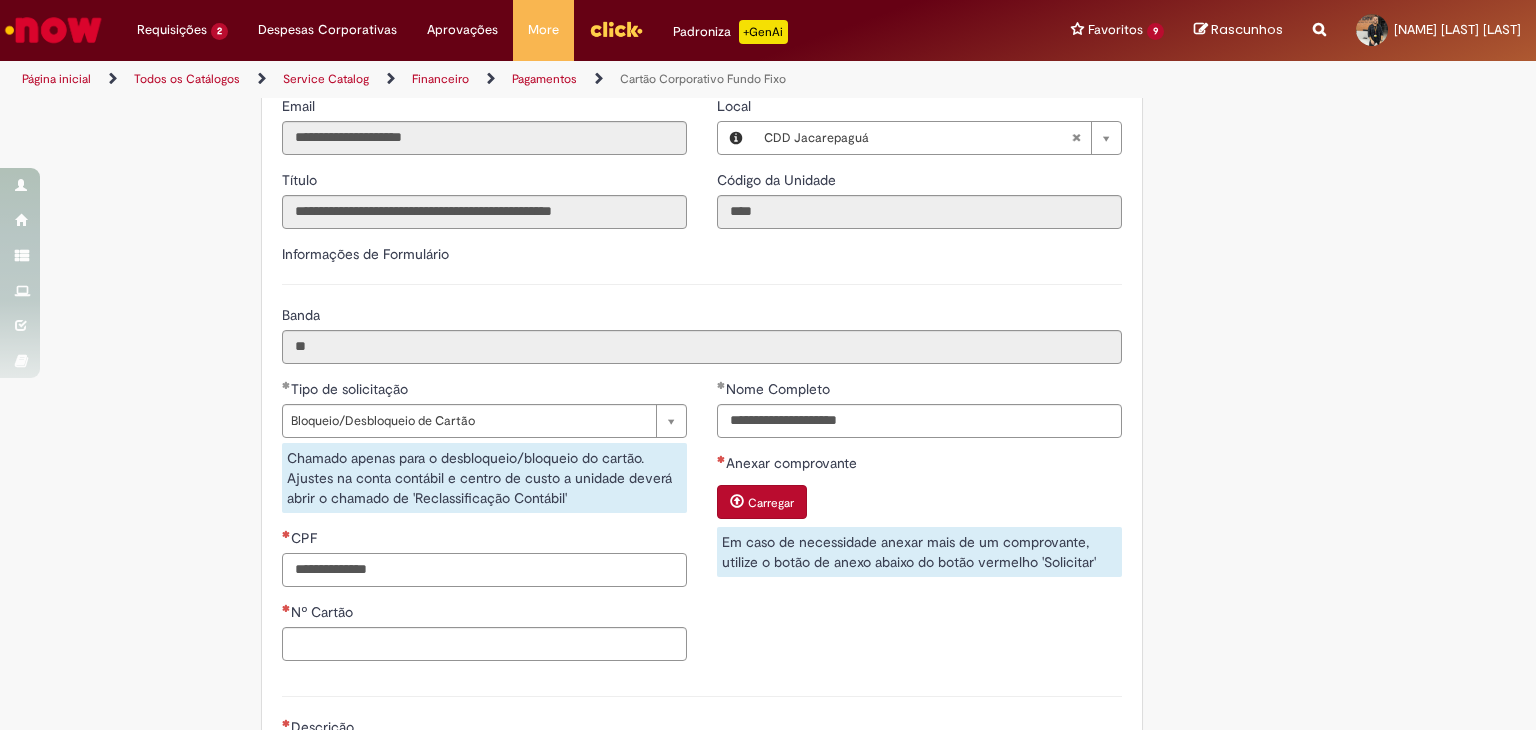 click on "CPF" at bounding box center (484, 570) 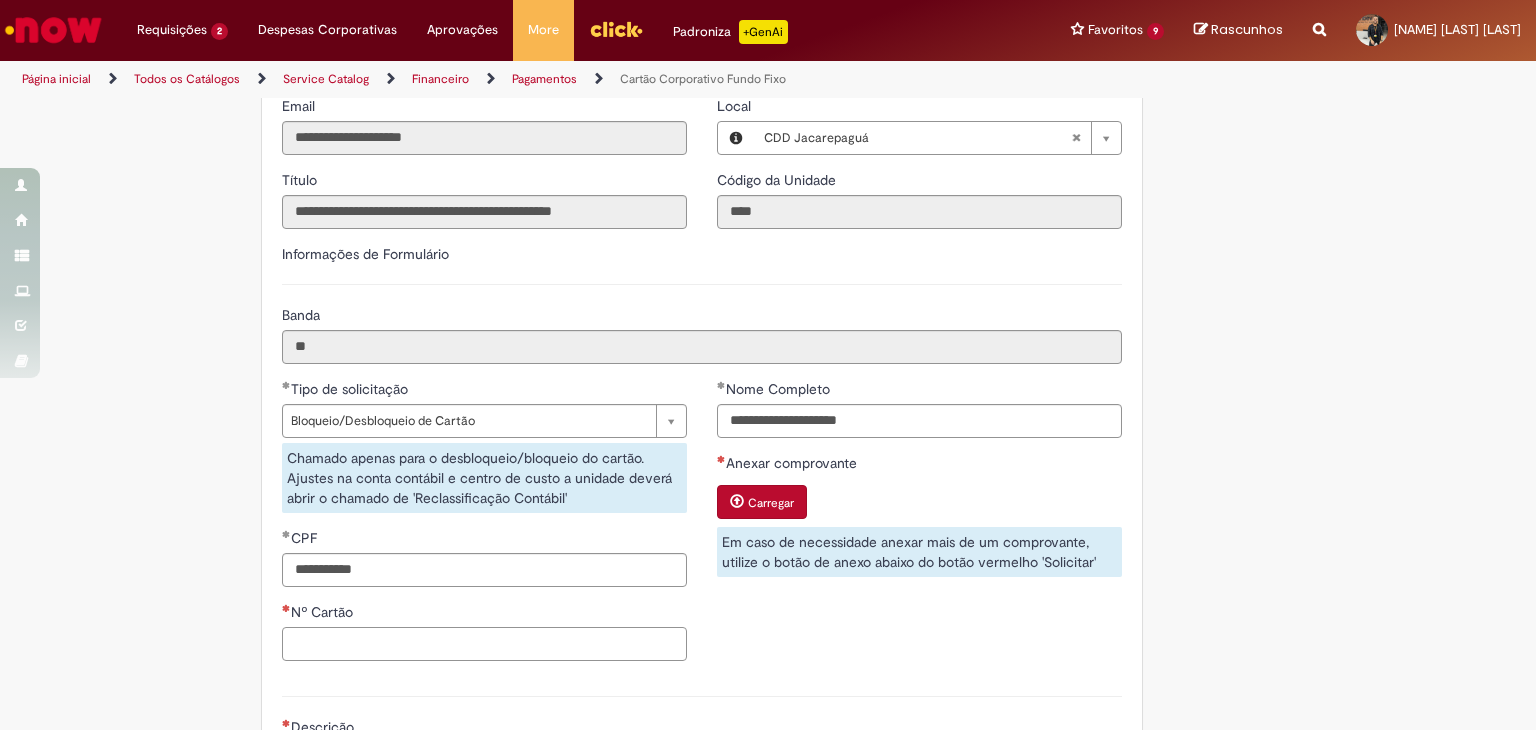 type on "**********" 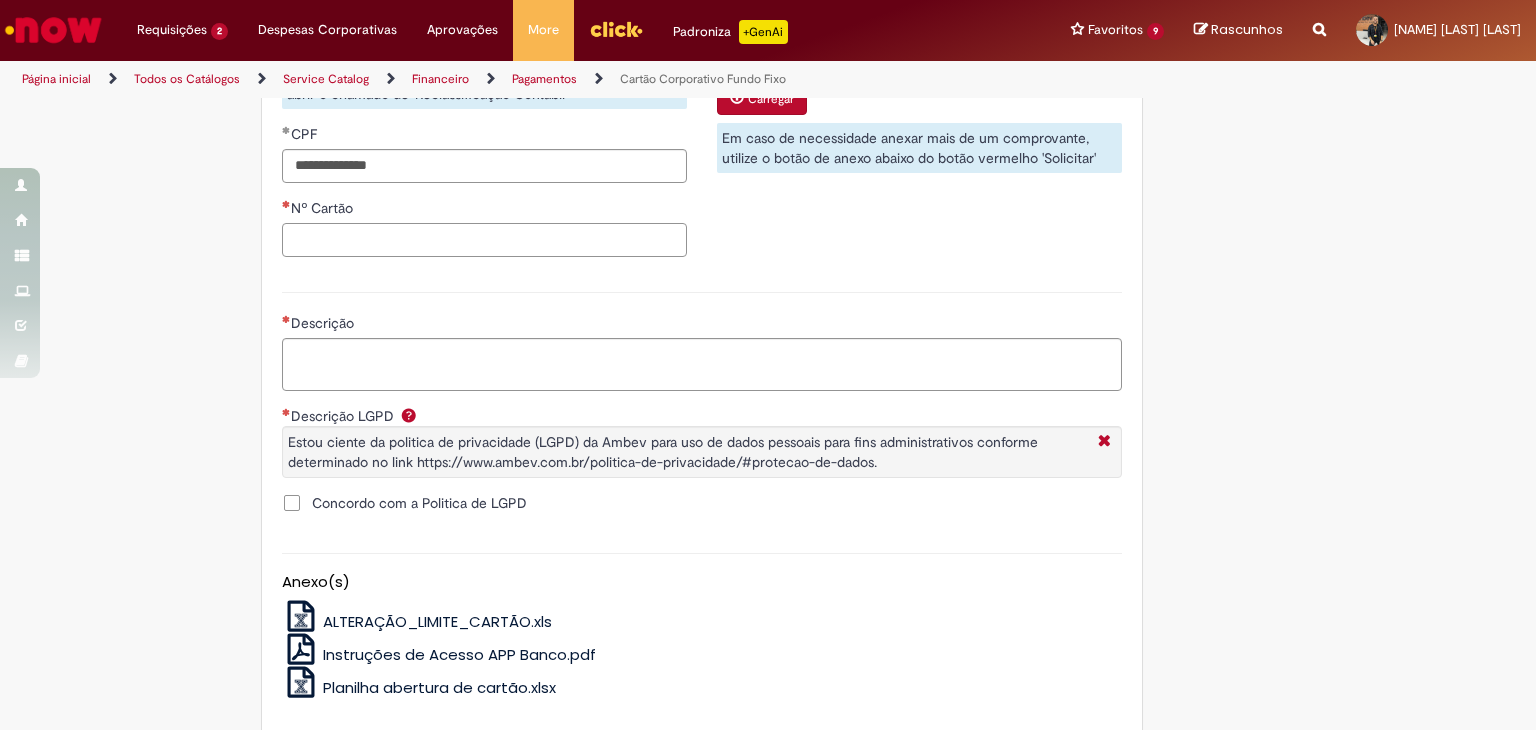 scroll, scrollTop: 704, scrollLeft: 0, axis: vertical 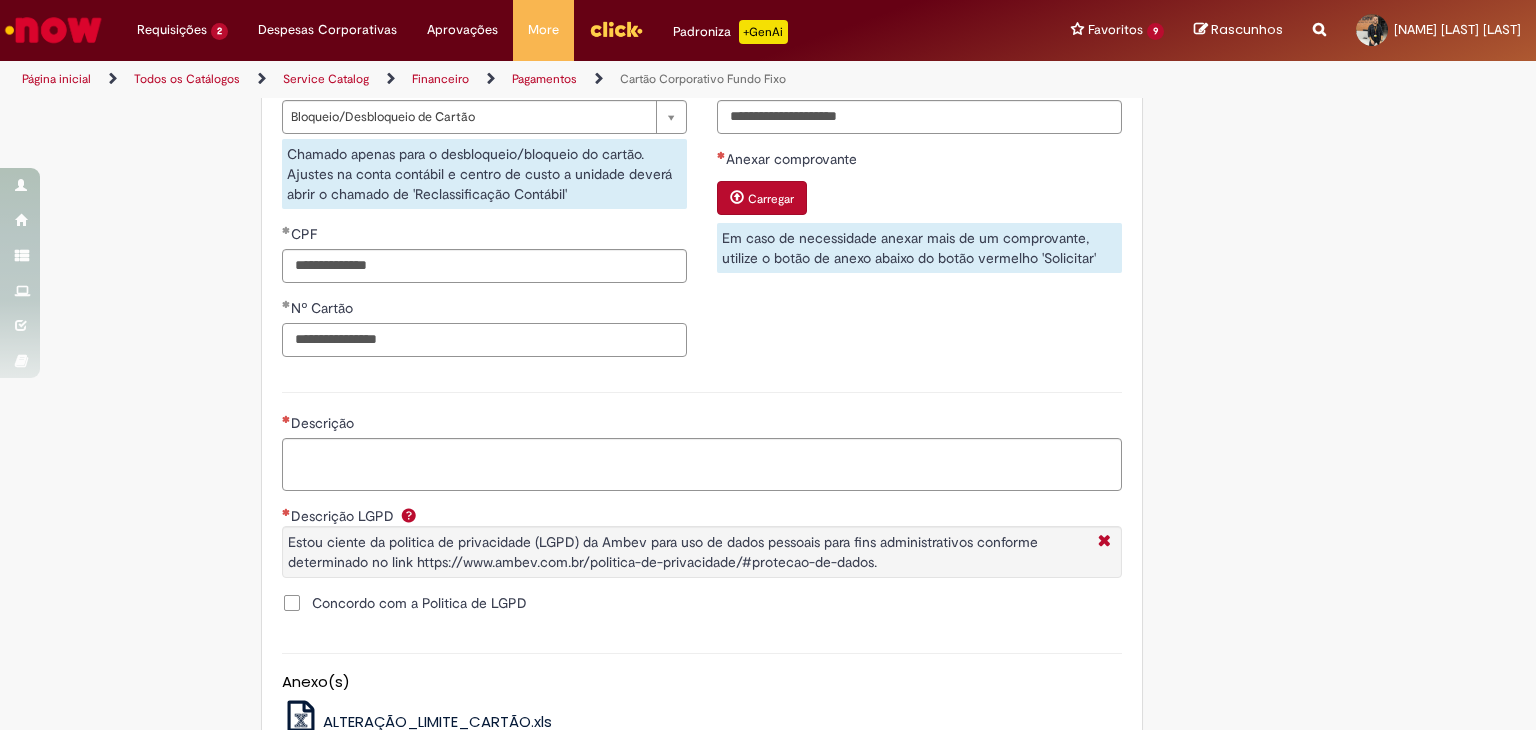 type on "**********" 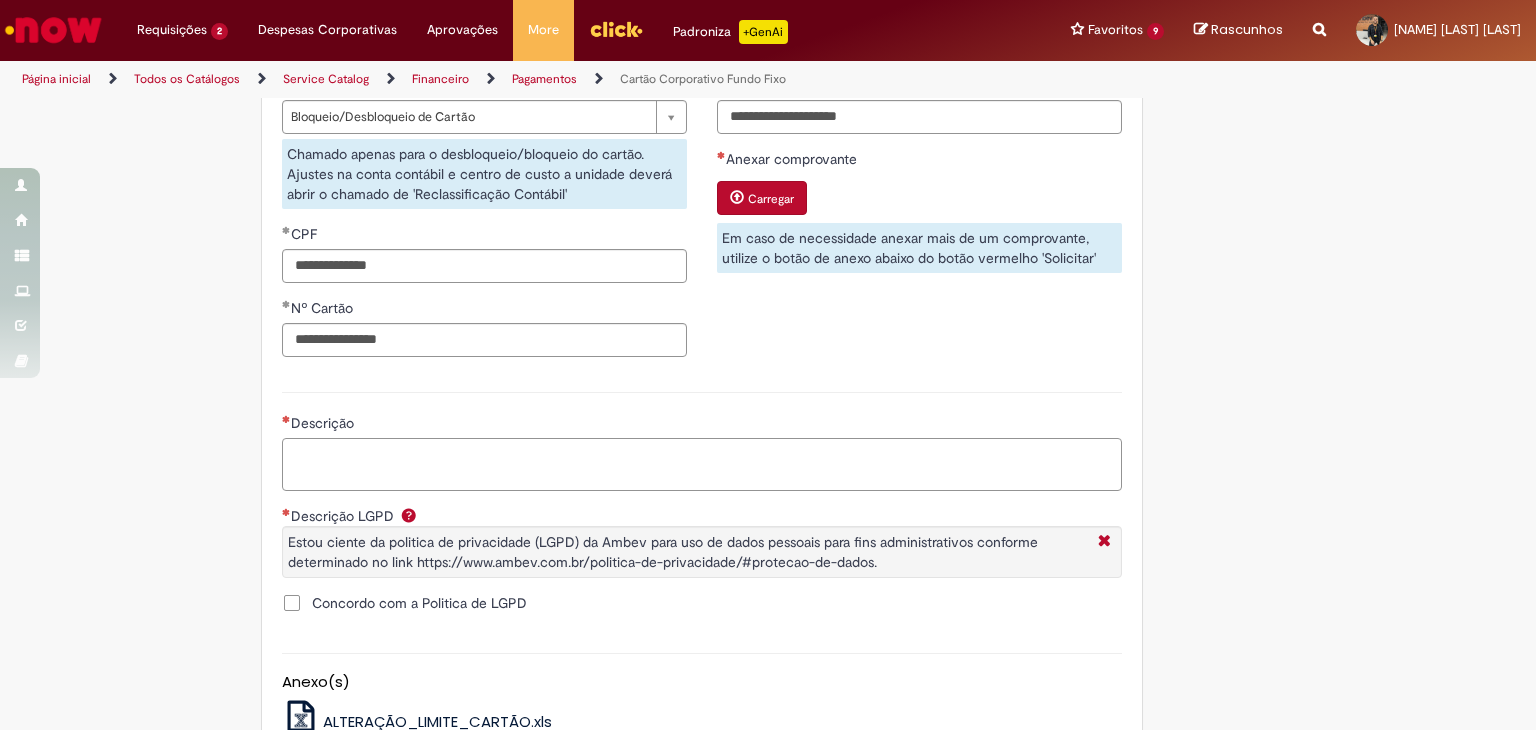 click on "Descrição" at bounding box center [702, 465] 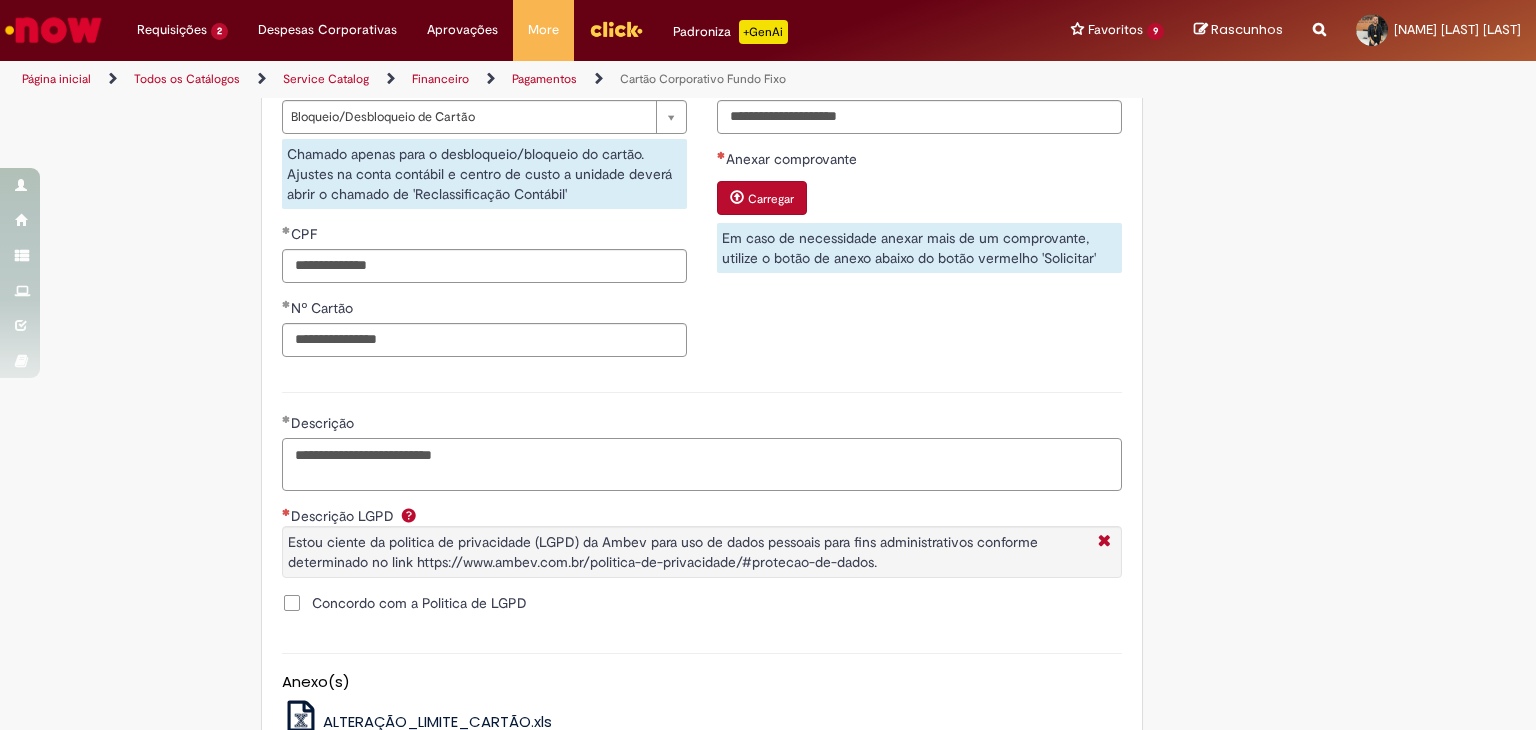 click on "**********" at bounding box center [702, 465] 